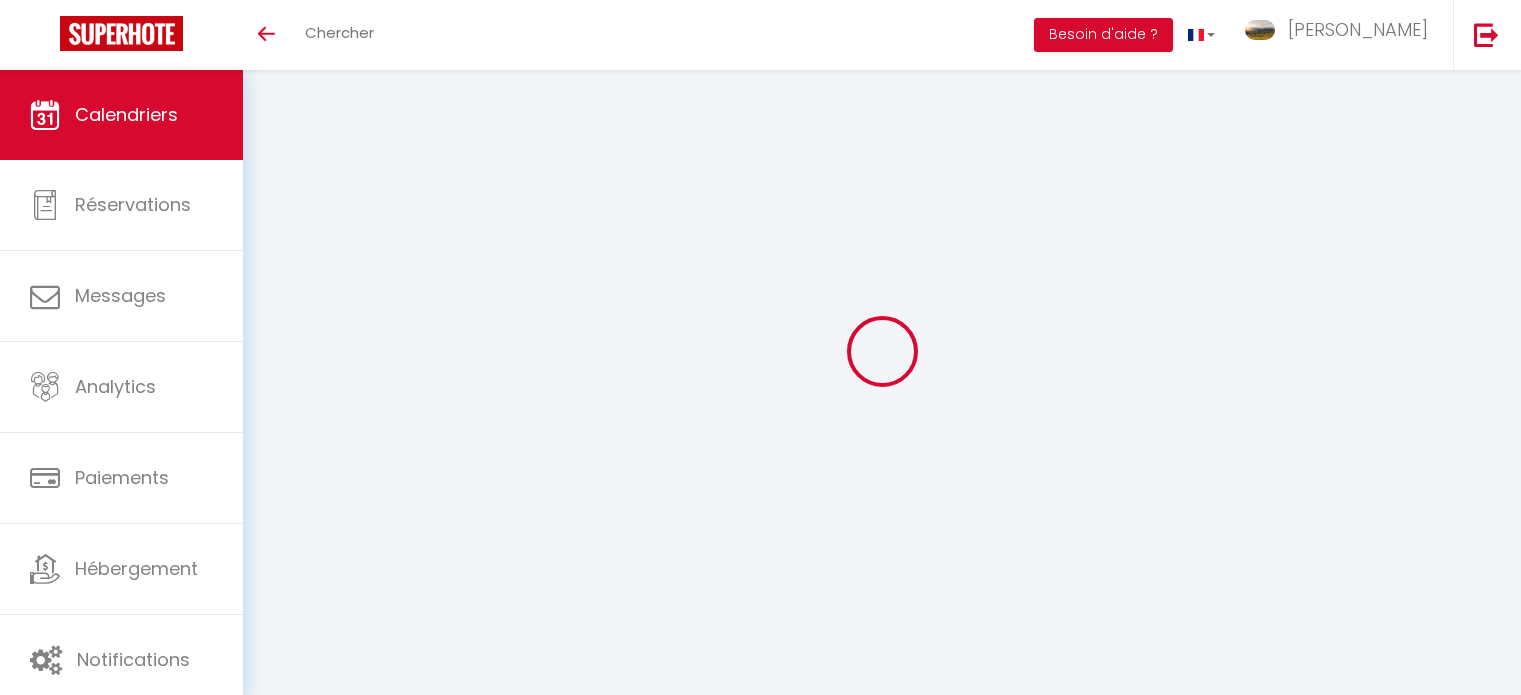 scroll, scrollTop: 0, scrollLeft: 0, axis: both 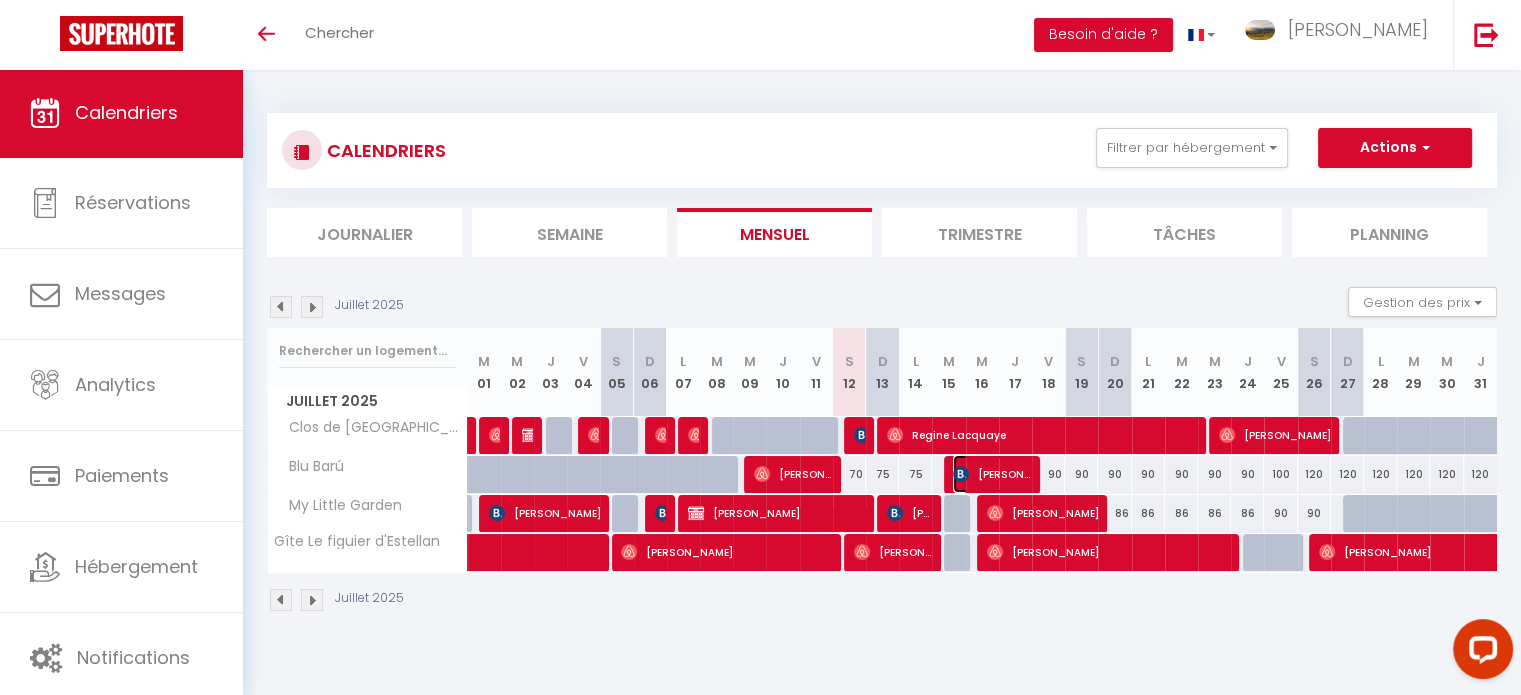 click on "Carole Diaz" at bounding box center (992, 474) 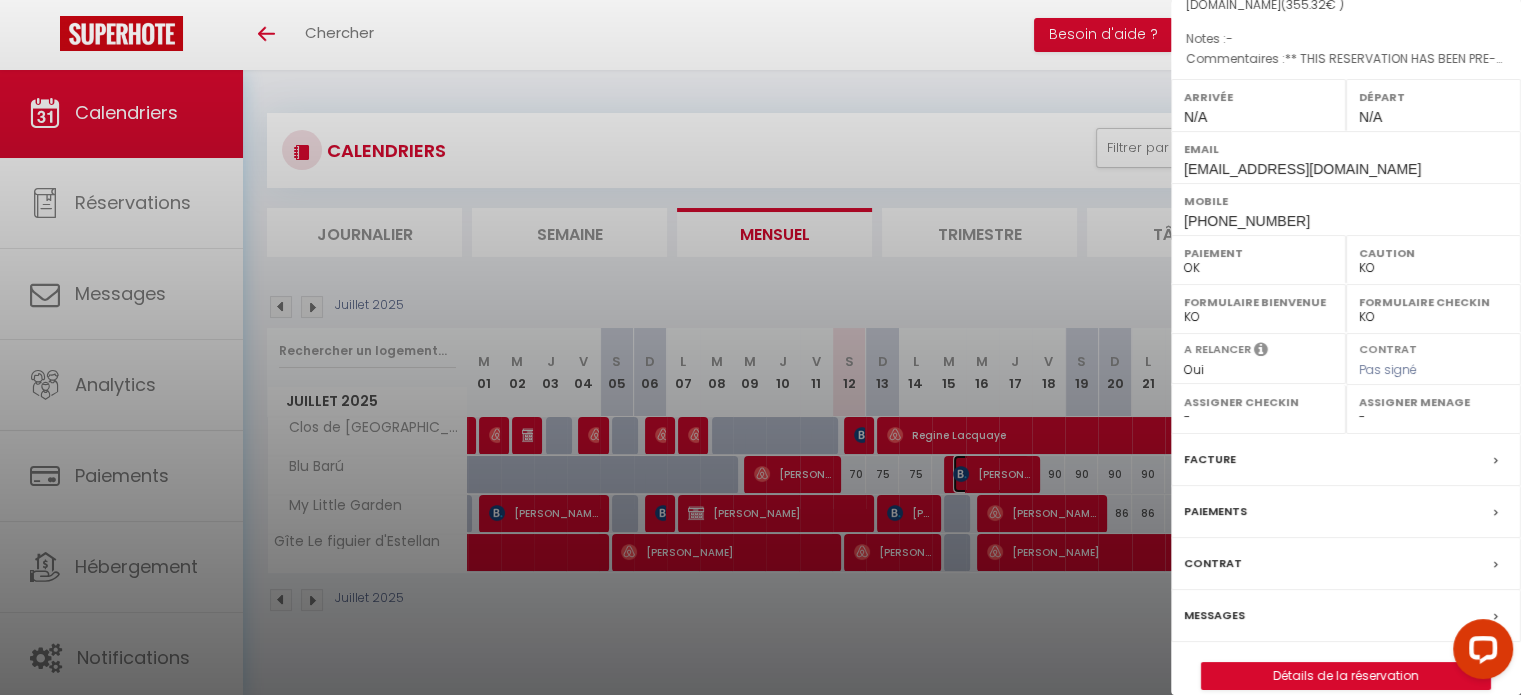 scroll, scrollTop: 221, scrollLeft: 0, axis: vertical 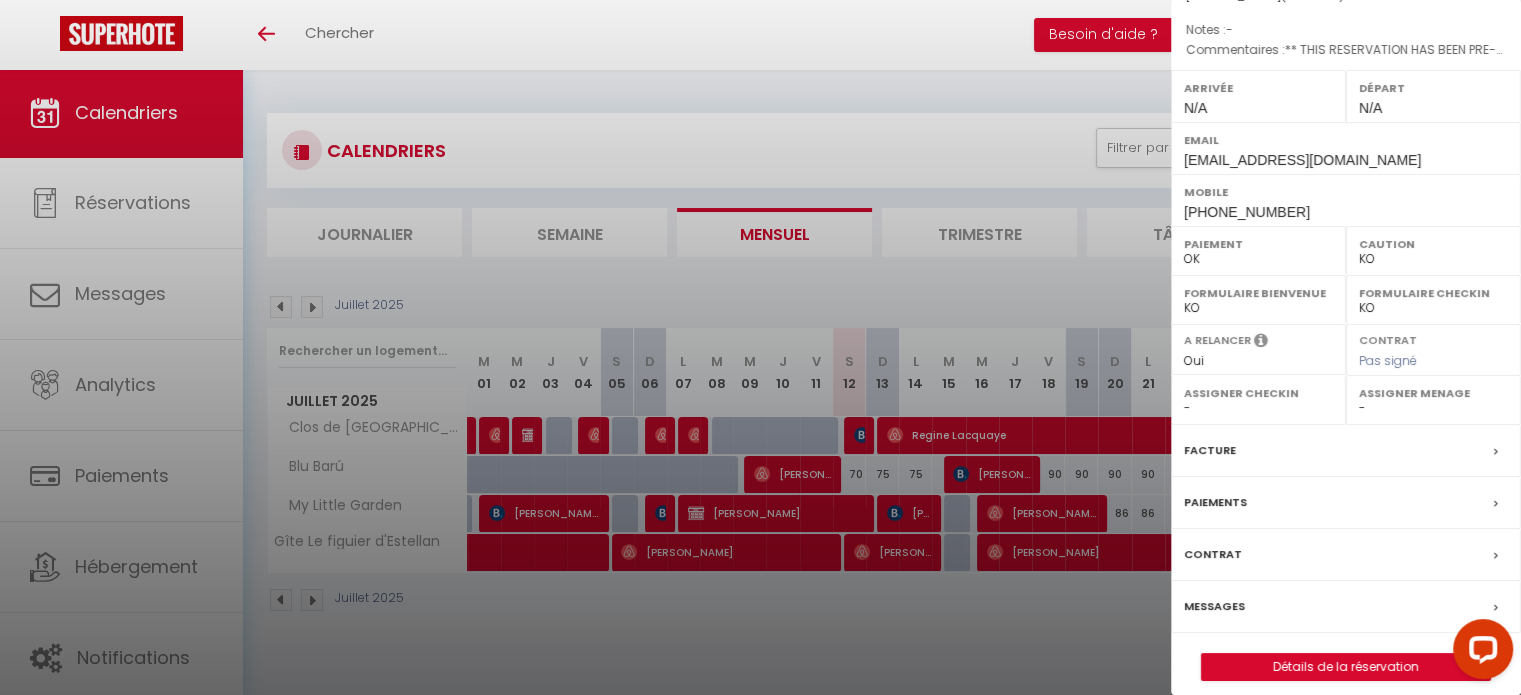 click on "Paiements" at bounding box center (1346, 503) 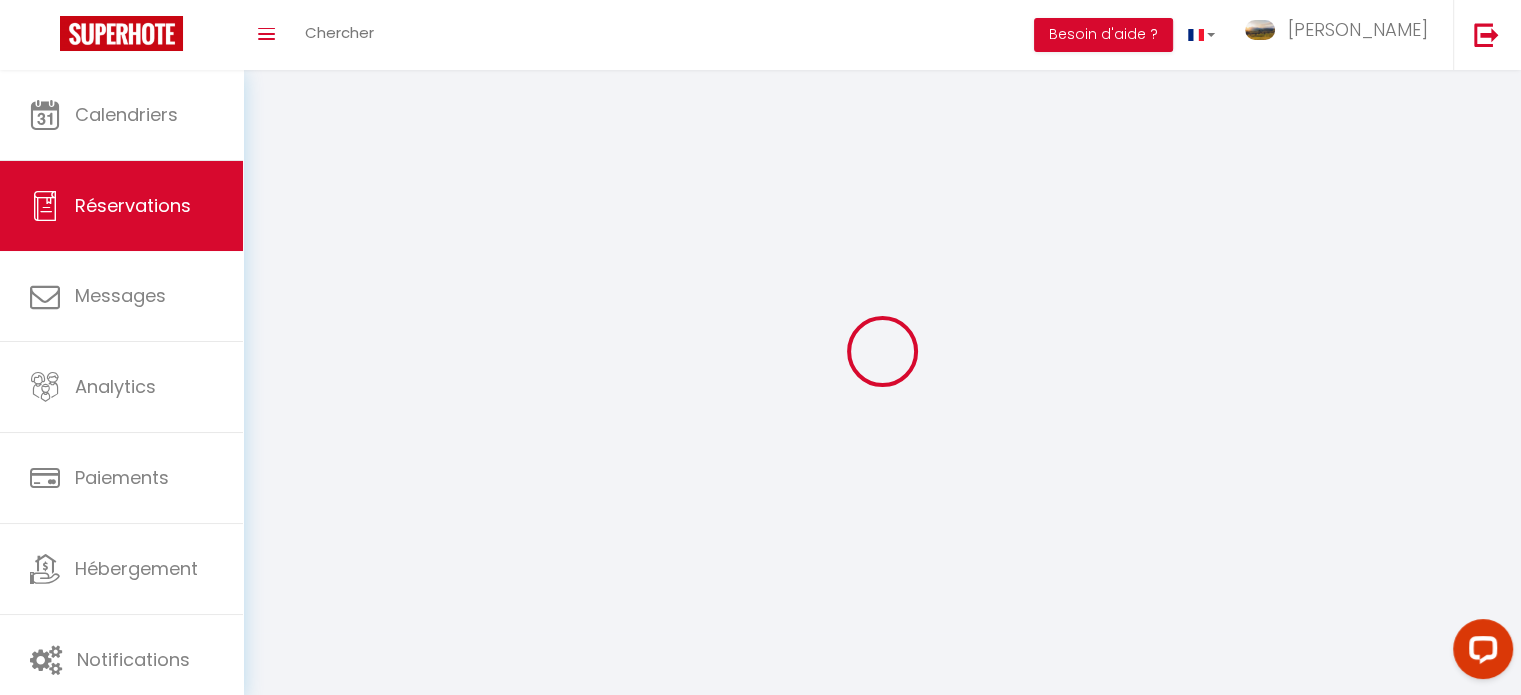 select 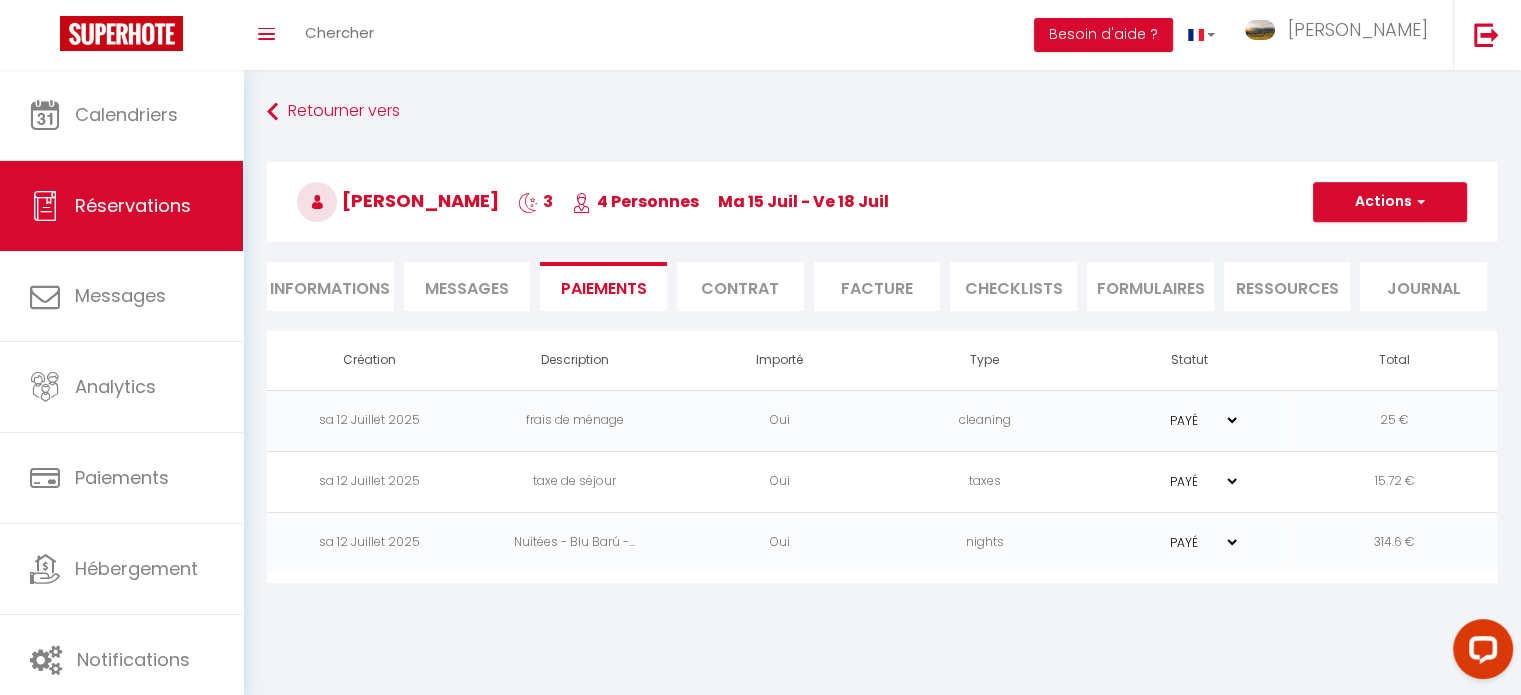 click on "Paiements" at bounding box center (603, 286) 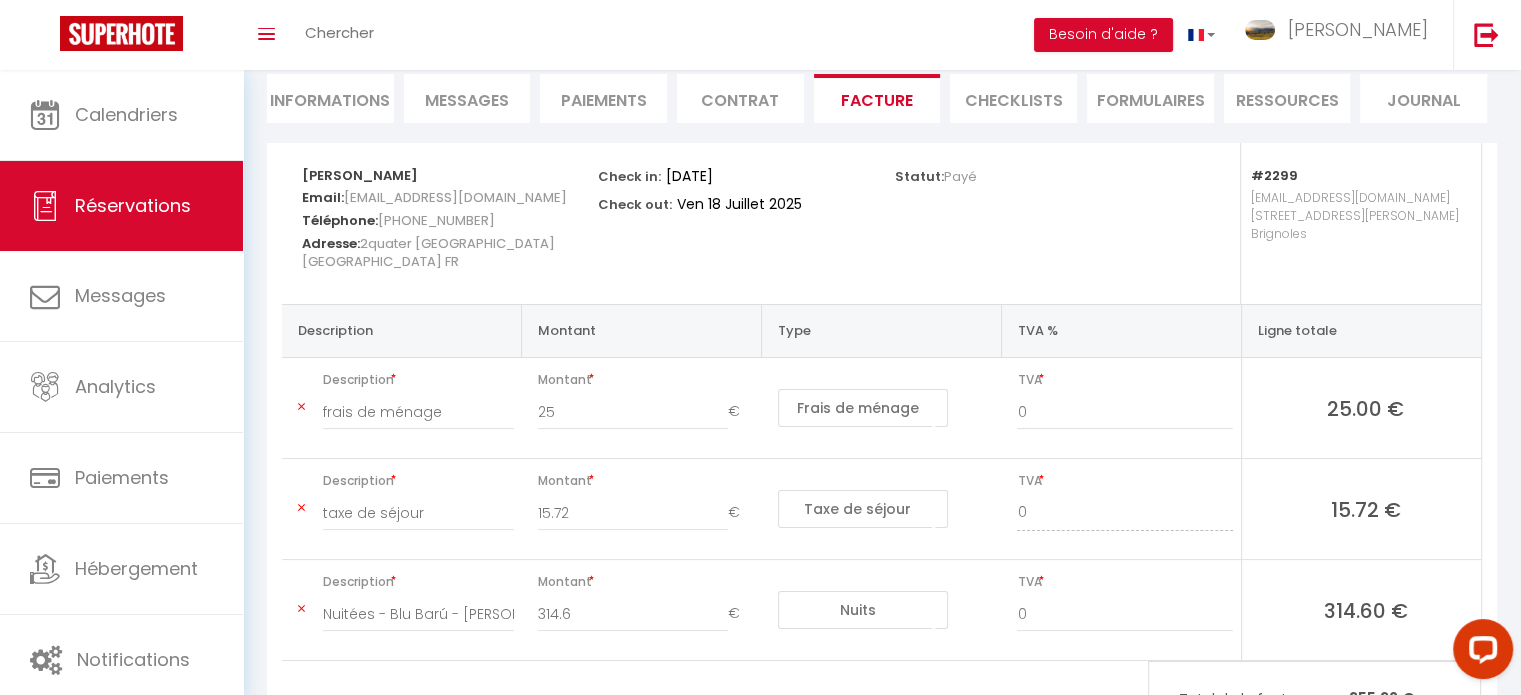 scroll, scrollTop: 189, scrollLeft: 0, axis: vertical 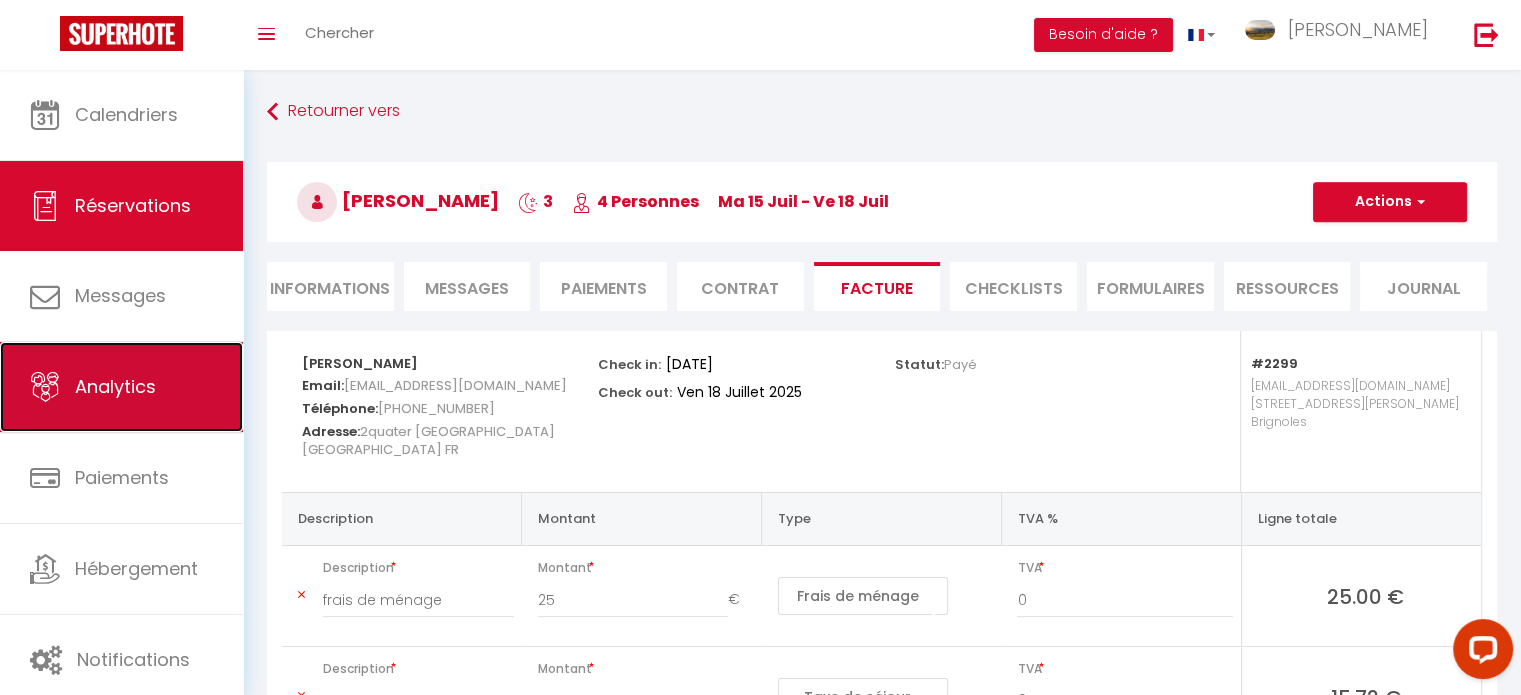 click on "Analytics" at bounding box center [115, 386] 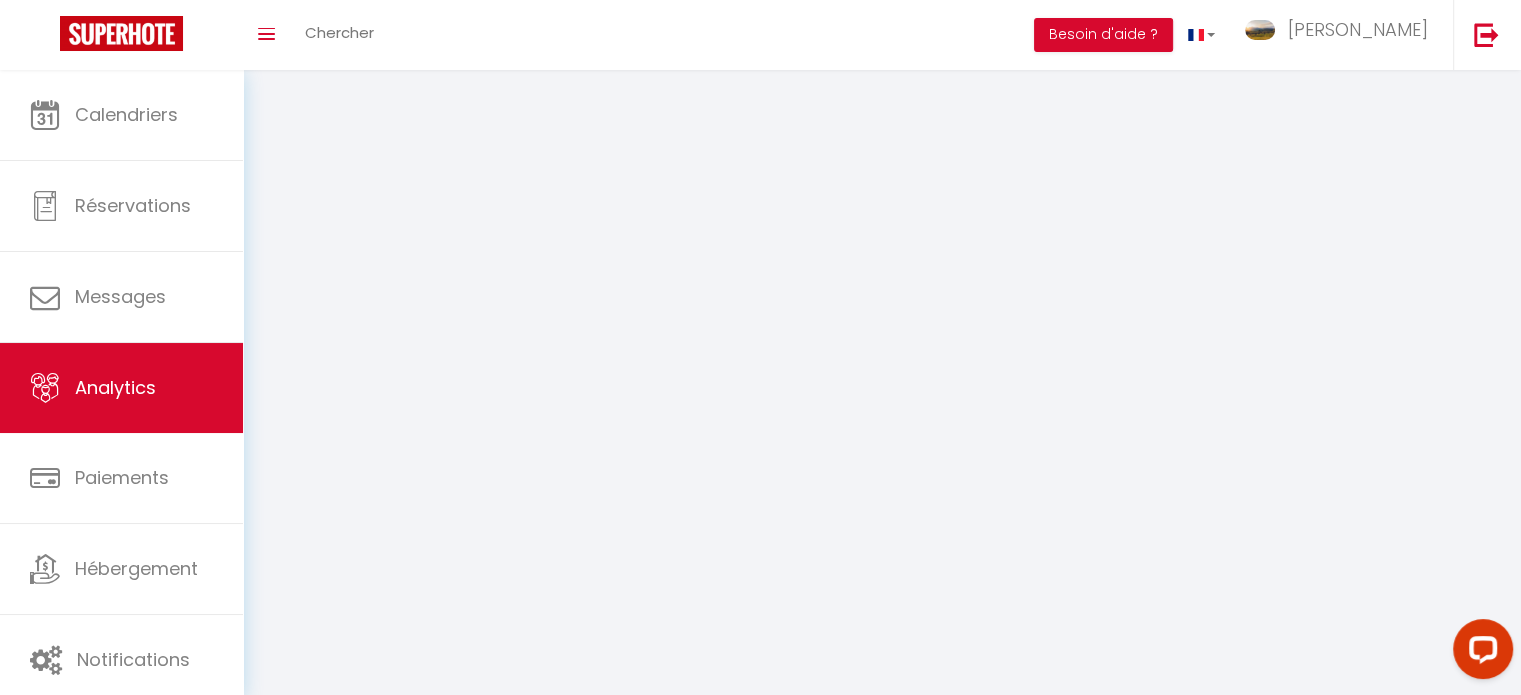 select on "2025" 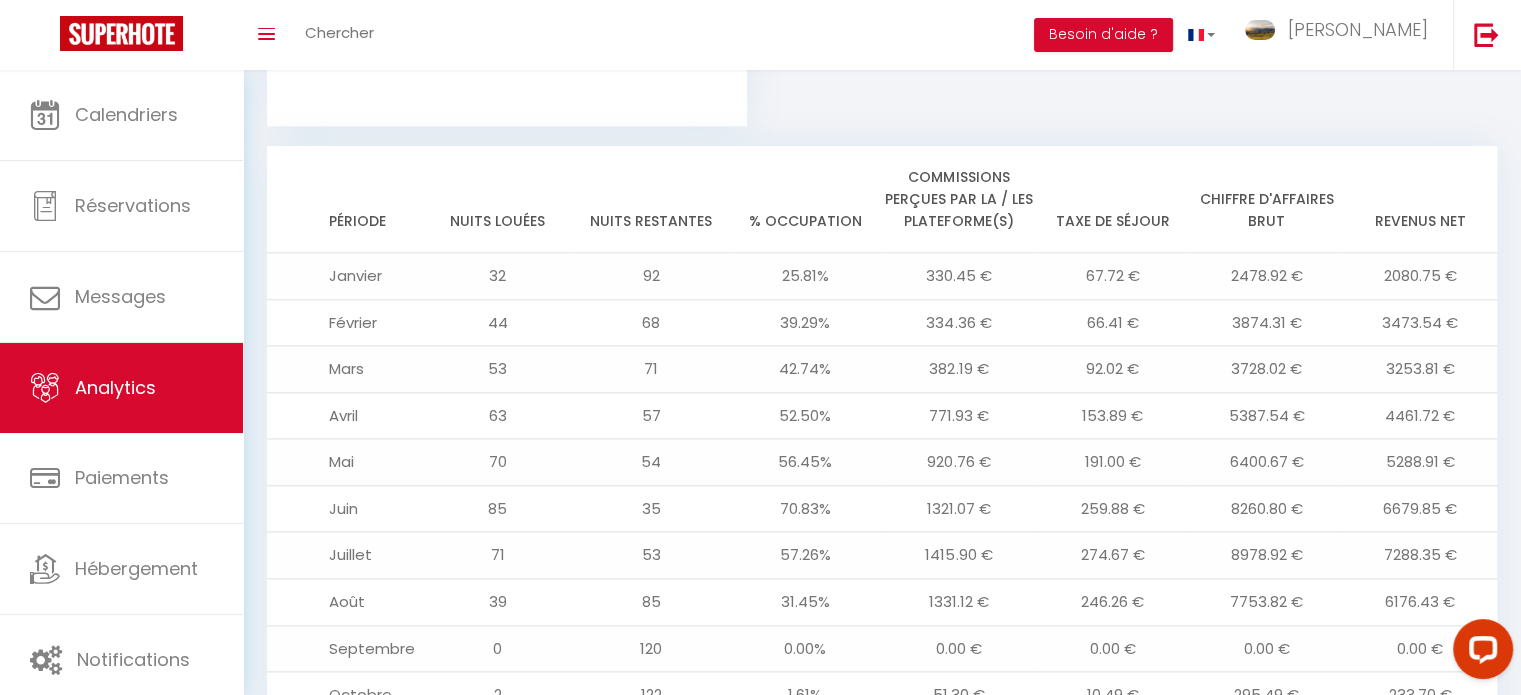 scroll, scrollTop: 2276, scrollLeft: 0, axis: vertical 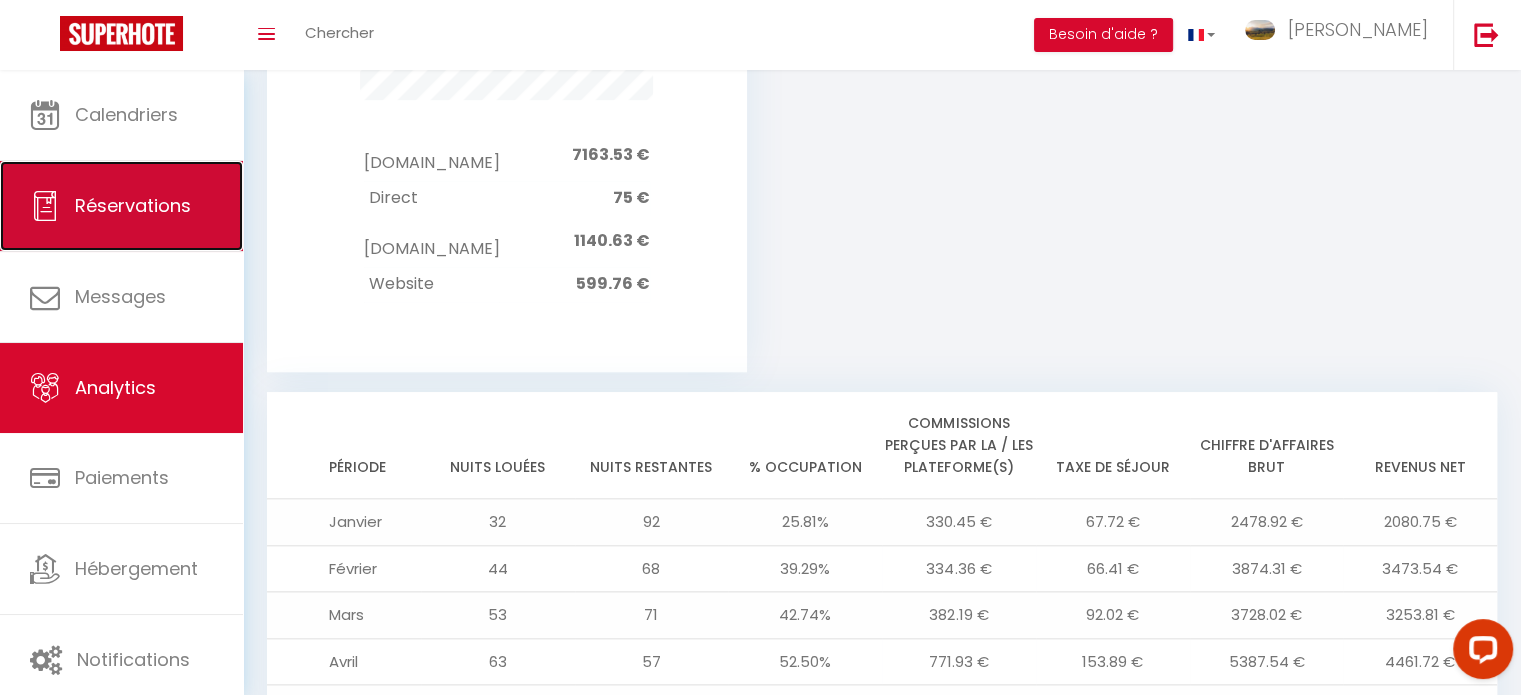 click on "Réservations" at bounding box center [133, 205] 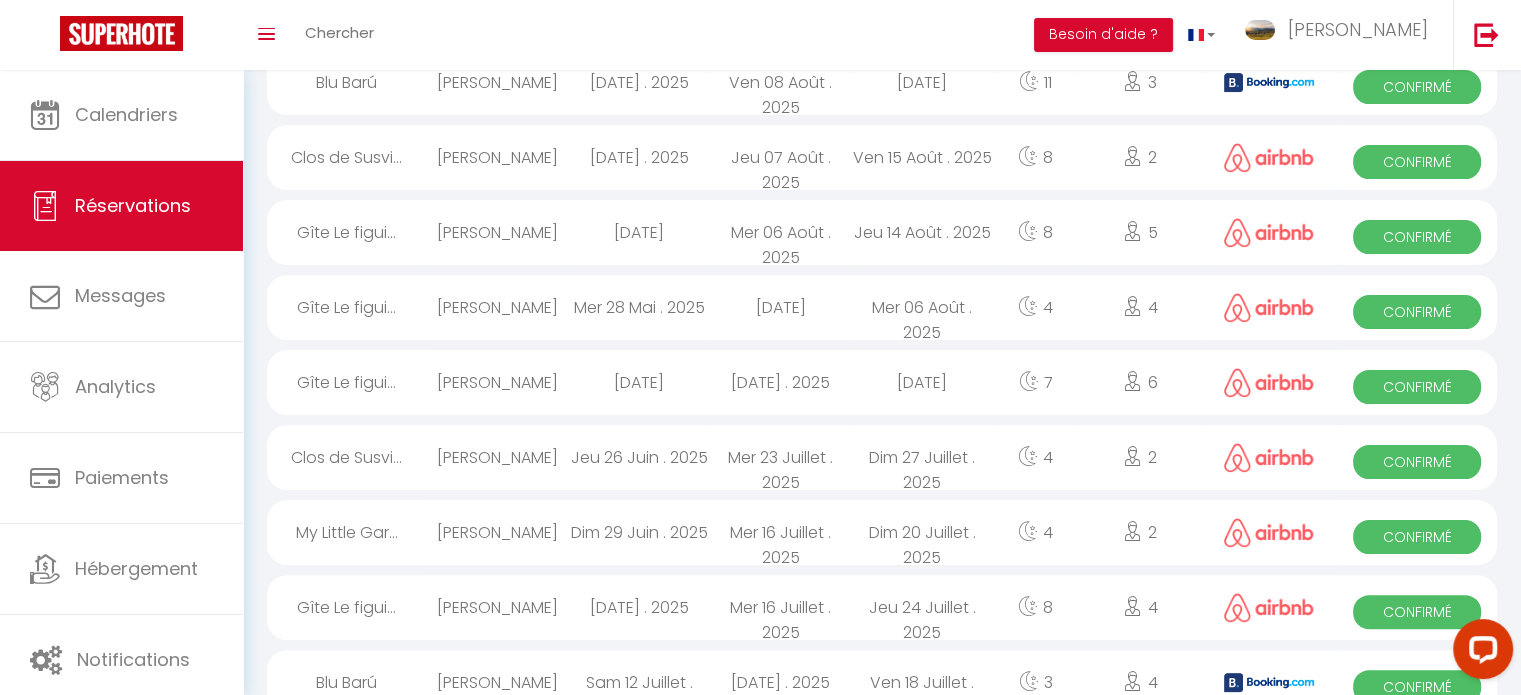 scroll, scrollTop: 3107, scrollLeft: 0, axis: vertical 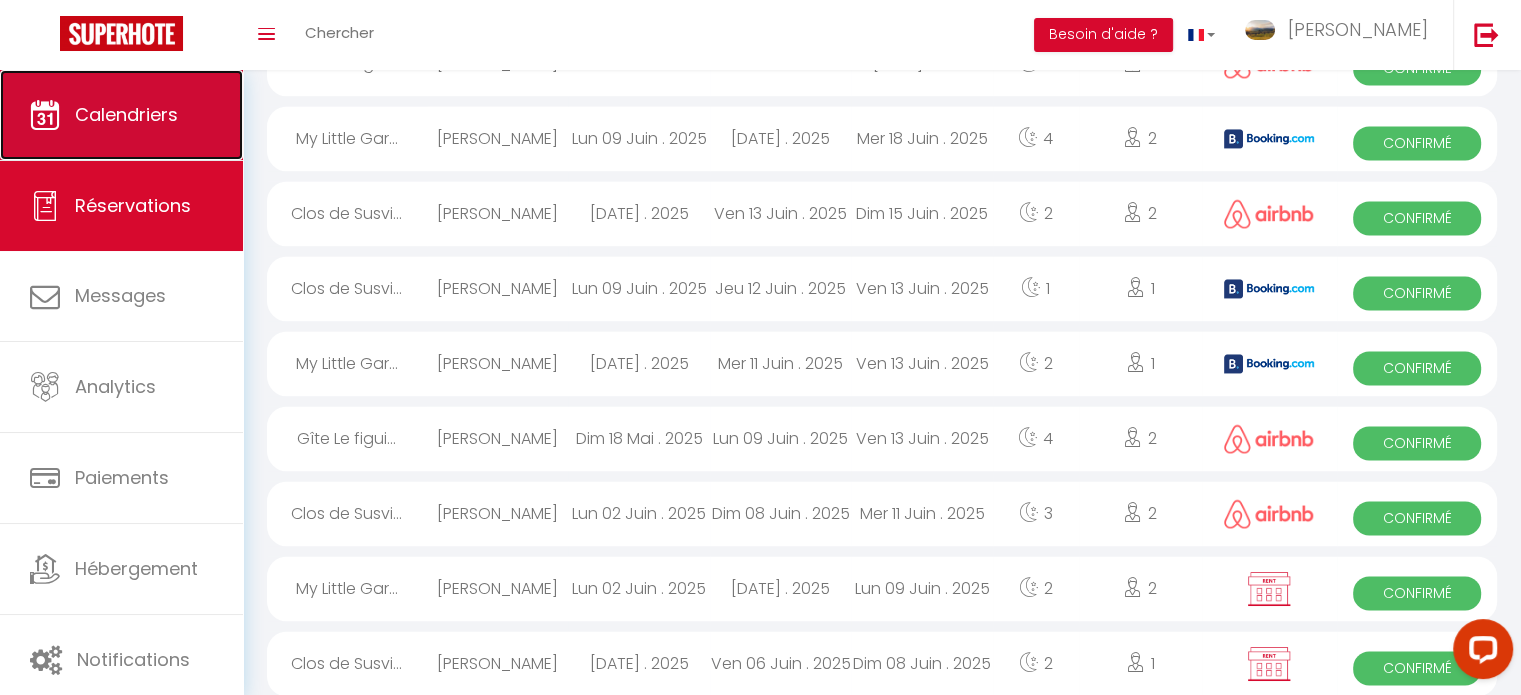 click on "Calendriers" at bounding box center [126, 114] 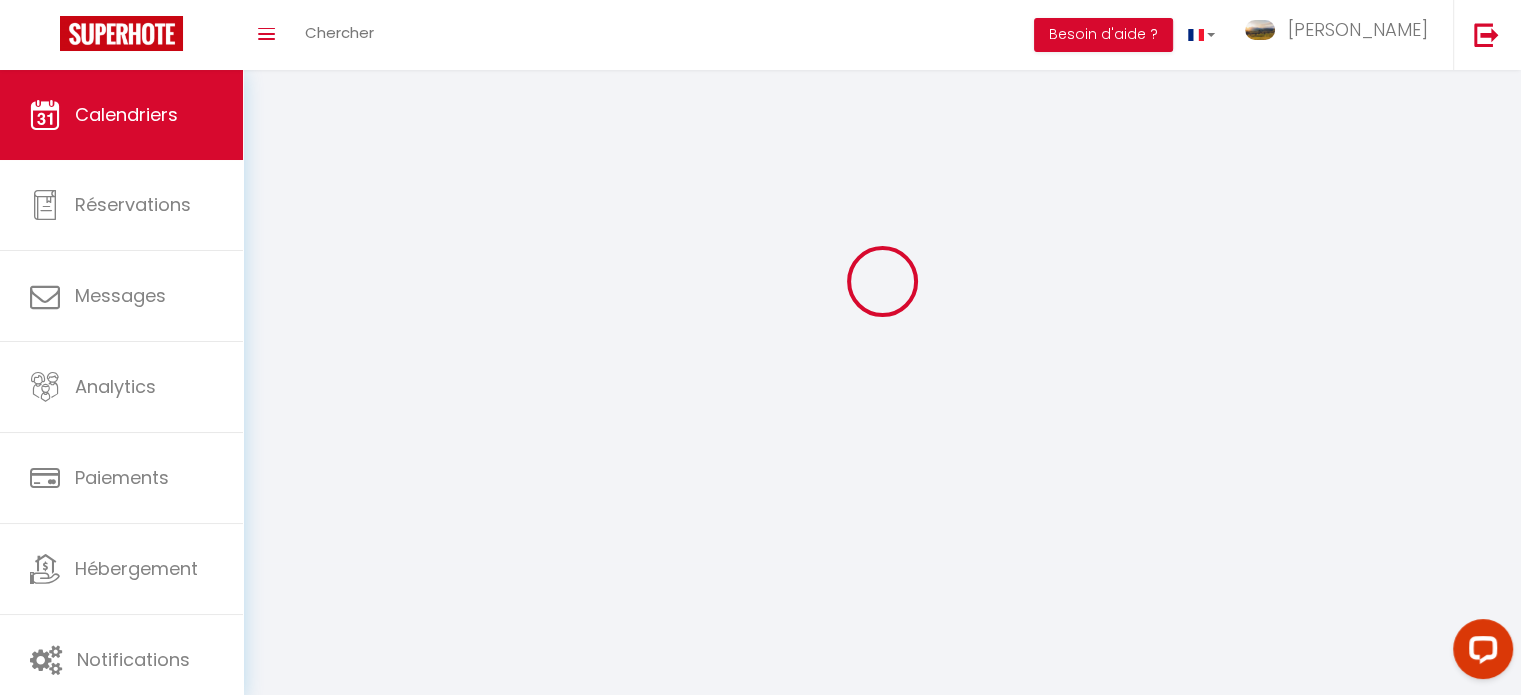 scroll, scrollTop: 0, scrollLeft: 0, axis: both 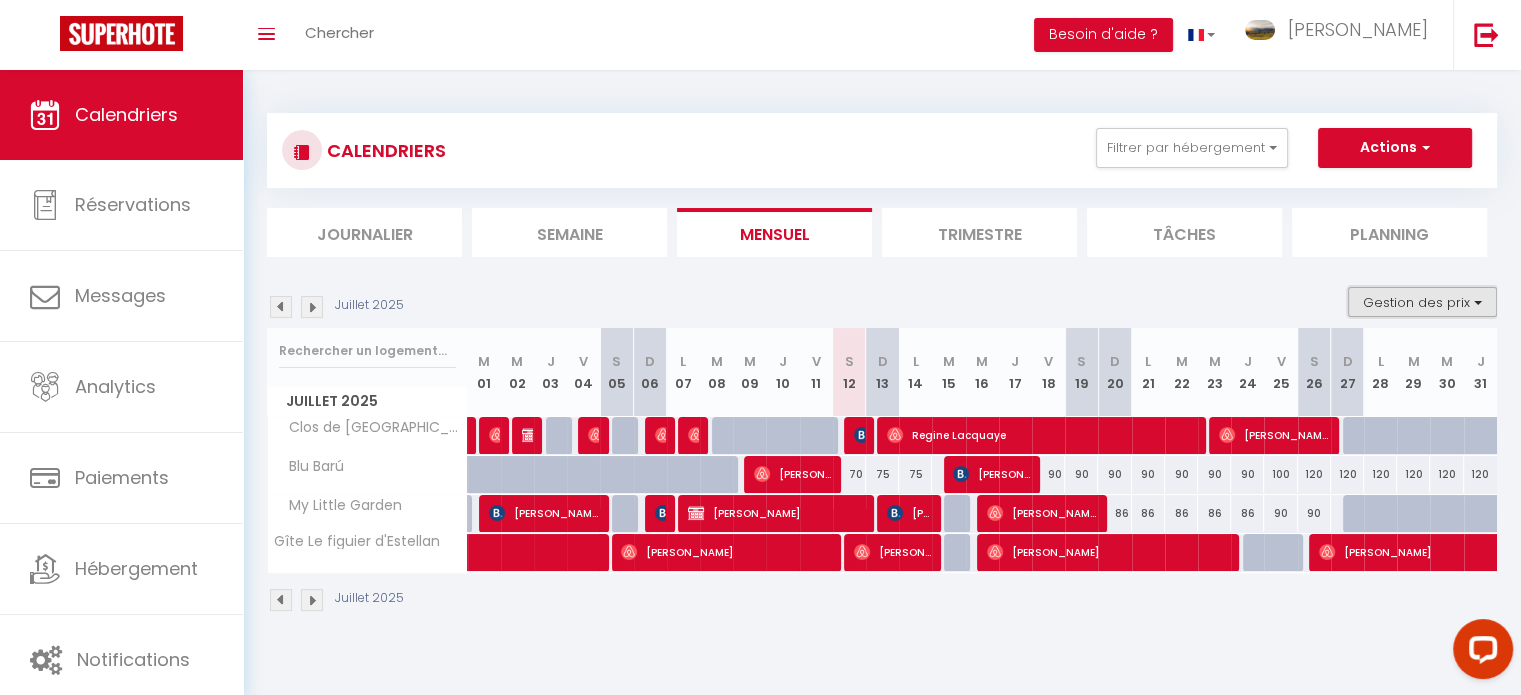 click on "Gestion des prix" at bounding box center (1422, 302) 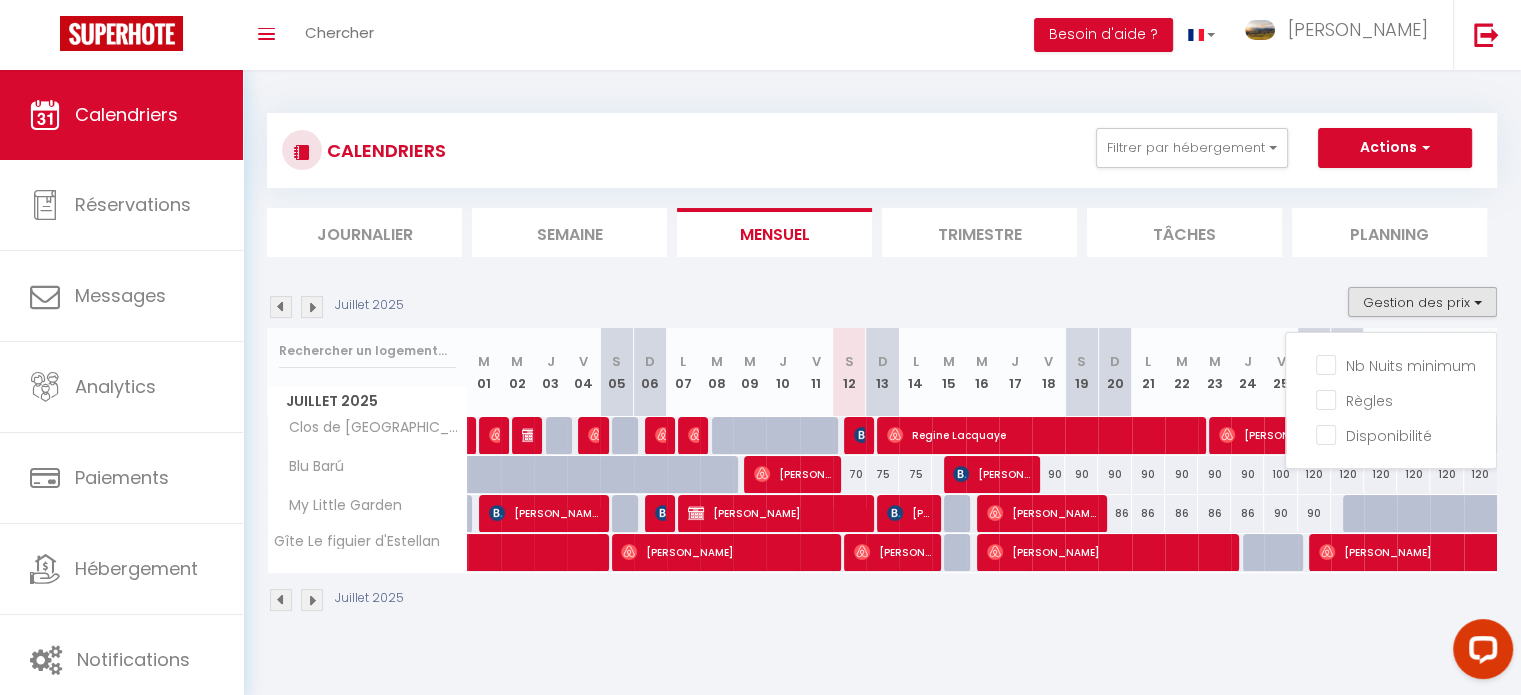 click on "CALENDRIERS
Filtrer par hébergement
Tous       Clos de Susville     Gîte Le figuier d'Estellan     My Little Garden     Blu Barú    Effacer   Sauvegarder
Actions
Nouvelle réservation   Exporter les réservations   Importer les réservations
Journalier
Semaine
Mensuel
Trimestre
Tâches
Planning
Juillet 2025
Gestion des prix
Nb Nuits minimum   Règles   Disponibilité           Juillet 2025
M
01
M
02
J
03
V   S" at bounding box center (882, 363) 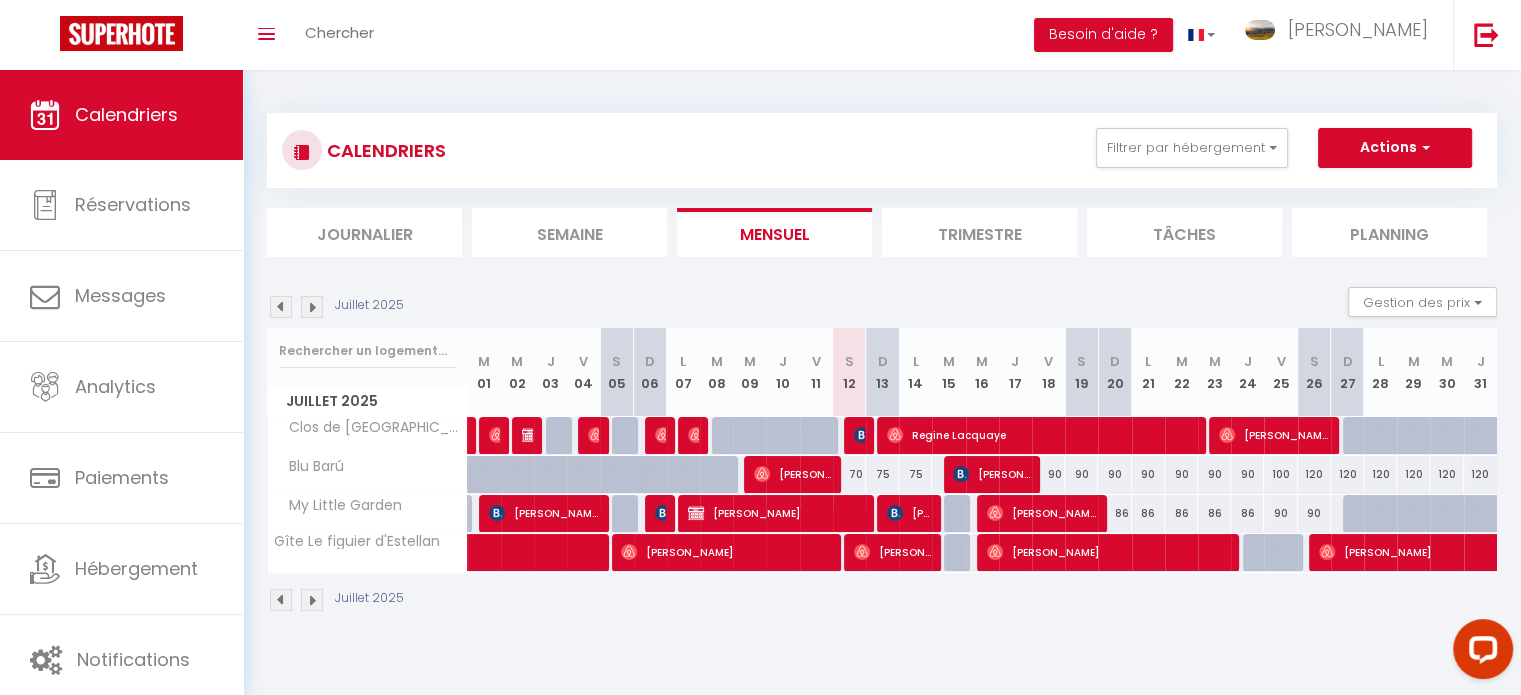click at bounding box center (312, 307) 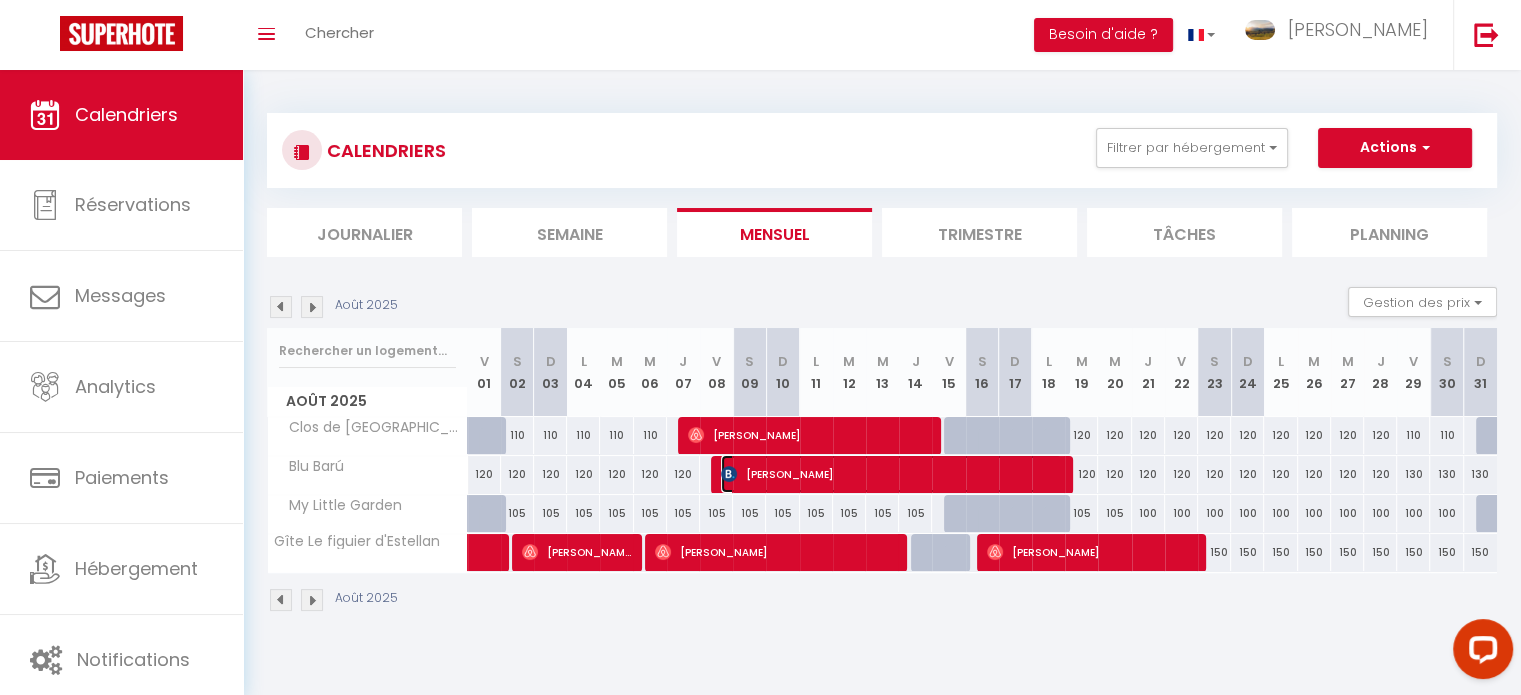 click on "Jürgen Bröselge" at bounding box center (891, 474) 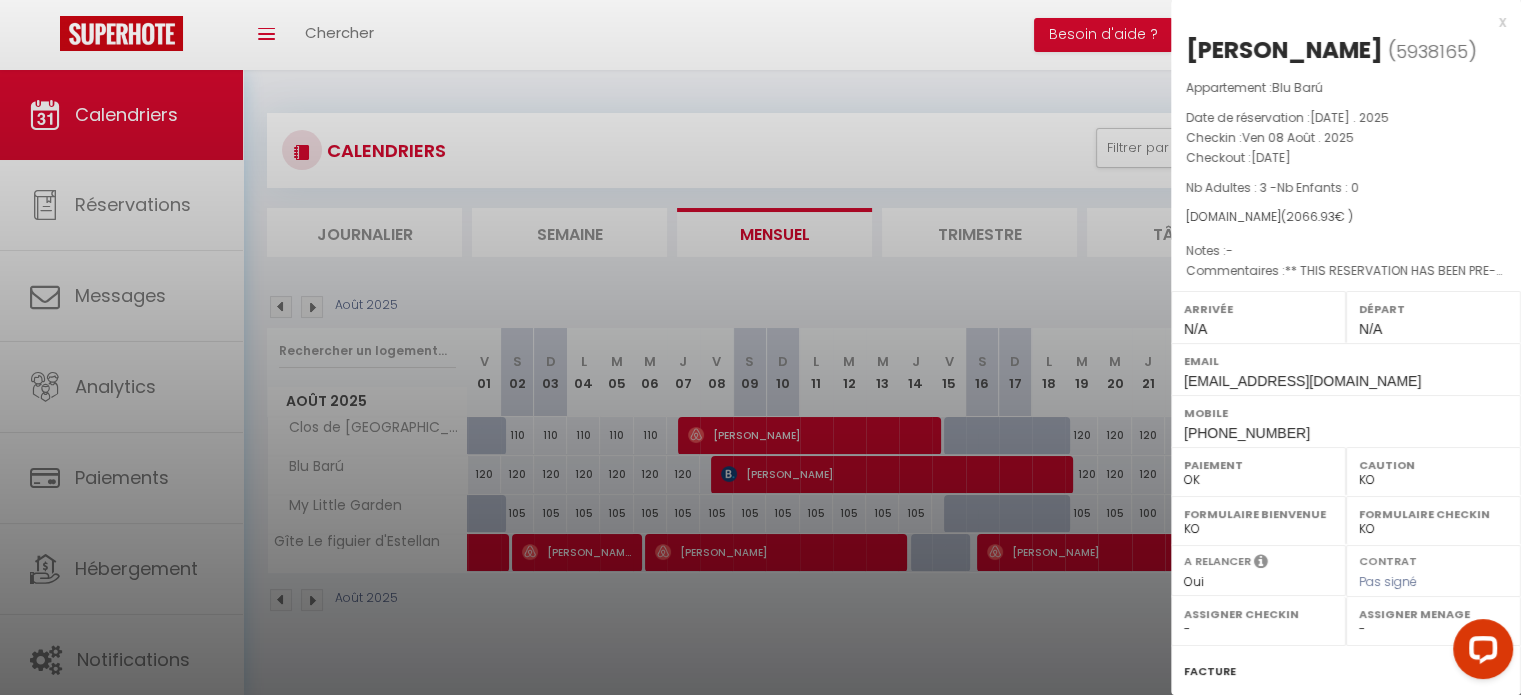 click at bounding box center [760, 347] 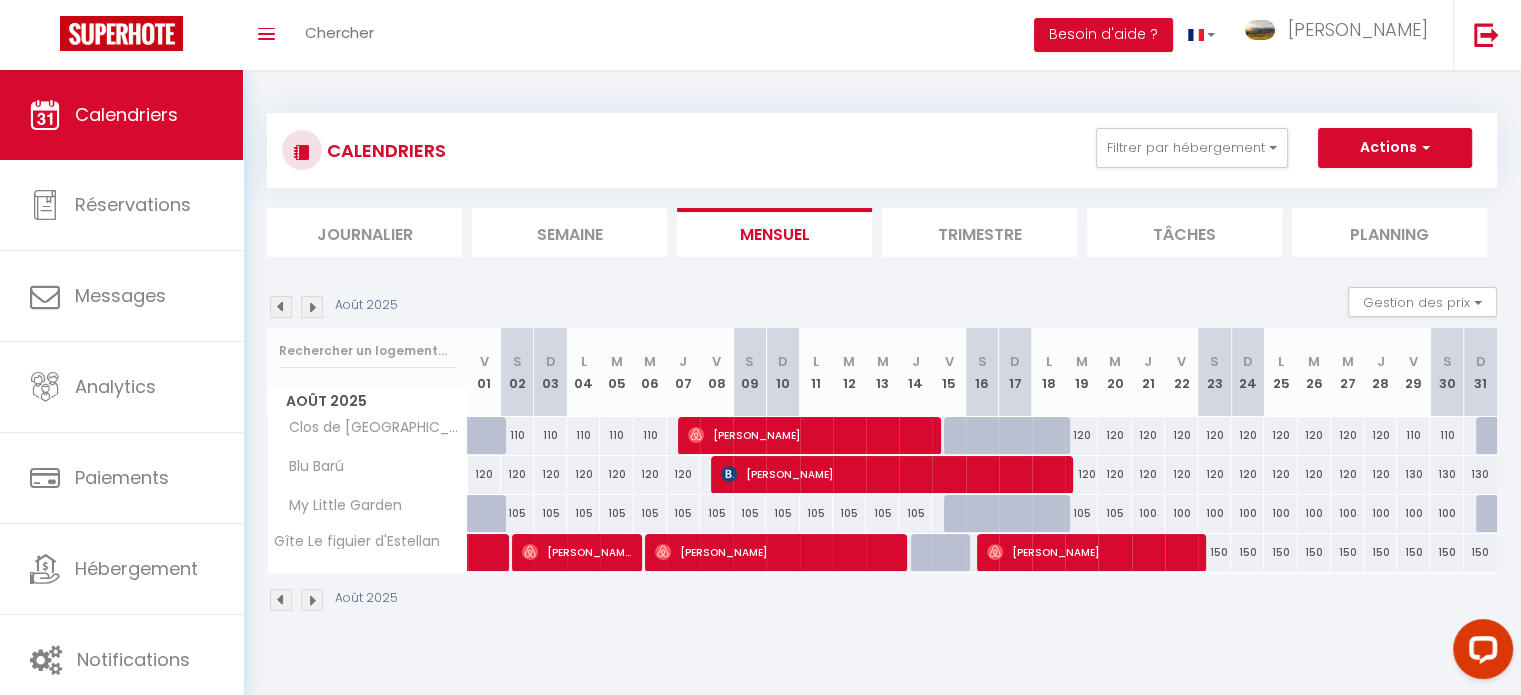 click at bounding box center [281, 307] 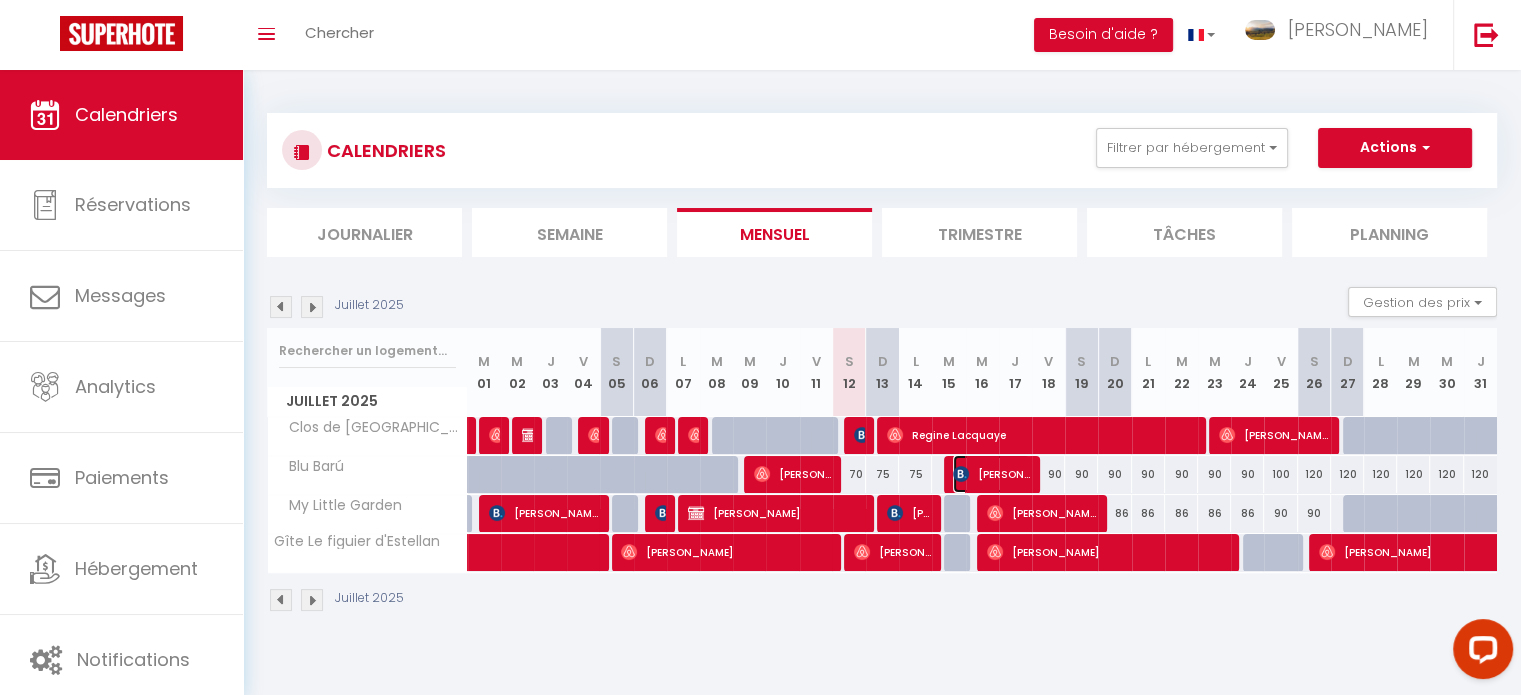 click on "Carole Diaz" at bounding box center [991, 474] 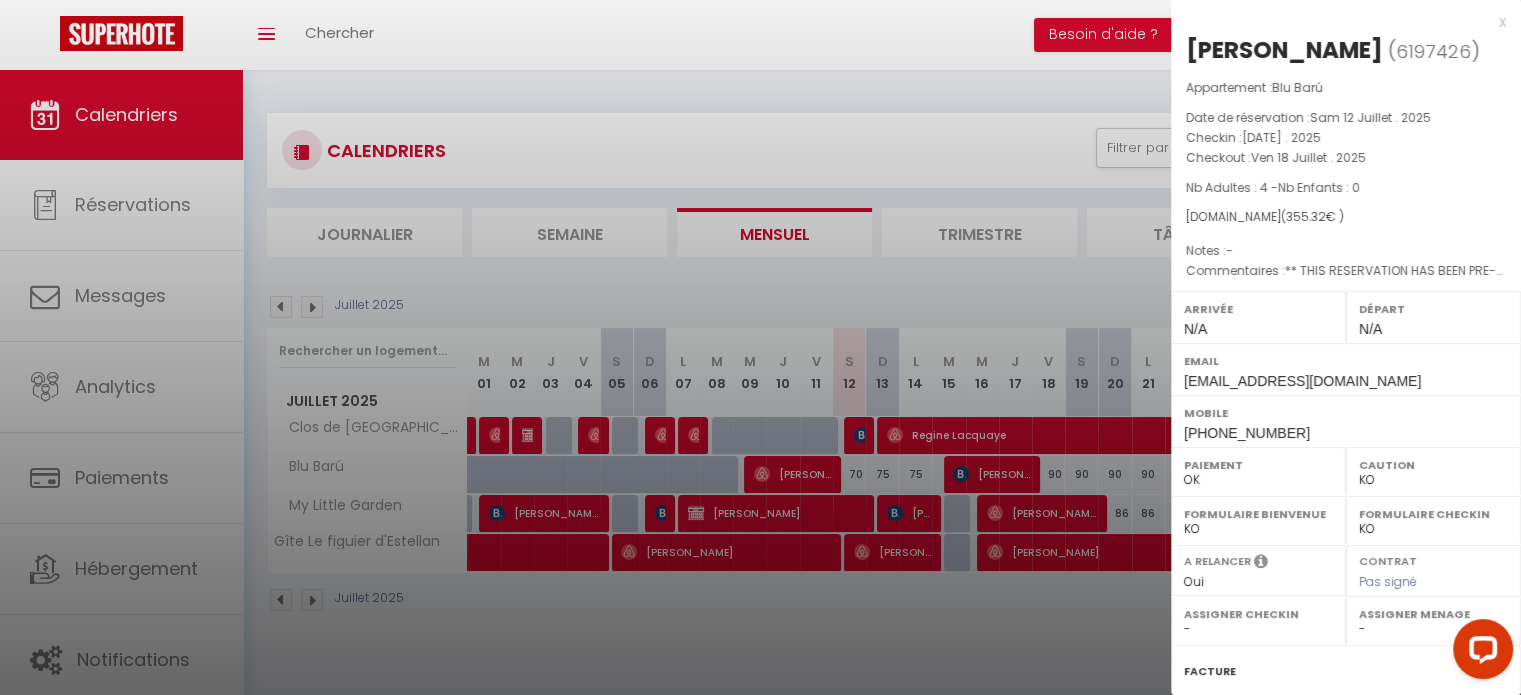 click at bounding box center [760, 347] 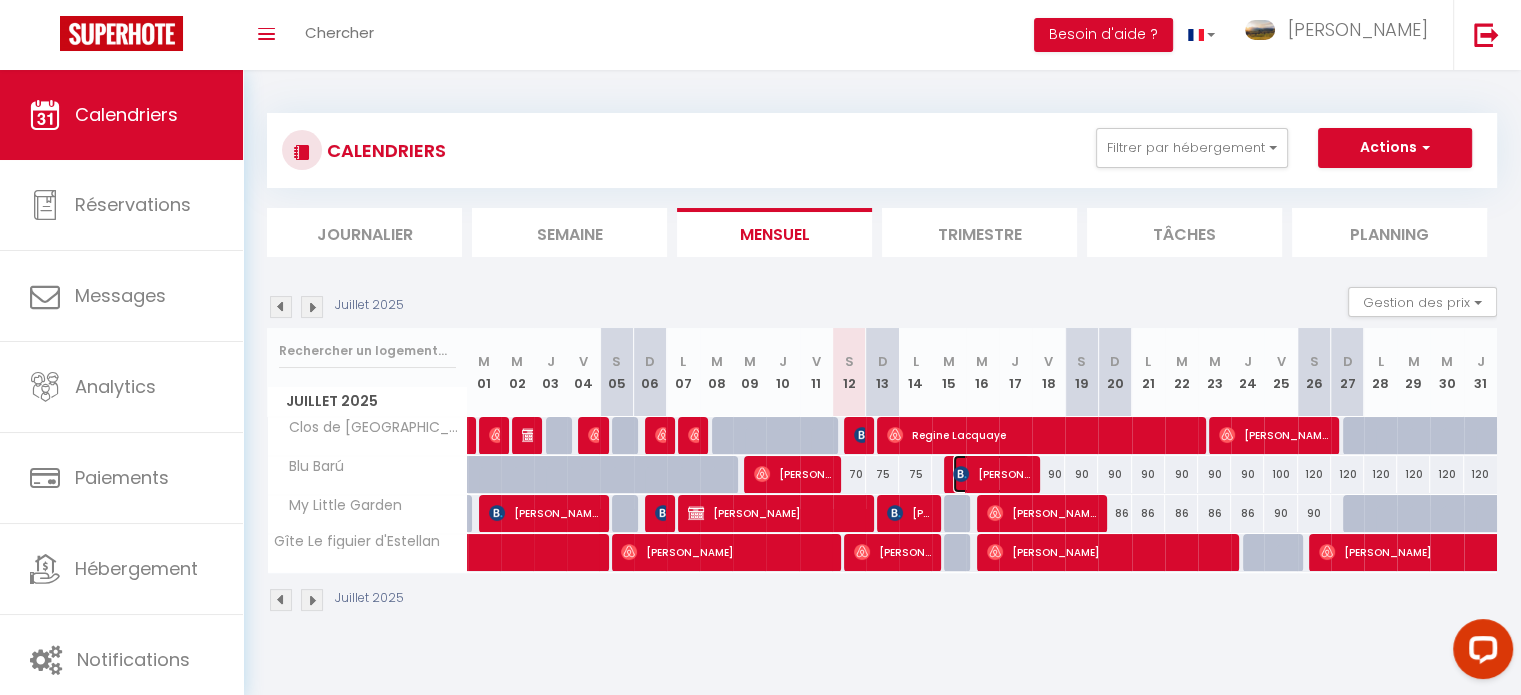 click on "Carole Diaz" at bounding box center [991, 474] 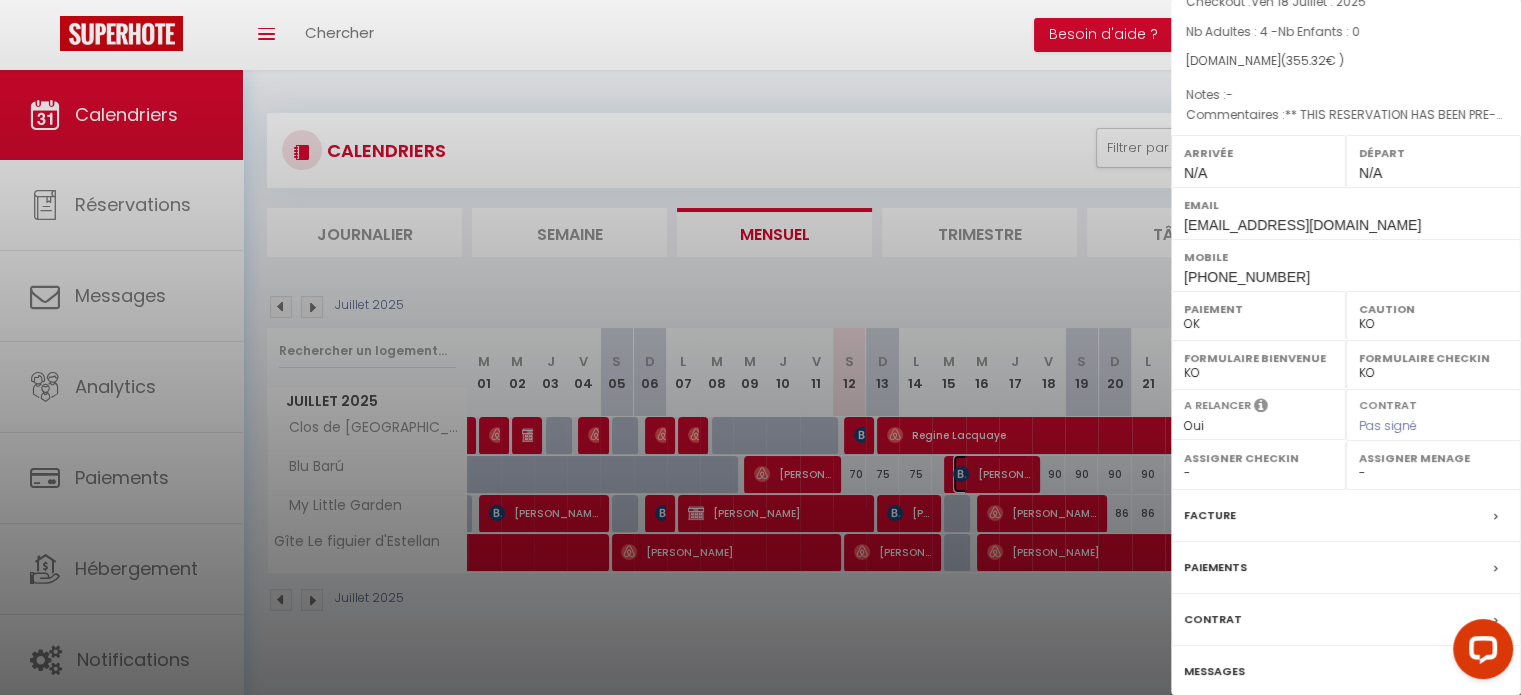 scroll, scrollTop: 233, scrollLeft: 0, axis: vertical 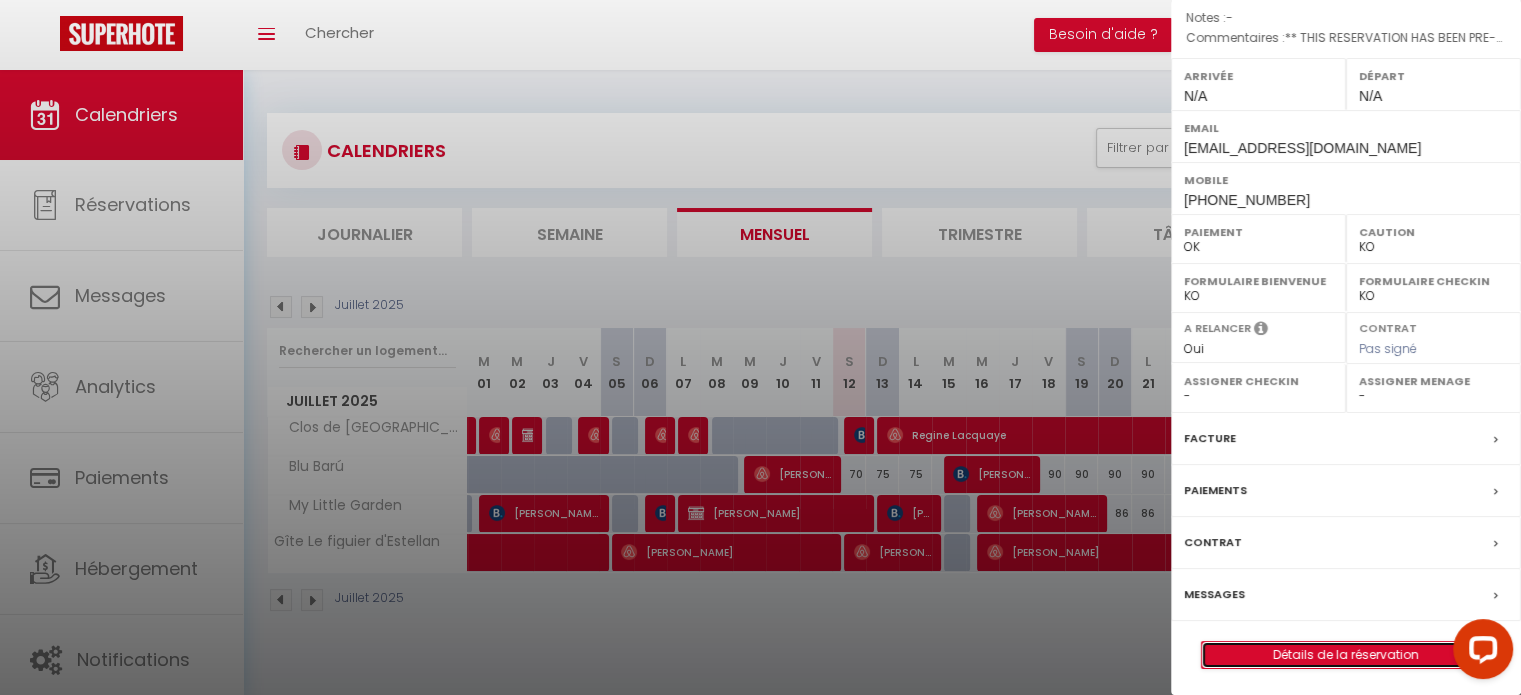 click on "Détails de la réservation" at bounding box center [1346, 655] 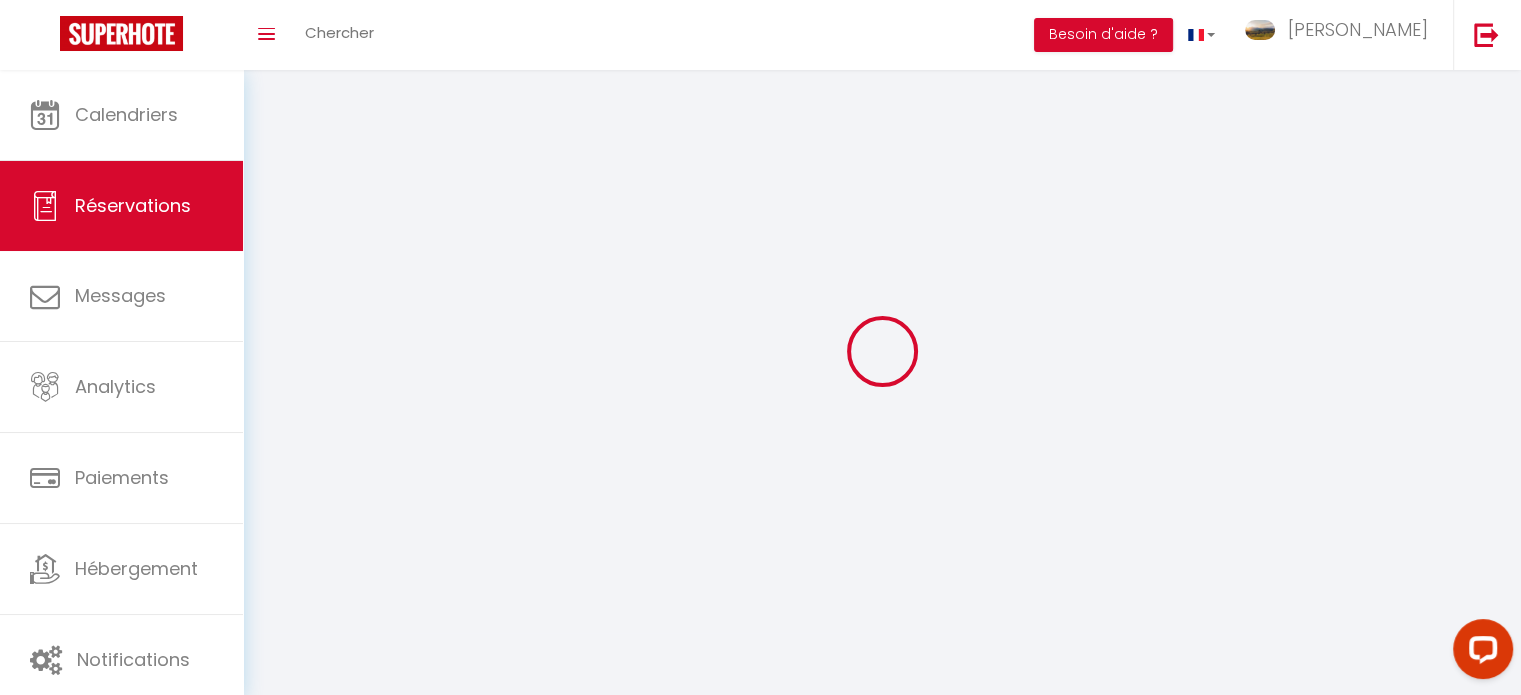 type on "Carole" 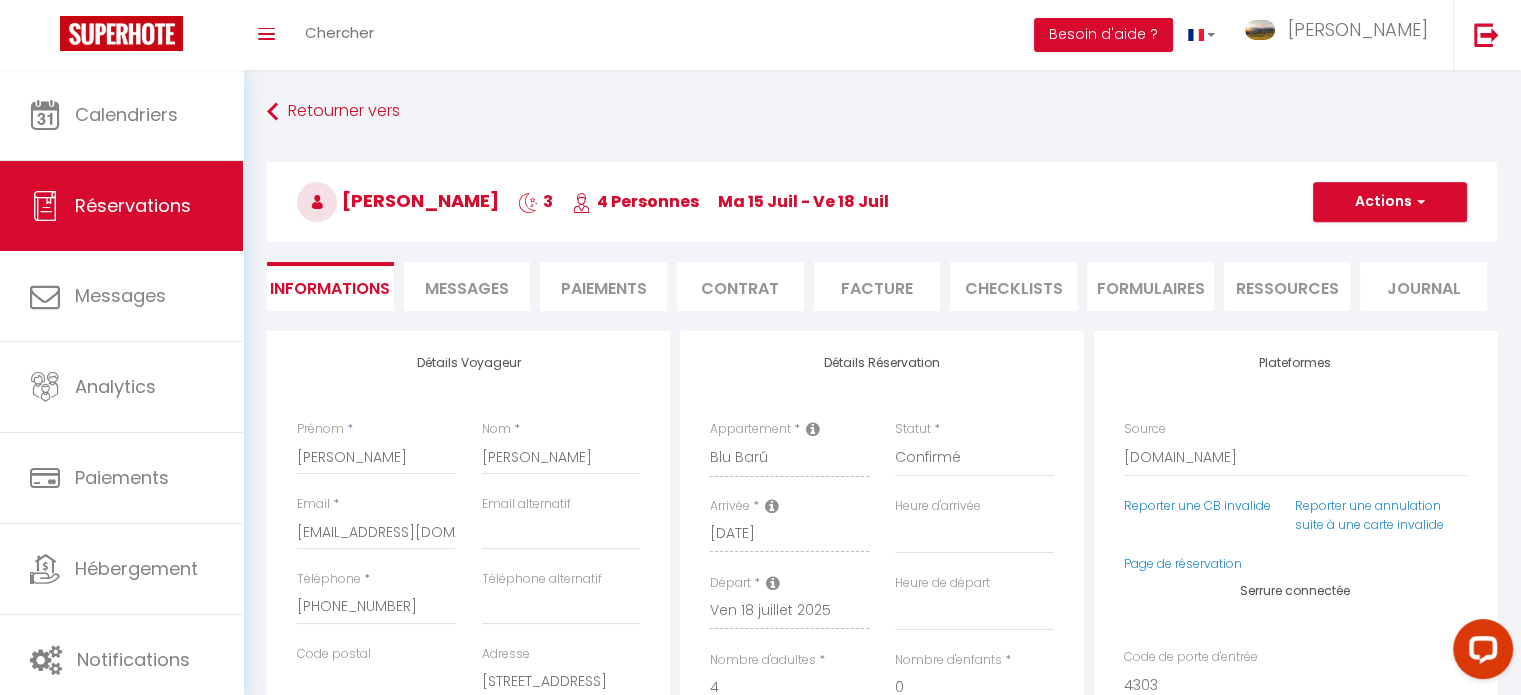 checkbox on "false" 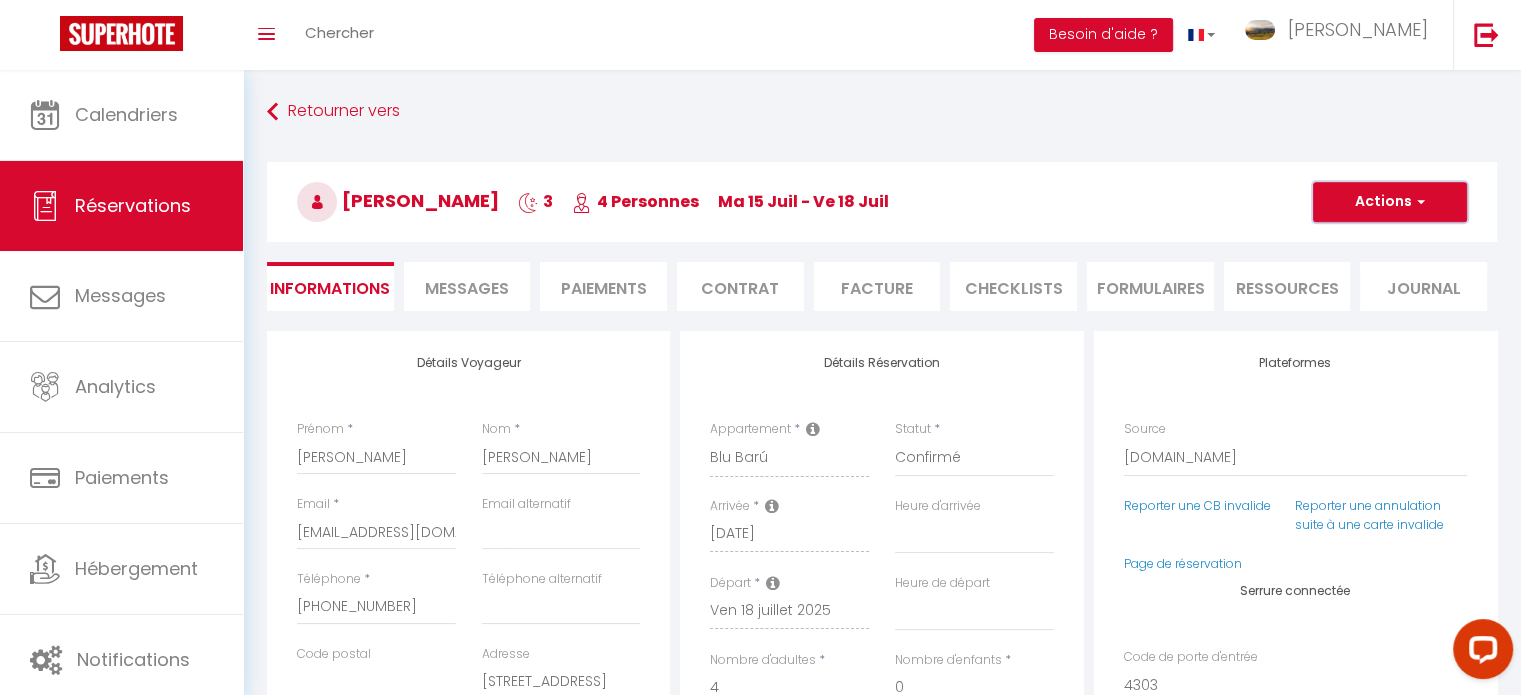 click at bounding box center (1418, 202) 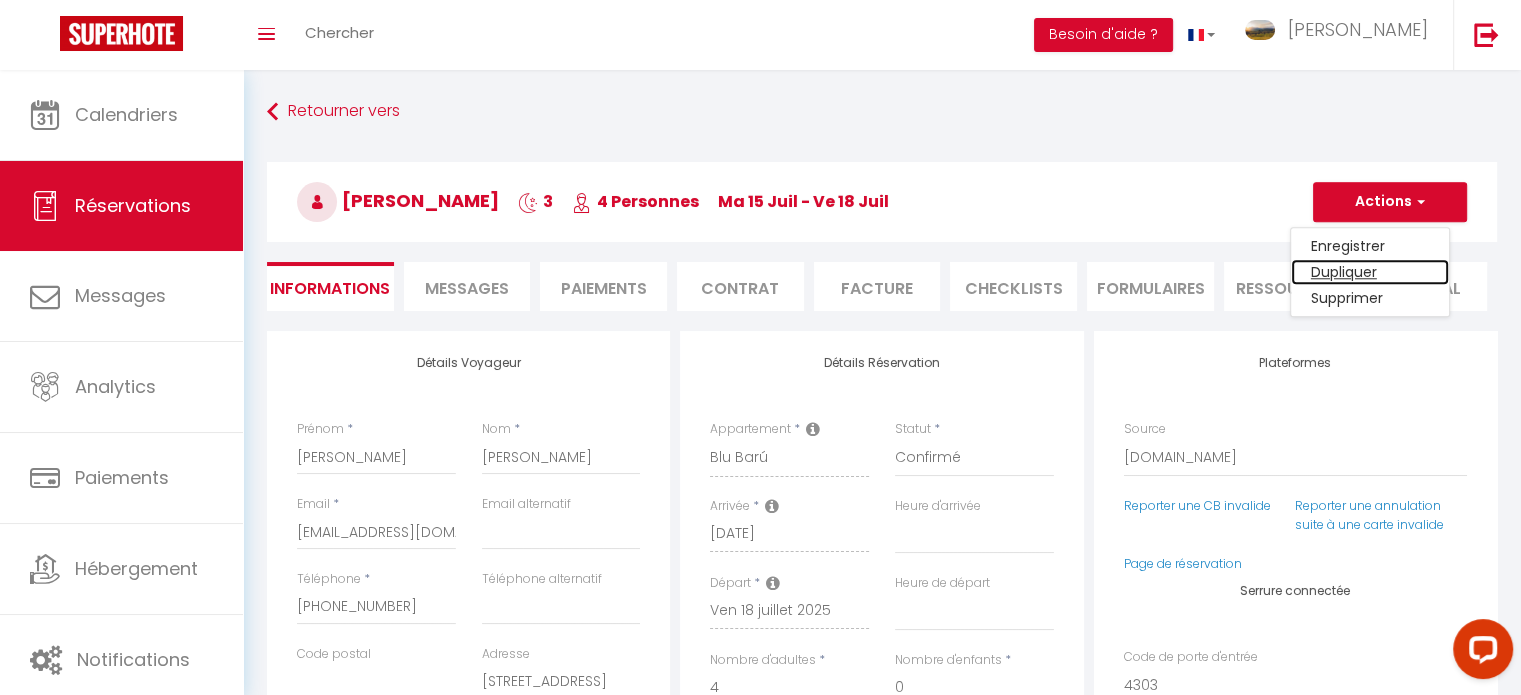 click on "Dupliquer" at bounding box center (1370, 272) 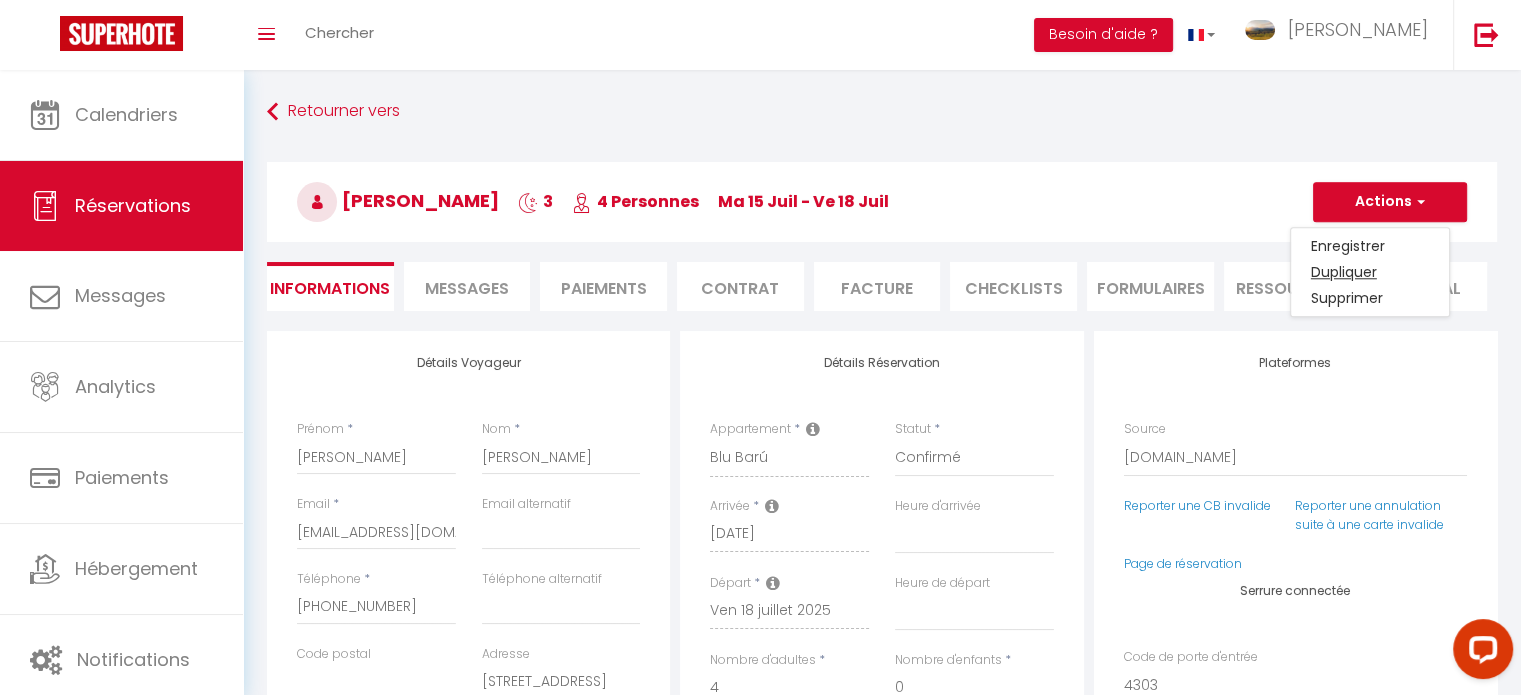 type on "0" 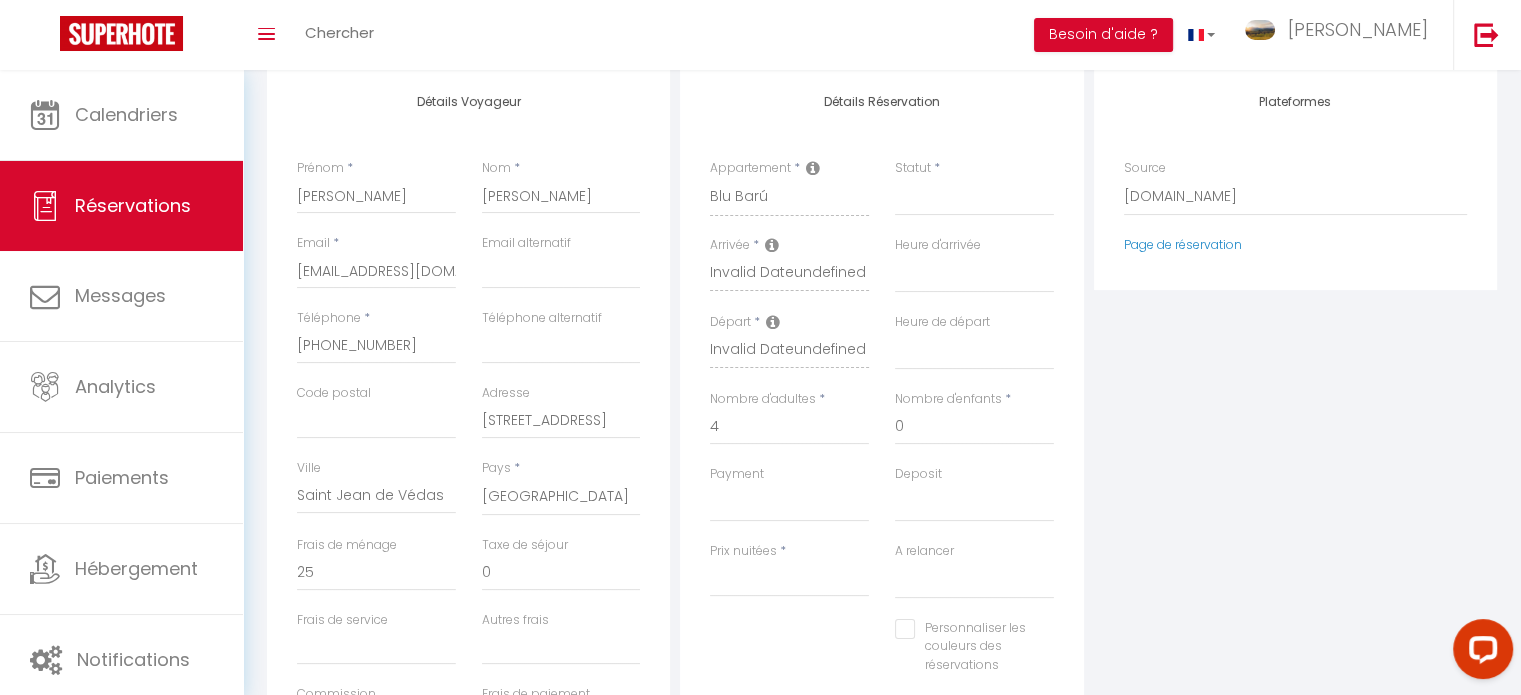 scroll, scrollTop: 294, scrollLeft: 0, axis: vertical 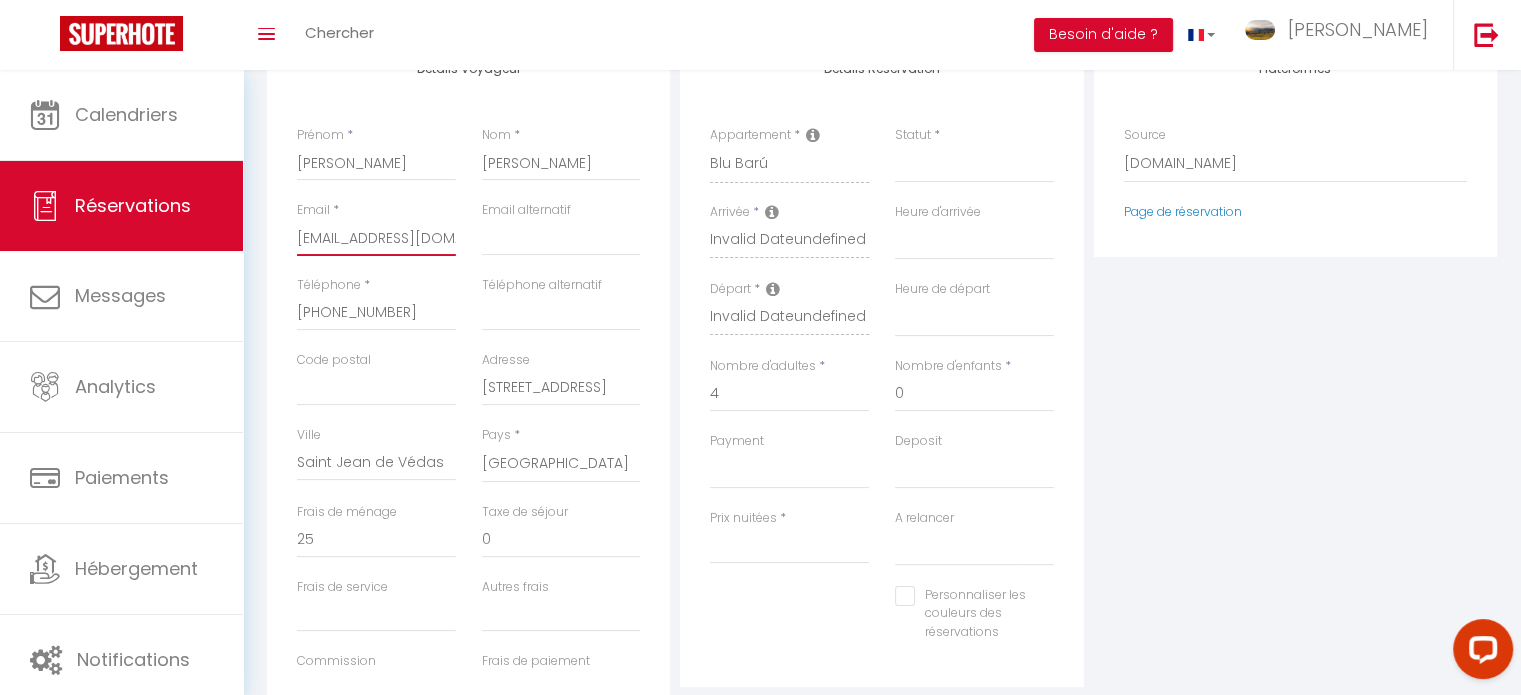 drag, startPoint x: 296, startPoint y: 233, endPoint x: 444, endPoint y: 235, distance: 148.01352 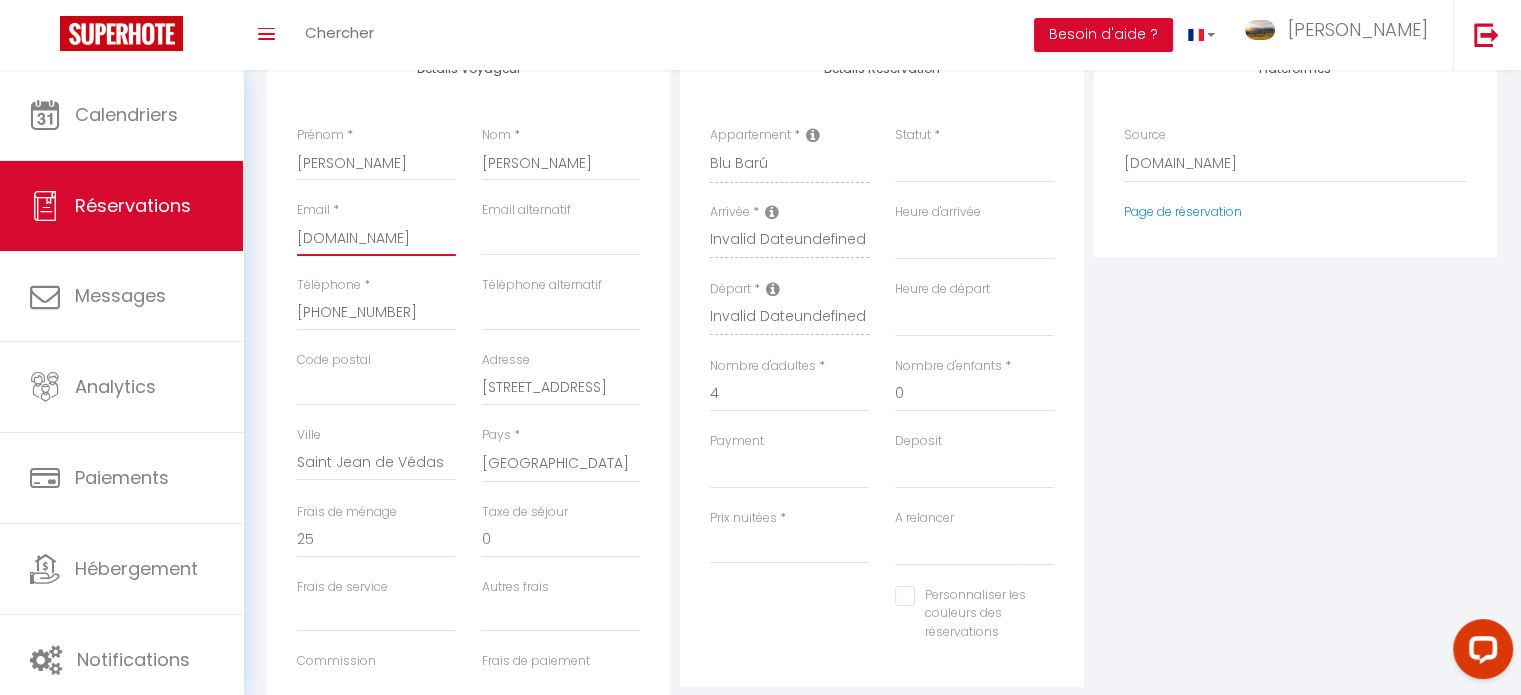 type on "cdiaz.27312ooking.com" 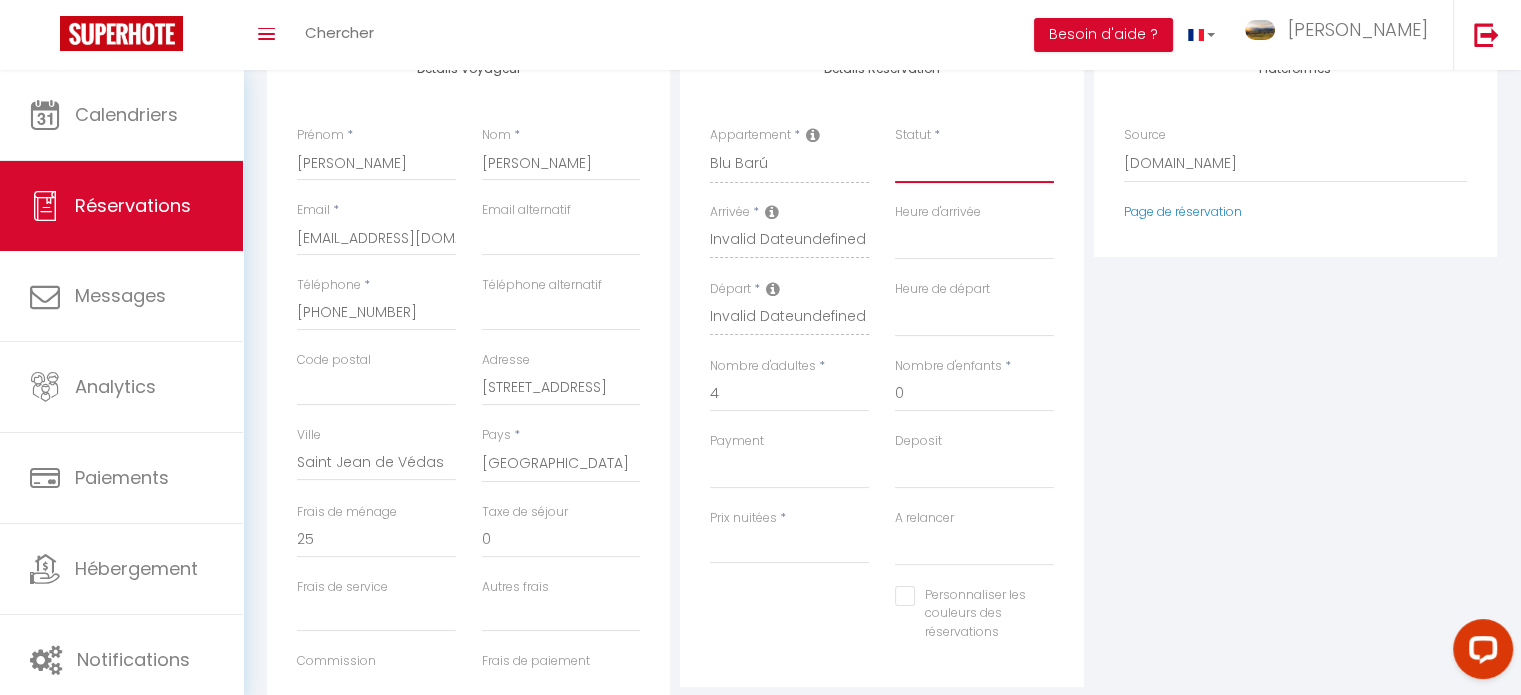 click on "Confirmé Non Confirmé Annulé Annulé par le voyageur No Show Request" at bounding box center [974, 164] 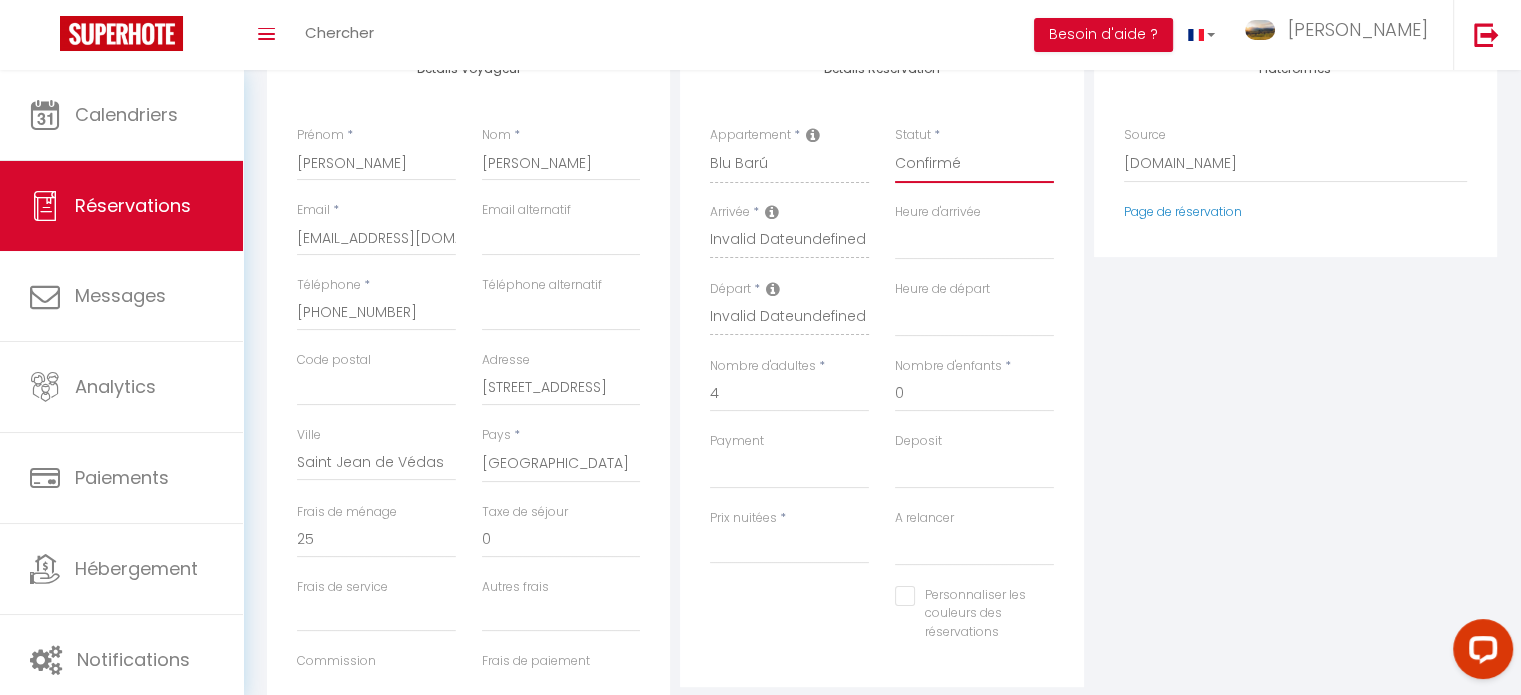 click on "Confirmé Non Confirmé Annulé Annulé par le voyageur No Show Request" at bounding box center [974, 164] 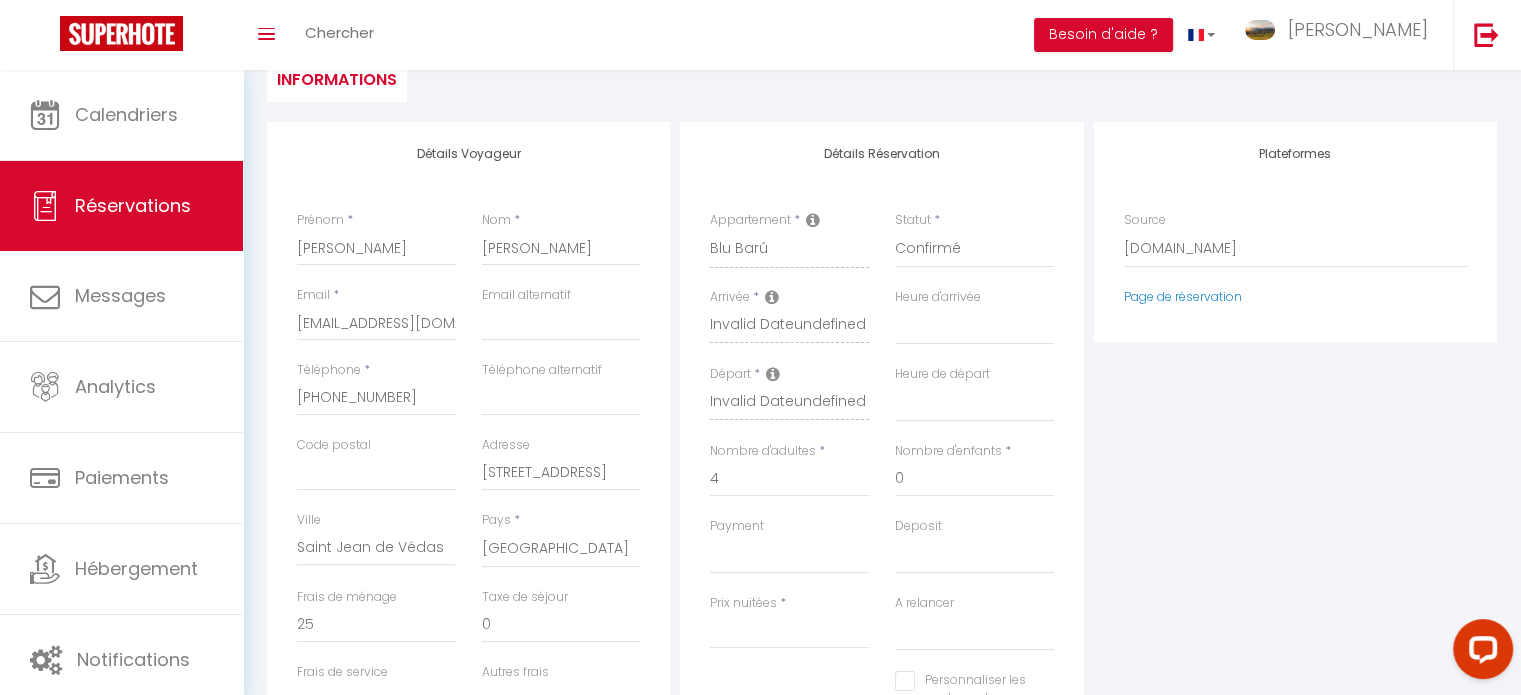 scroll, scrollTop: 198, scrollLeft: 0, axis: vertical 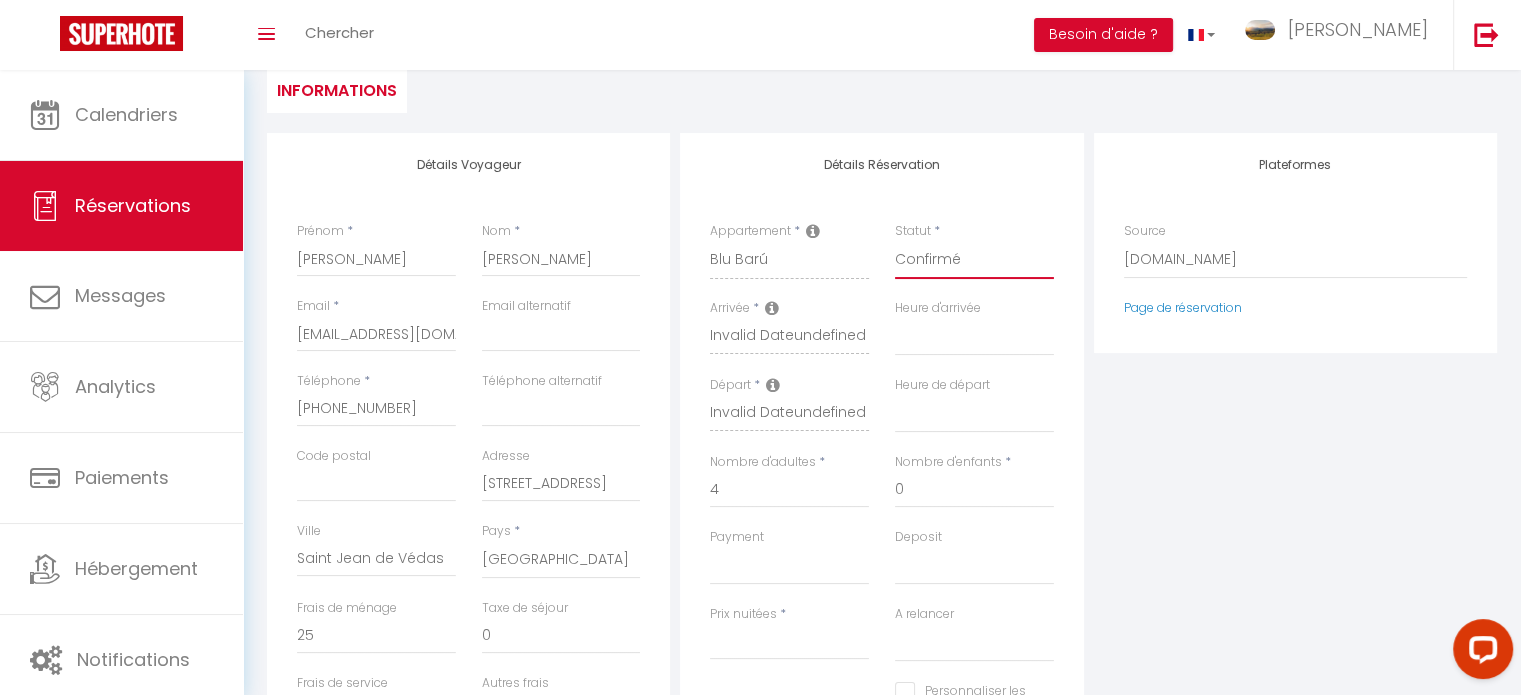 click on "Confirmé Non Confirmé Annulé Annulé par le voyageur No Show Request" at bounding box center (974, 260) 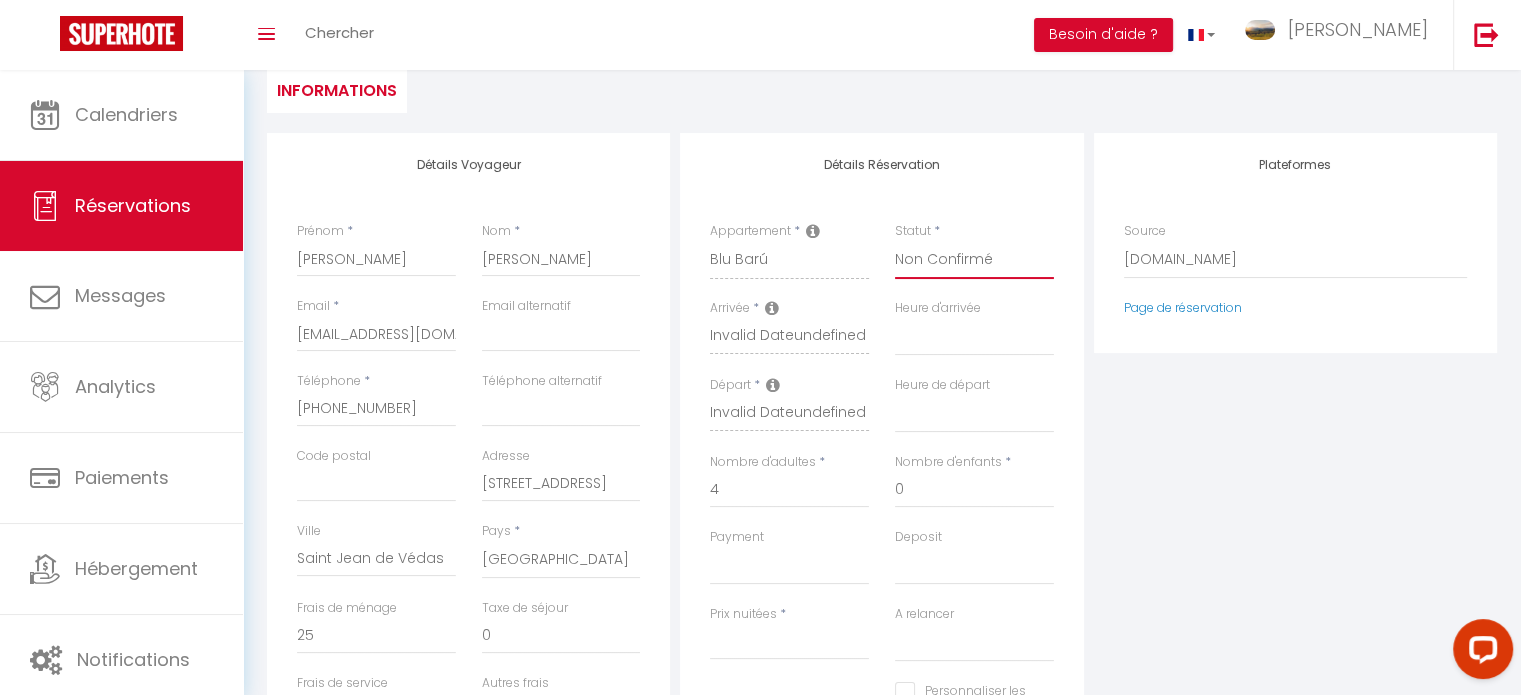 click on "Confirmé Non Confirmé Annulé Annulé par le voyageur No Show Request" at bounding box center (974, 260) 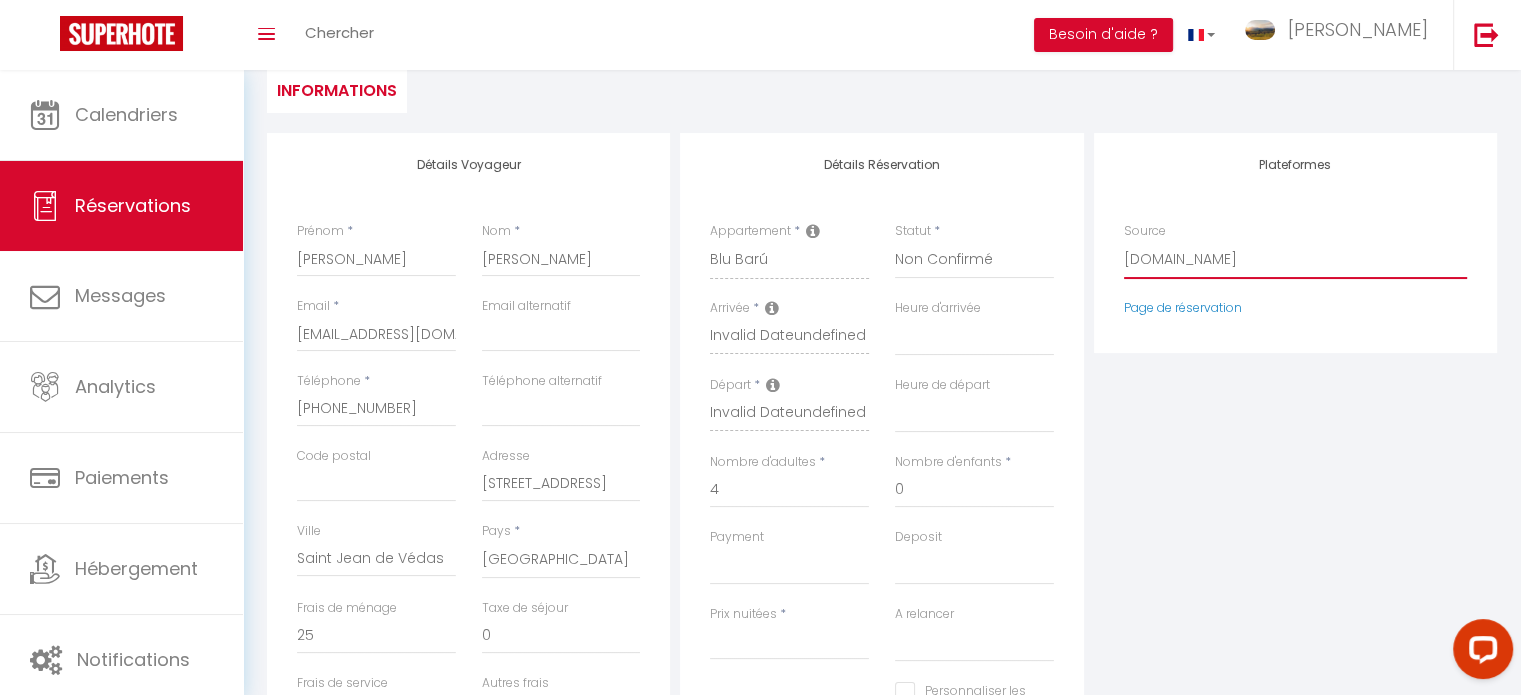 click on "Direct
Airbnb.com
Booking.com
Chalet montagne
Expedia
Gite de France
Homeaway
Homeaway iCal
Homeaway.com
Hotels.com
Housetrip.com
Ical" at bounding box center [1295, 260] 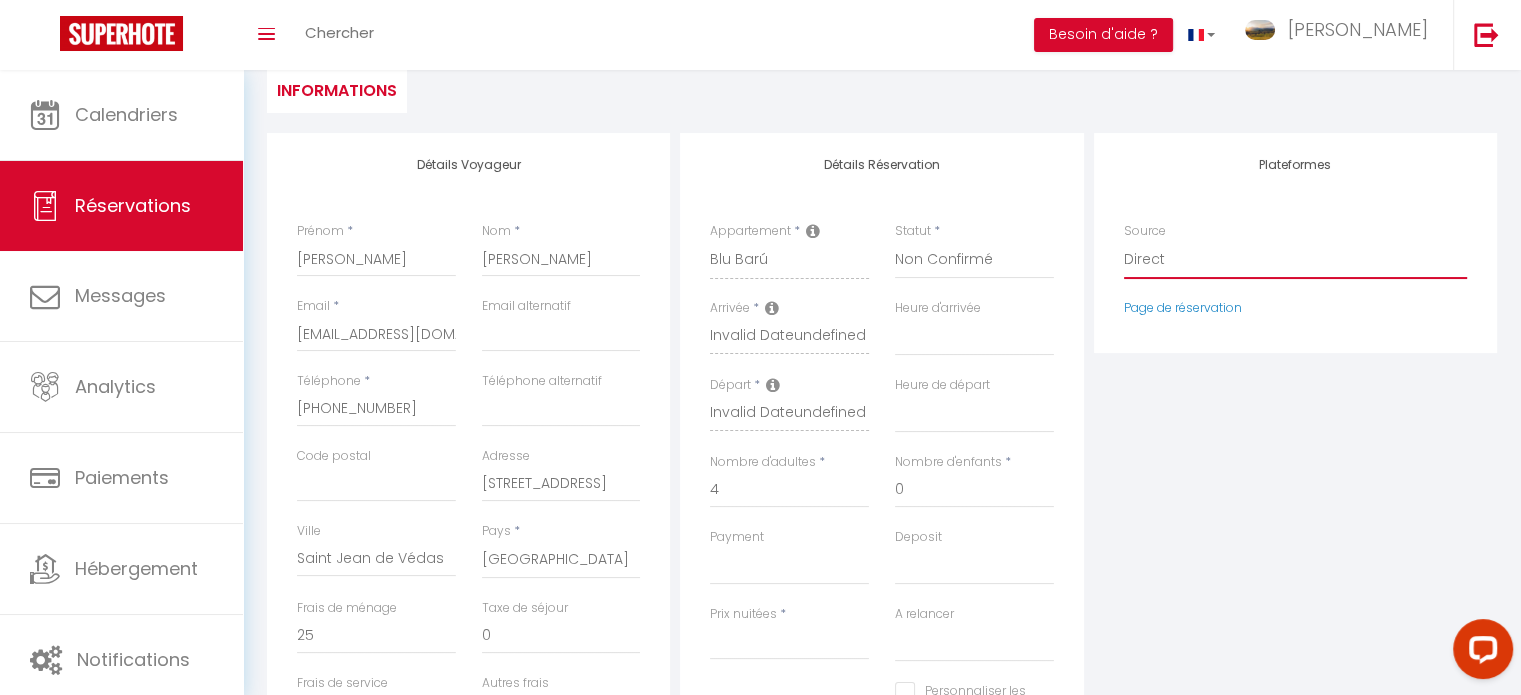 click on "Direct
Airbnb.com
Booking.com
Chalet montagne
Expedia
Gite de France
Homeaway
Homeaway iCal
Homeaway.com
Hotels.com
Housetrip.com
Ical" at bounding box center [1295, 260] 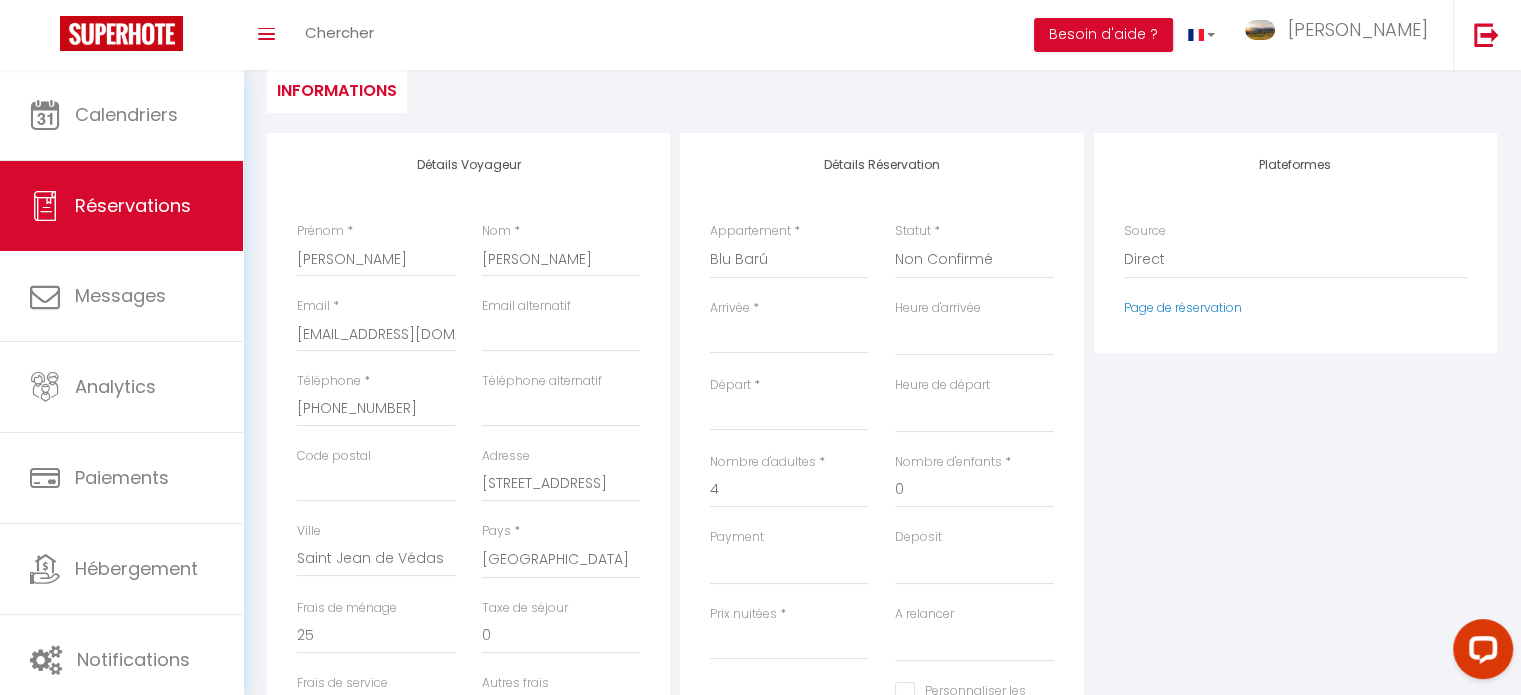 click on "Arrivée" at bounding box center [789, 338] 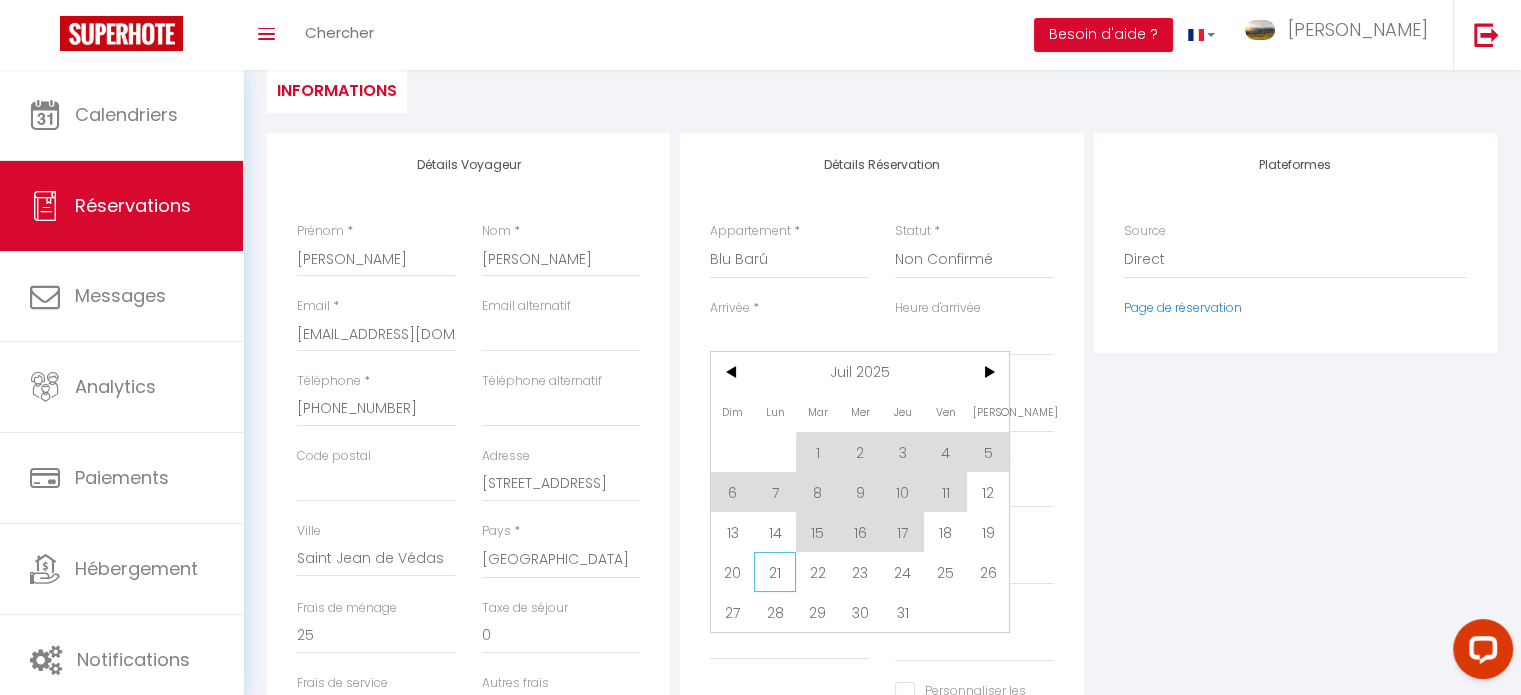 click on "21" at bounding box center [775, 572] 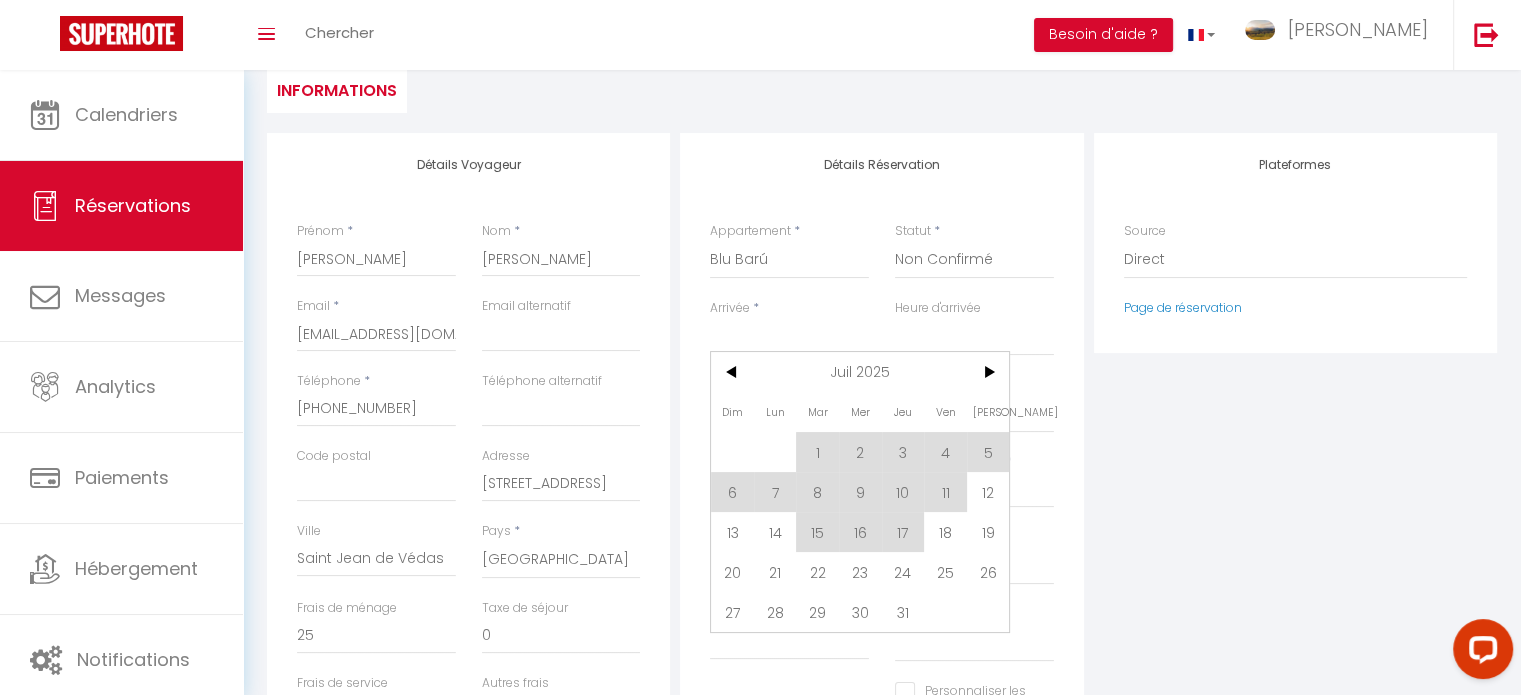 click on "OK   KO" at bounding box center [789, 566] 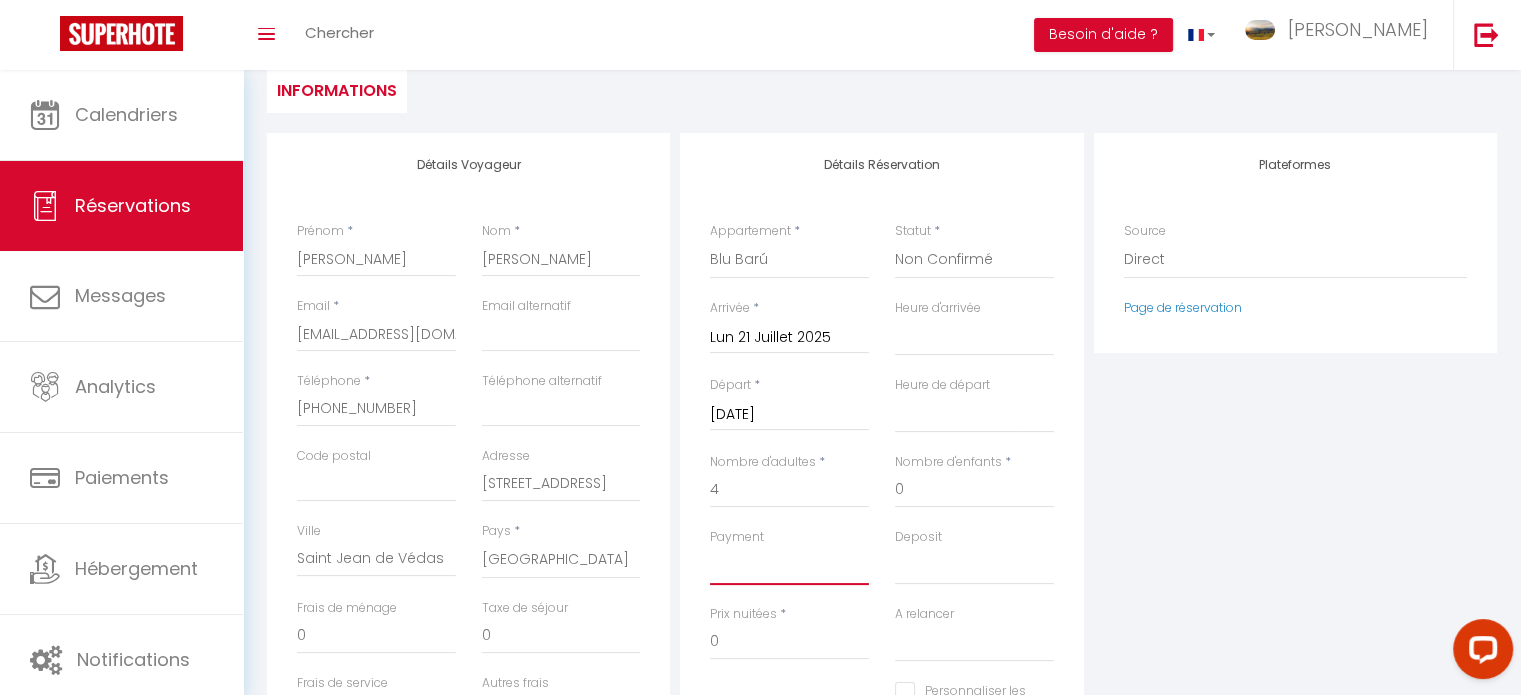 click on "OK   KO" at bounding box center [789, 566] 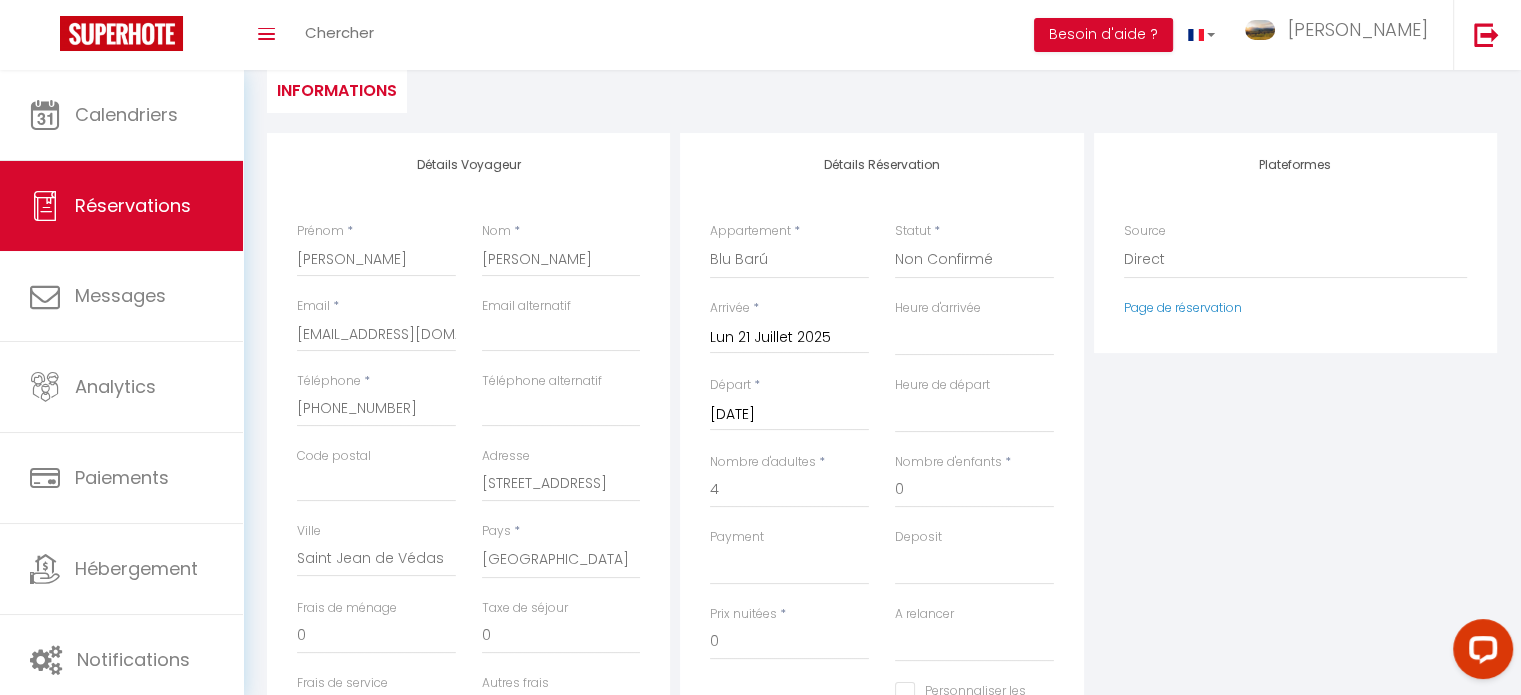click on "Mar 22 Juillet 2025" at bounding box center (789, 415) 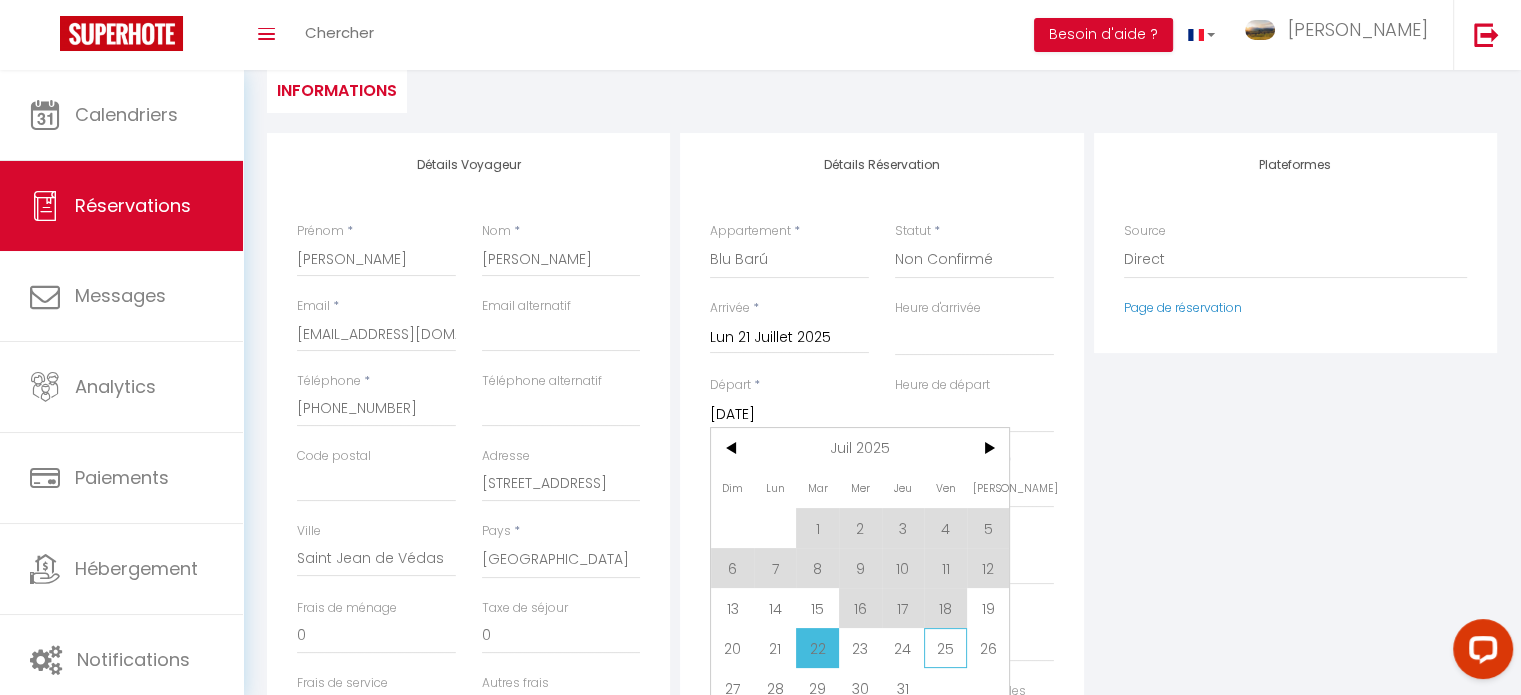 click on "25" at bounding box center [945, 648] 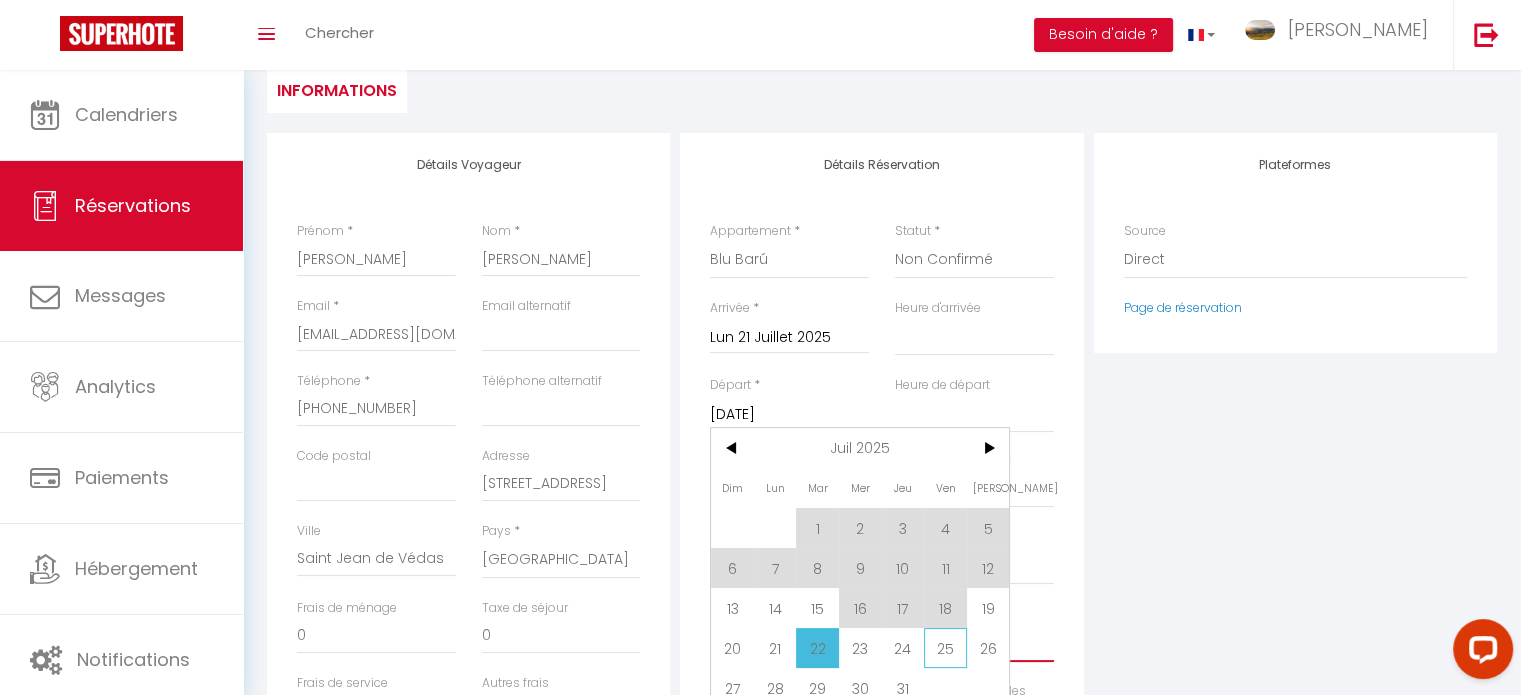 click on "Oui   Non" at bounding box center [974, 643] 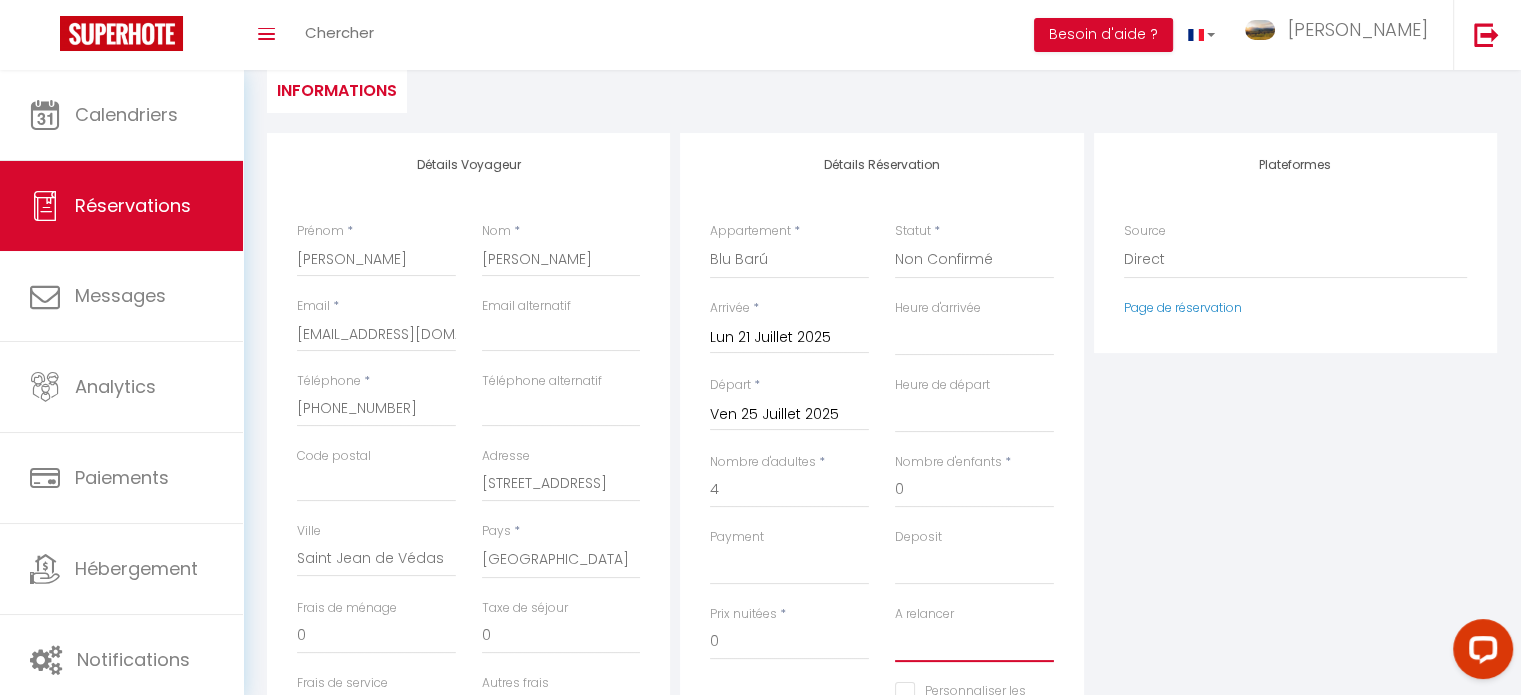 click on "Oui   Non" at bounding box center [974, 643] 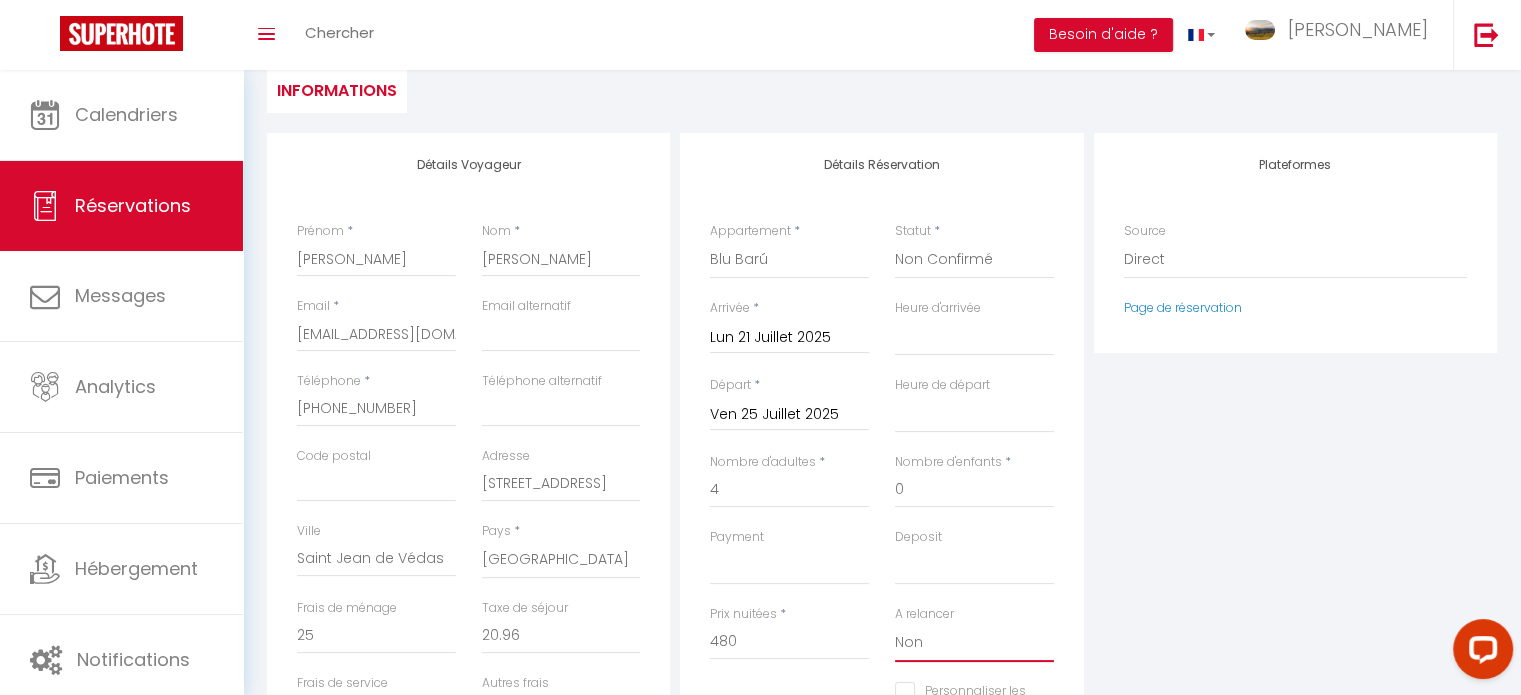 click on "Oui   Non" at bounding box center [974, 643] 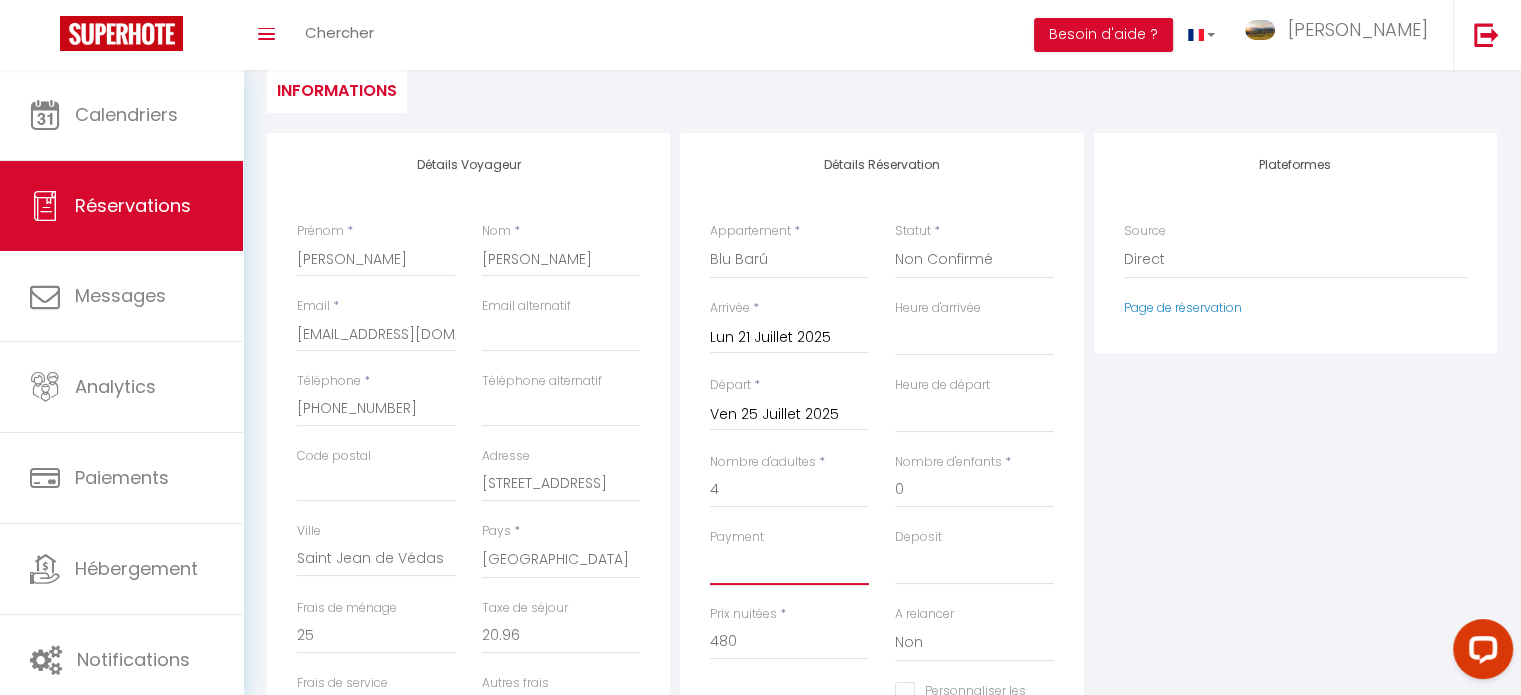 click on "OK   KO" at bounding box center (789, 566) 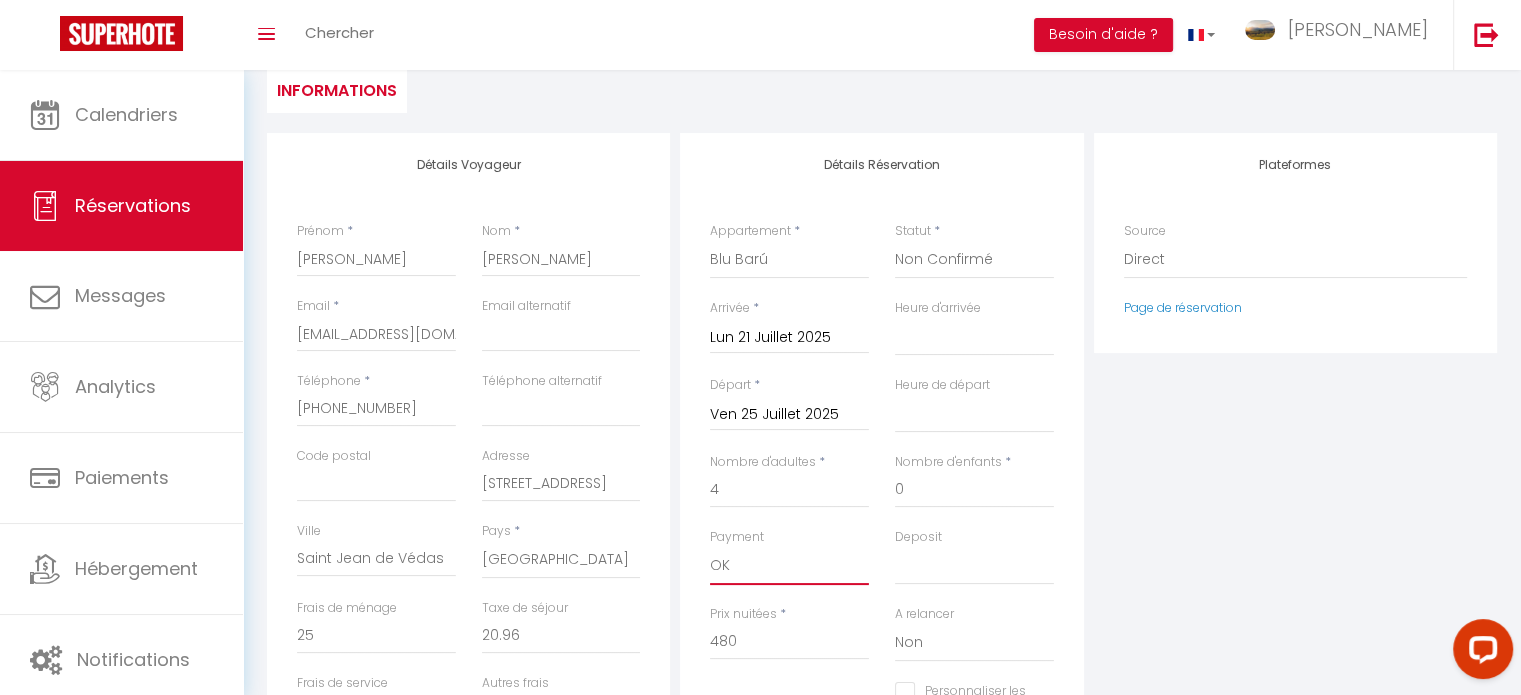 click on "OK   KO" at bounding box center (789, 566) 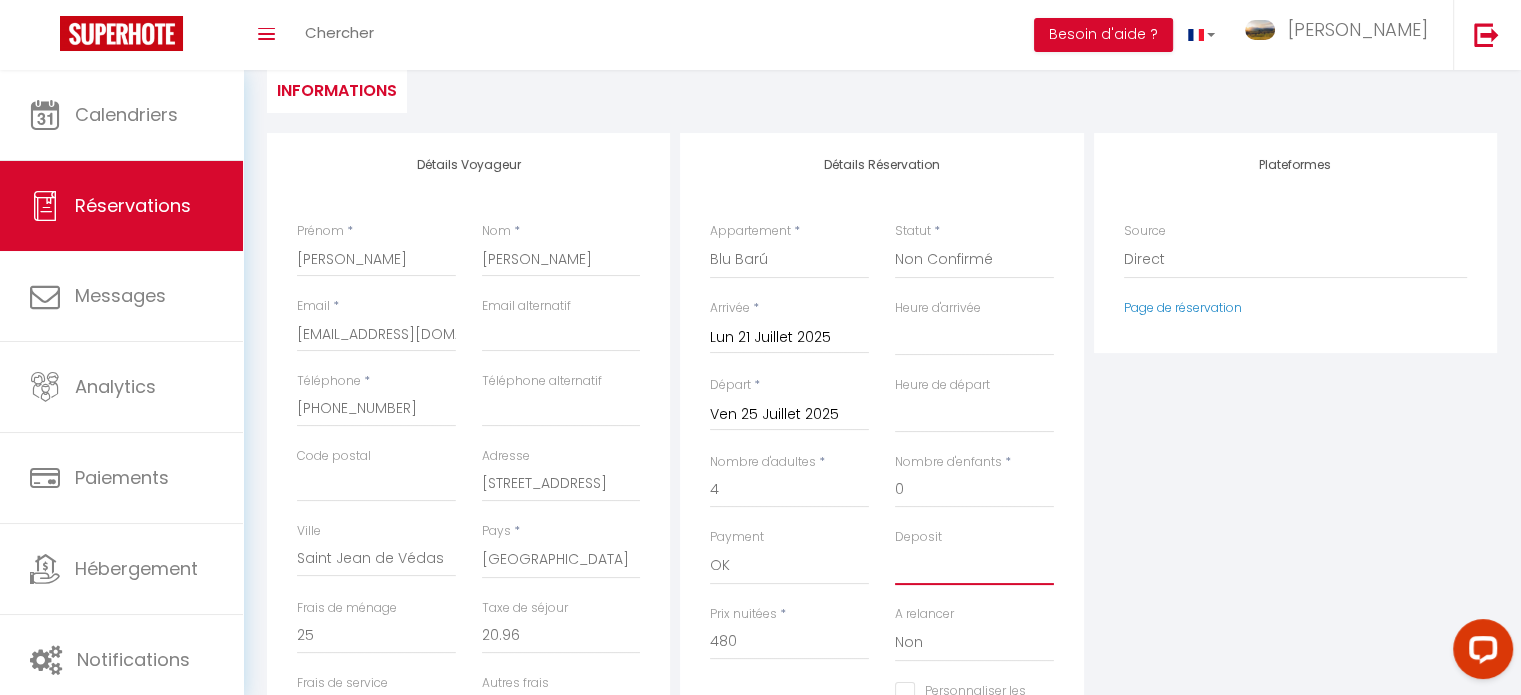 click on "OK   KO" at bounding box center (974, 566) 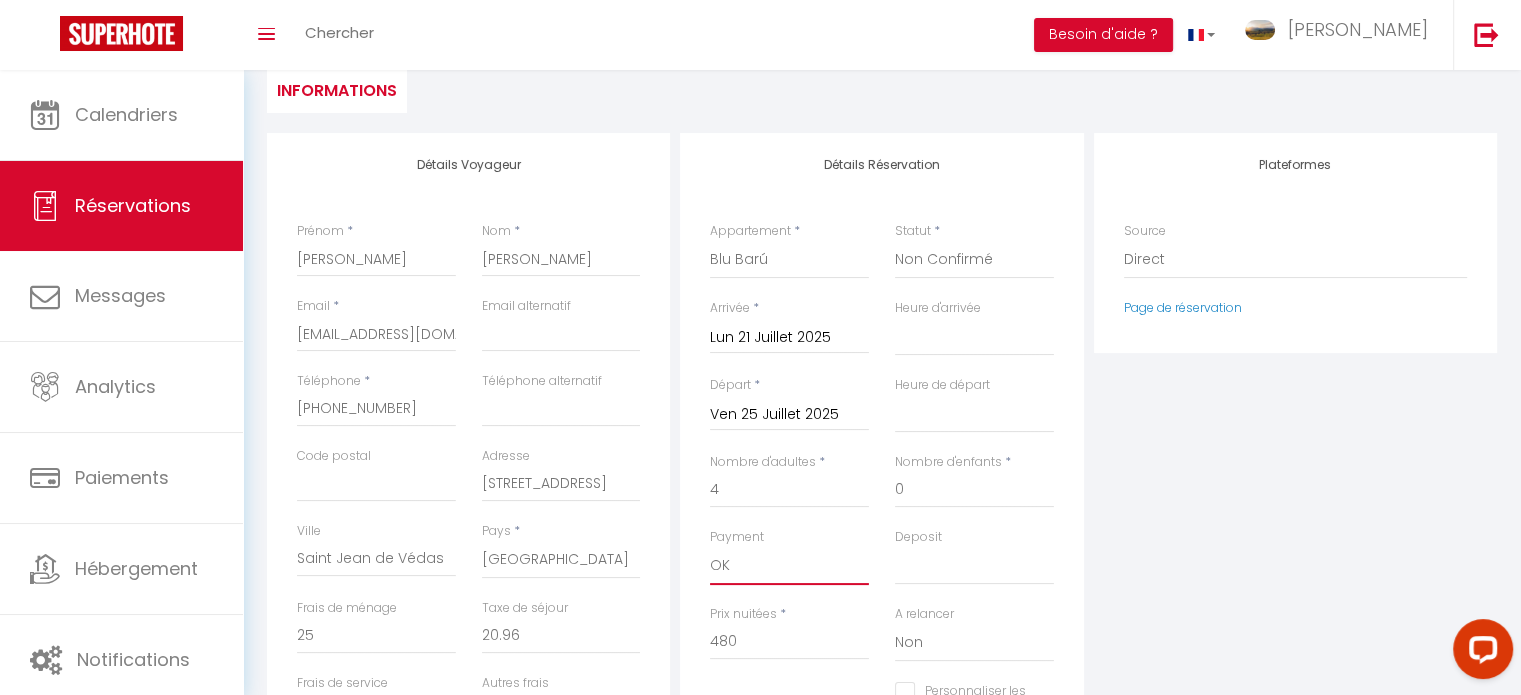 click on "OK   KO" at bounding box center (789, 566) 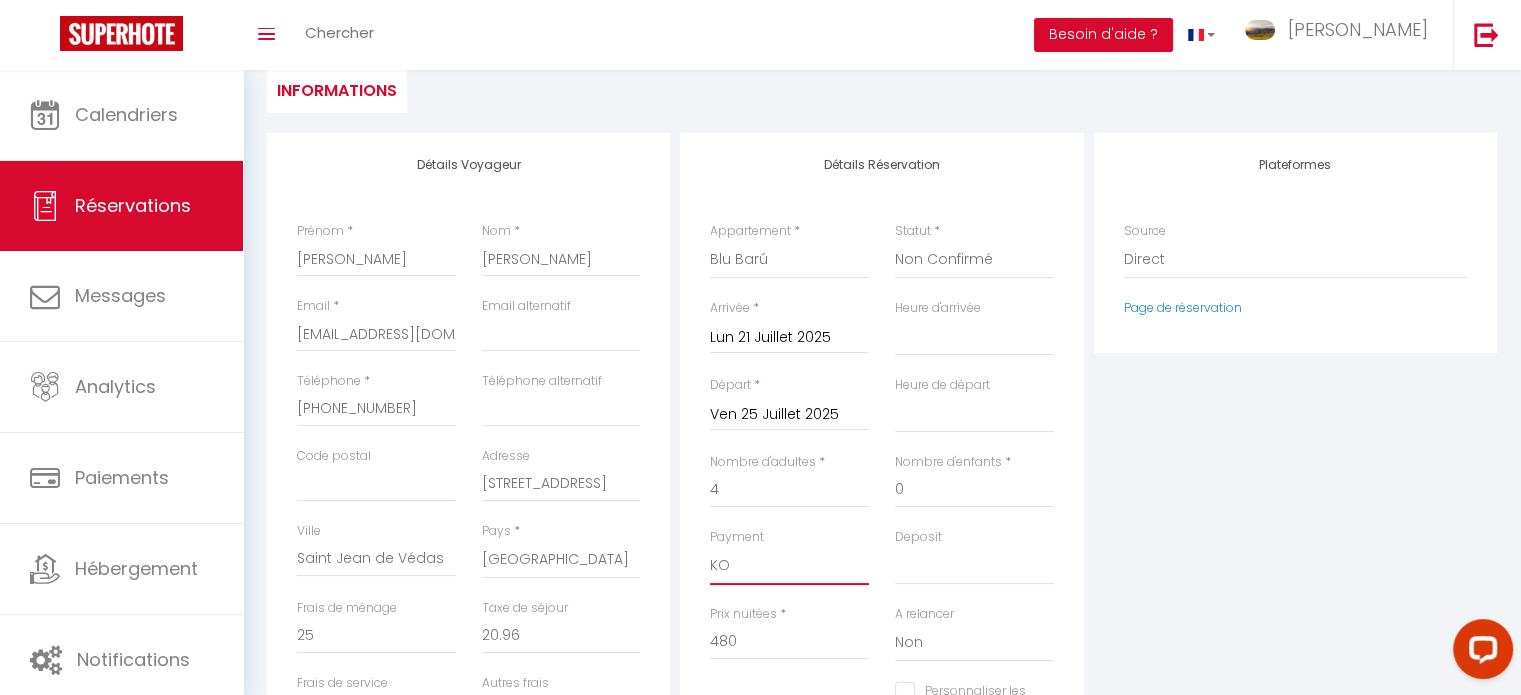 click on "OK   KO" at bounding box center (789, 566) 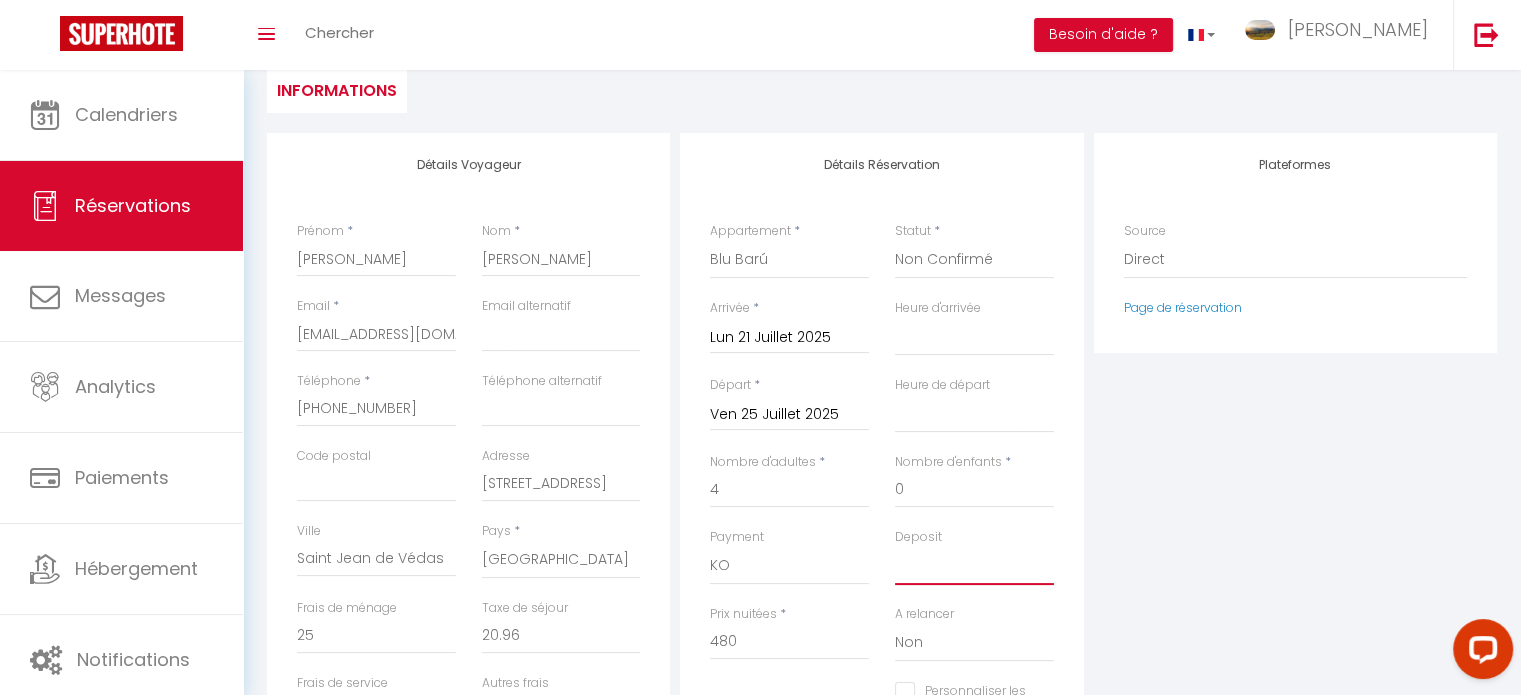 click on "OK   KO" at bounding box center (974, 566) 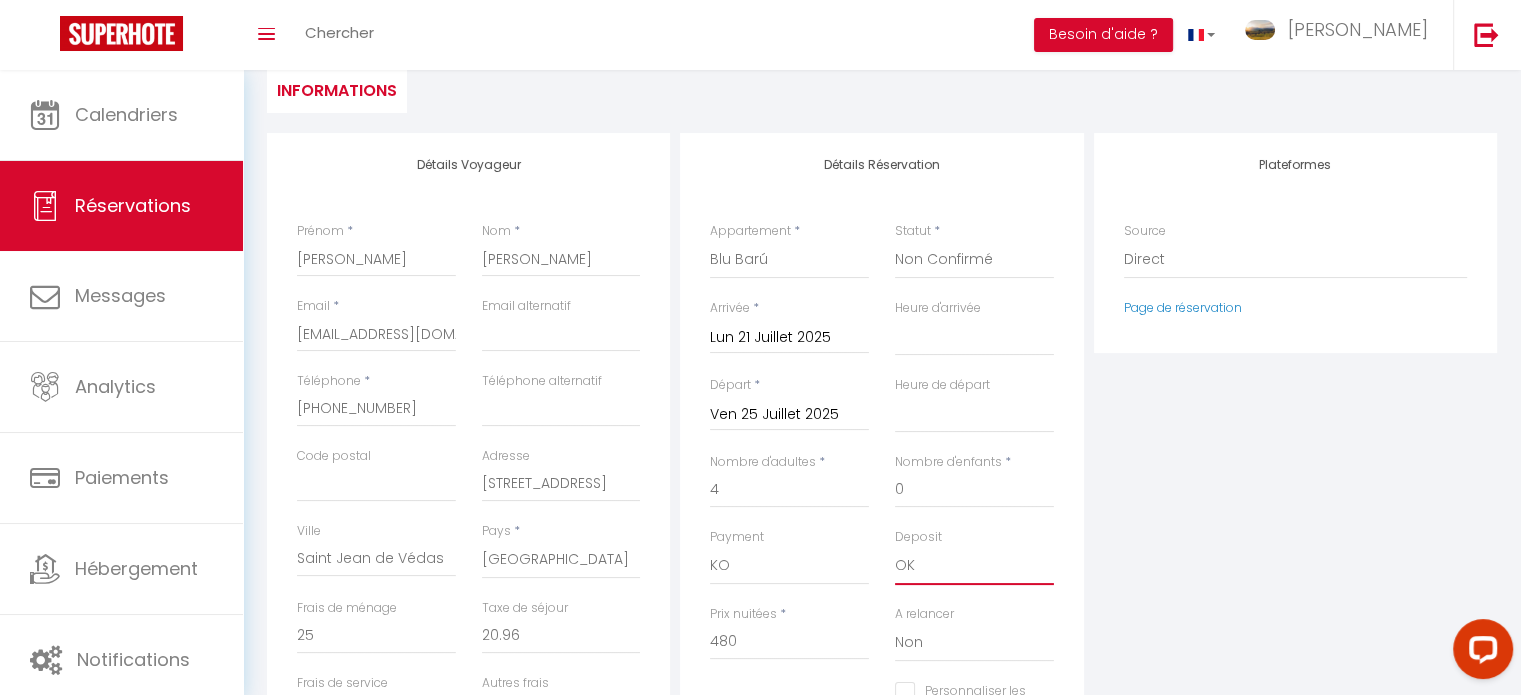 click on "OK   KO" at bounding box center [974, 566] 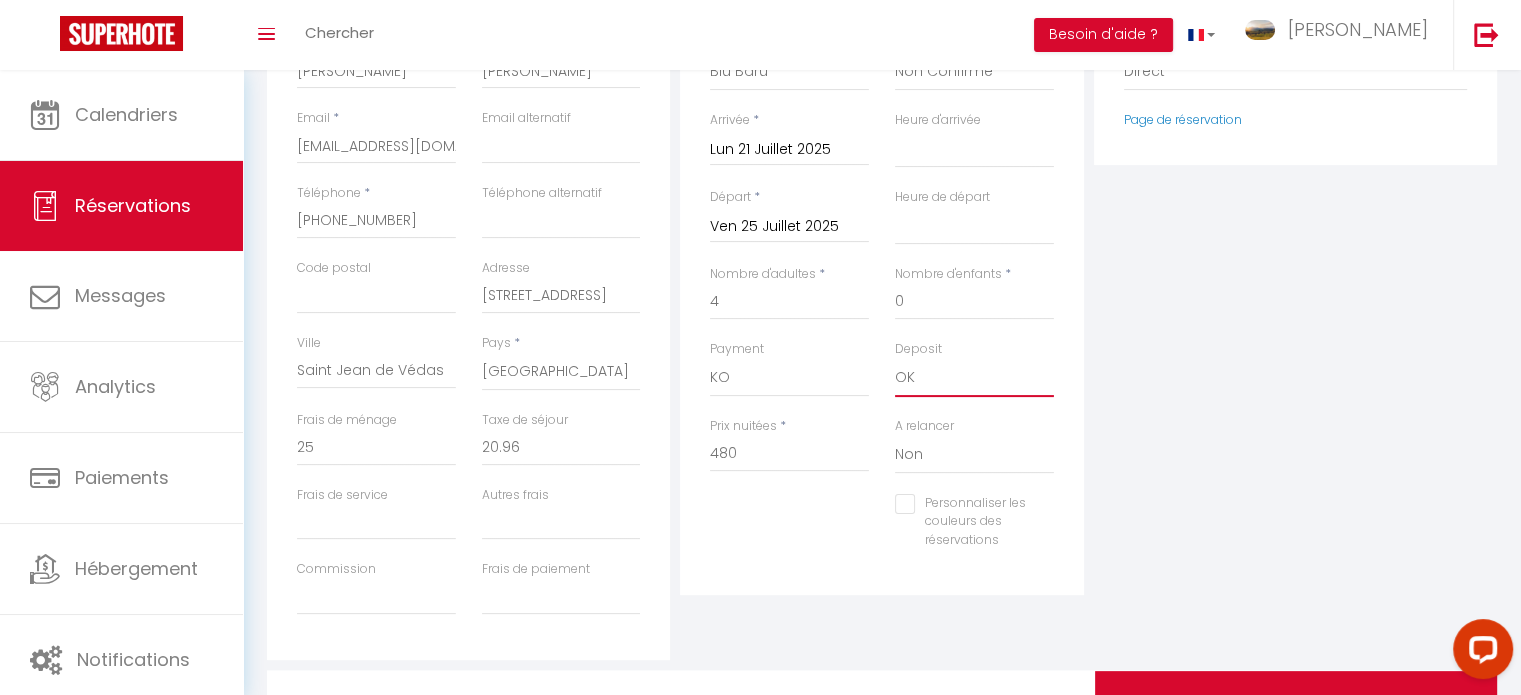 scroll, scrollTop: 404, scrollLeft: 0, axis: vertical 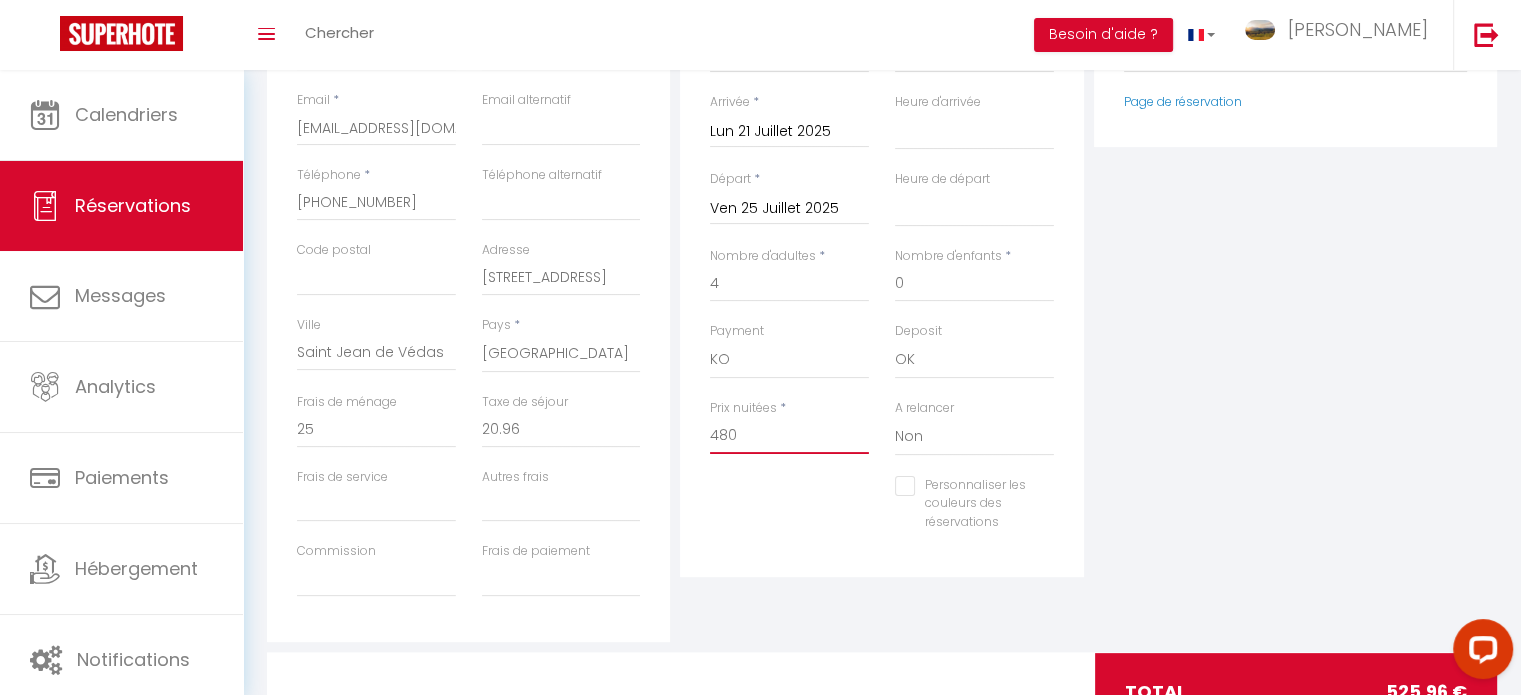 drag, startPoint x: 752, startPoint y: 433, endPoint x: 669, endPoint y: 426, distance: 83.294655 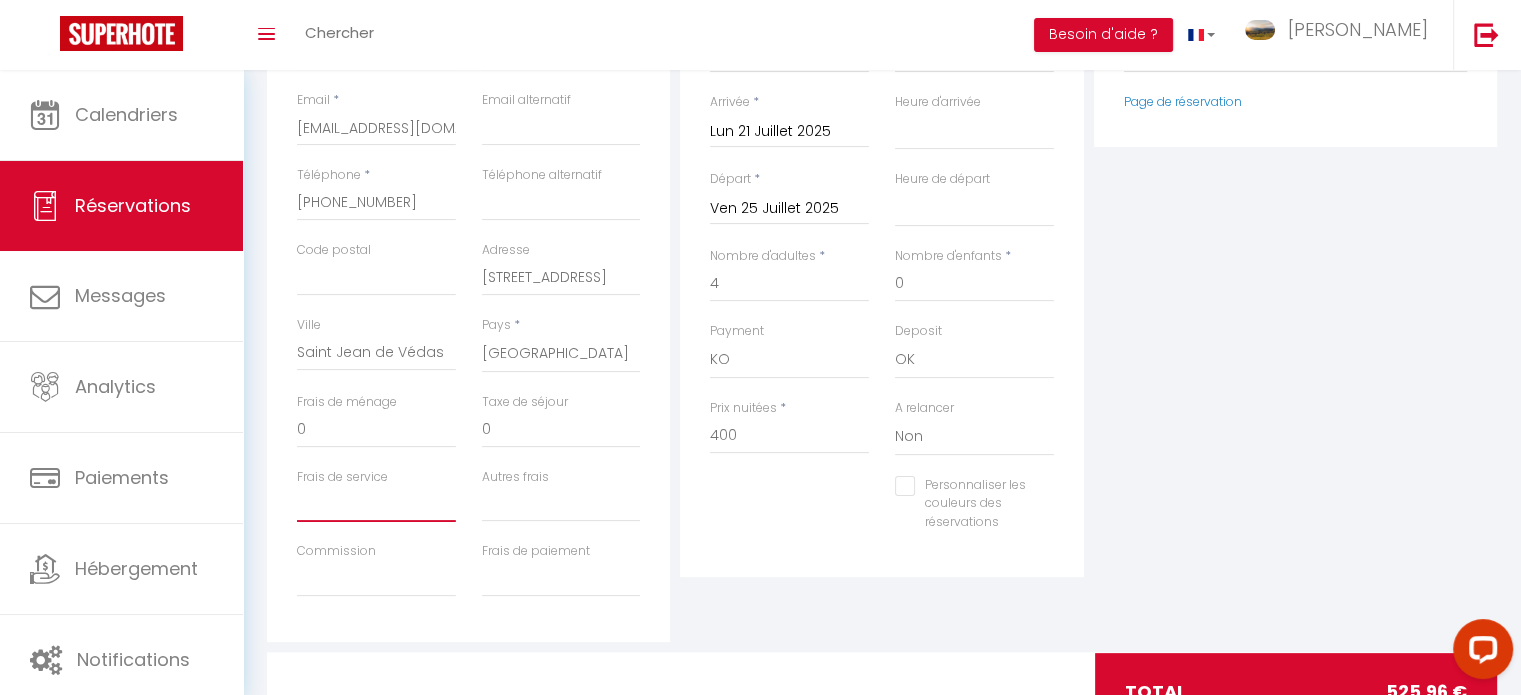 click on "Frais de service" at bounding box center (376, 504) 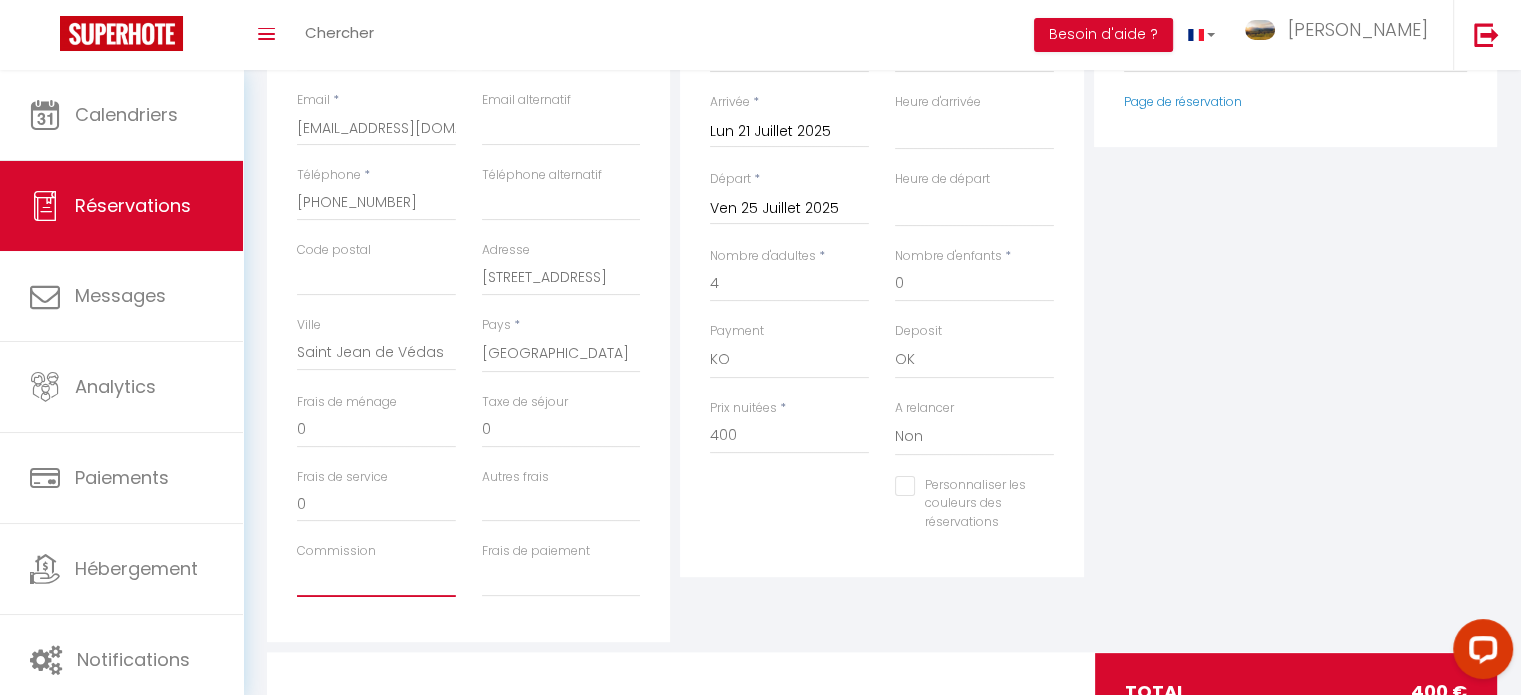 click on "Commission" at bounding box center (376, 579) 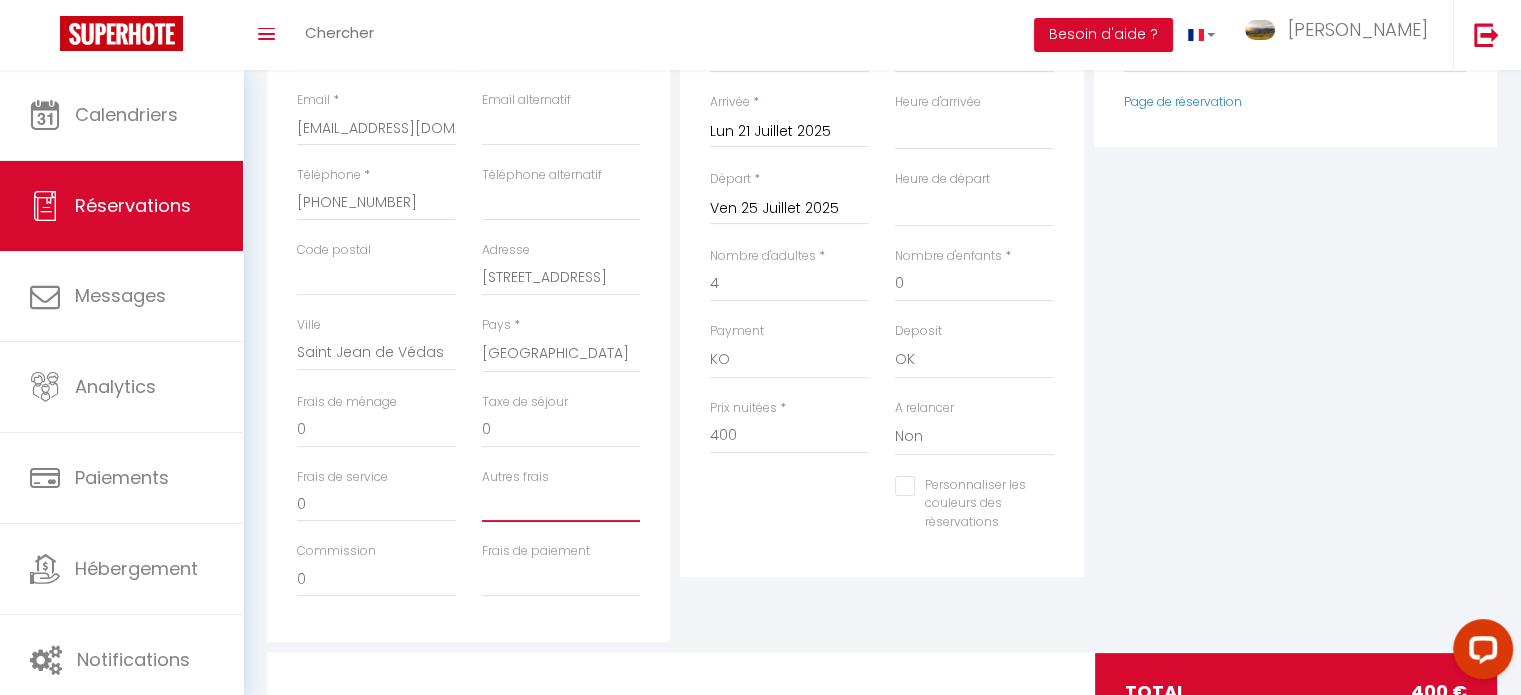 click on "Autres frais" at bounding box center [561, 504] 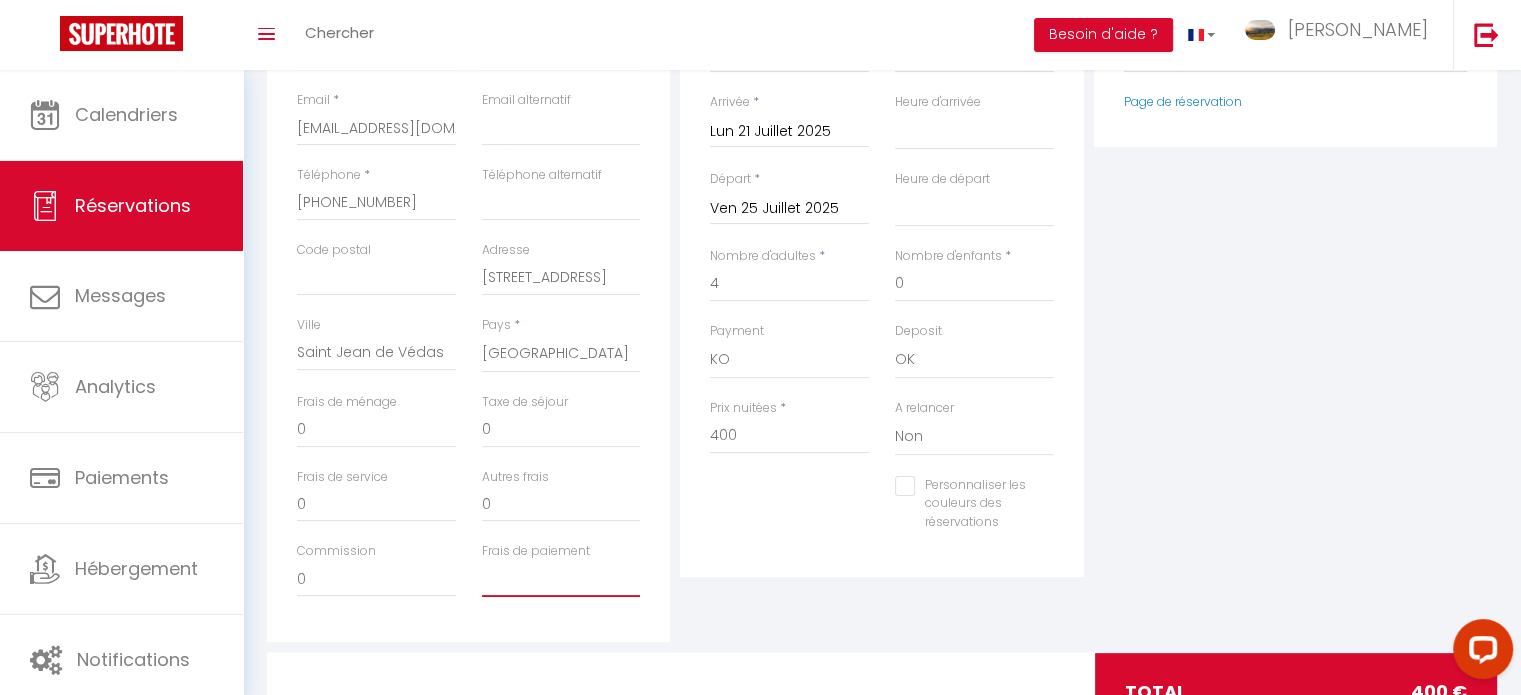 click on "Frais de paiement" at bounding box center (561, 579) 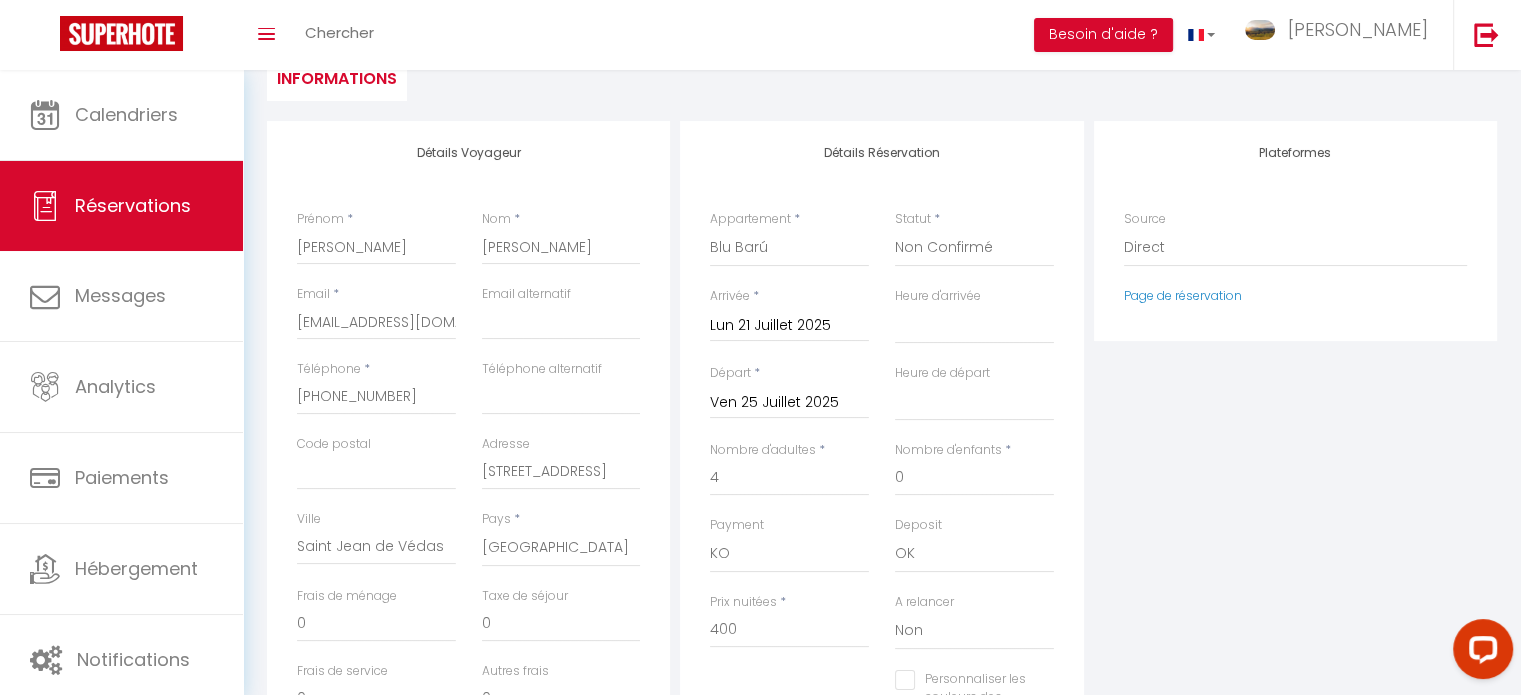 scroll, scrollTop: 203, scrollLeft: 0, axis: vertical 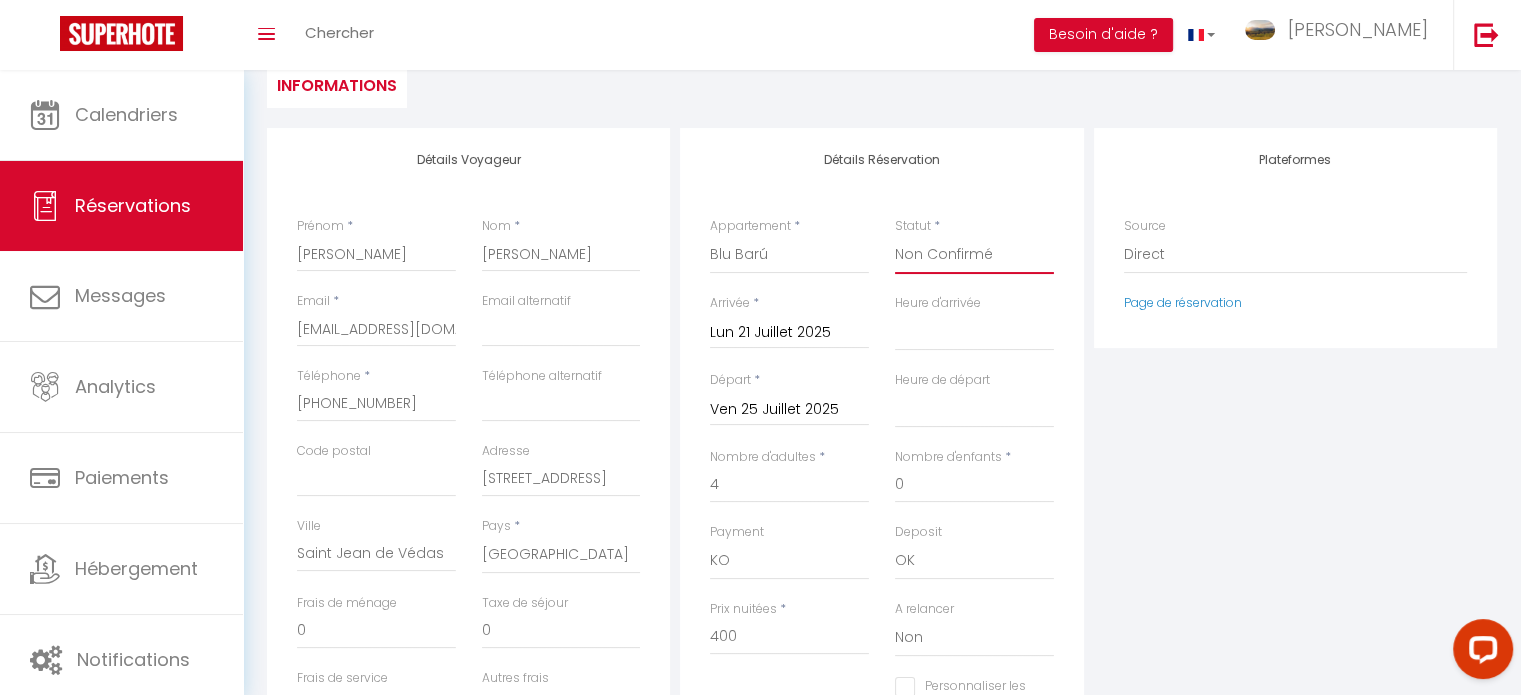click on "Confirmé Non Confirmé Annulé Annulé par le voyageur No Show Request" at bounding box center (974, 255) 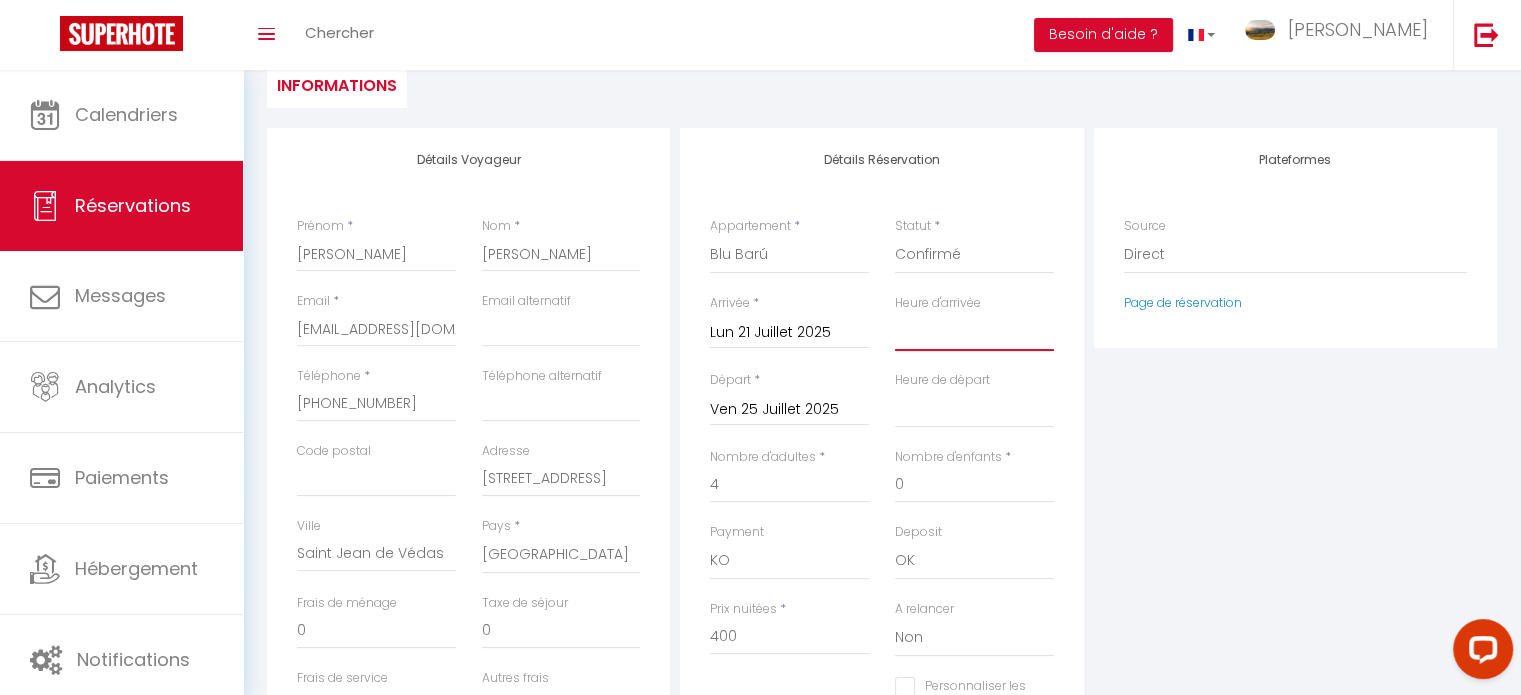 click on "00:00 00:30 01:00 01:30 02:00 02:30 03:00 03:30 04:00 04:30 05:00 05:30 06:00 06:30 07:00 07:30 08:00 08:30 09:00 09:30 10:00 10:30 11:00 11:30 12:00 12:30 13:00 13:30 14:00 14:30 15:00 15:30 16:00 16:30 17:00 17:30 18:00 18:30 19:00 19:30 20:00 20:30 21:00 21:30 22:00 22:30 23:00 23:30" at bounding box center (974, 332) 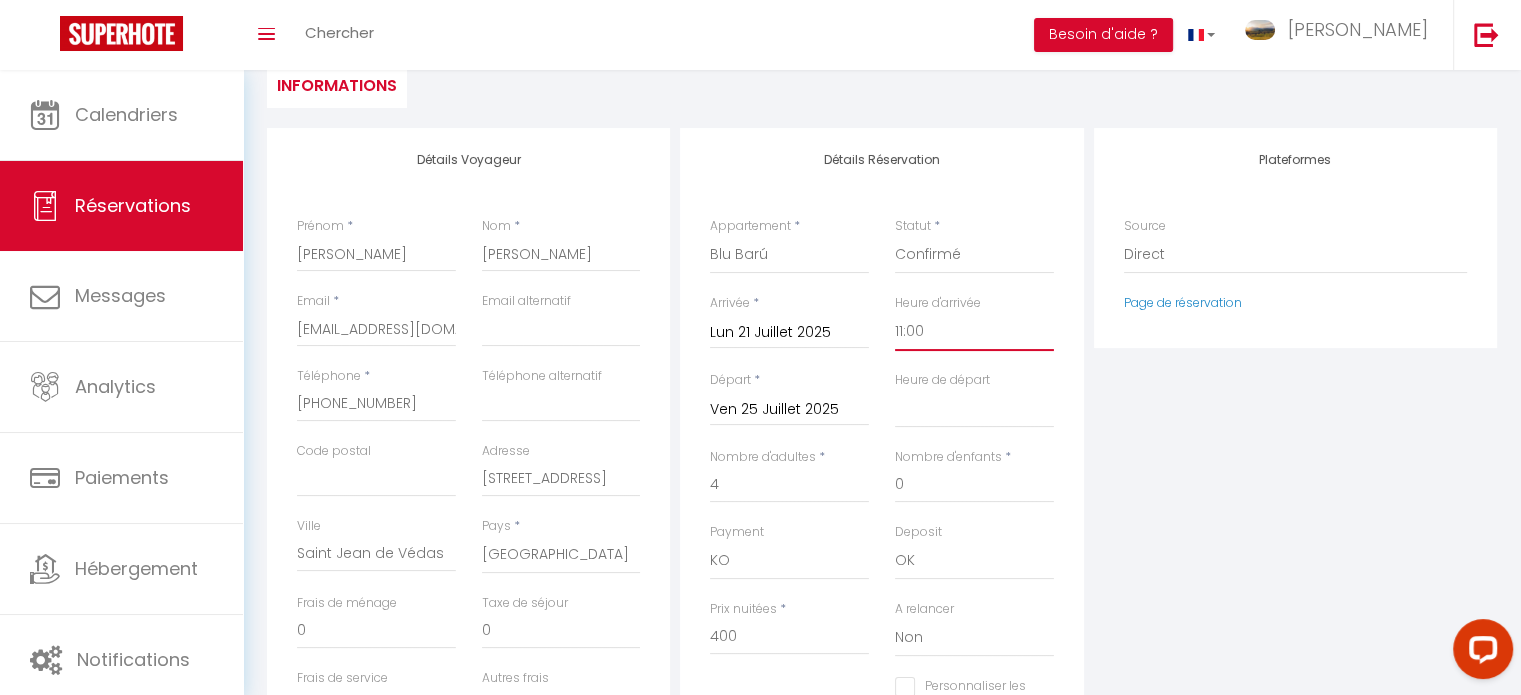 click on "00:00 00:30 01:00 01:30 02:00 02:30 03:00 03:30 04:00 04:30 05:00 05:30 06:00 06:30 07:00 07:30 08:00 08:30 09:00 09:30 10:00 10:30 11:00 11:30 12:00 12:30 13:00 13:30 14:00 14:30 15:00 15:30 16:00 16:30 17:00 17:30 18:00 18:30 19:00 19:30 20:00 20:30 21:00 21:30 22:00 22:30 23:00 23:30" at bounding box center [974, 332] 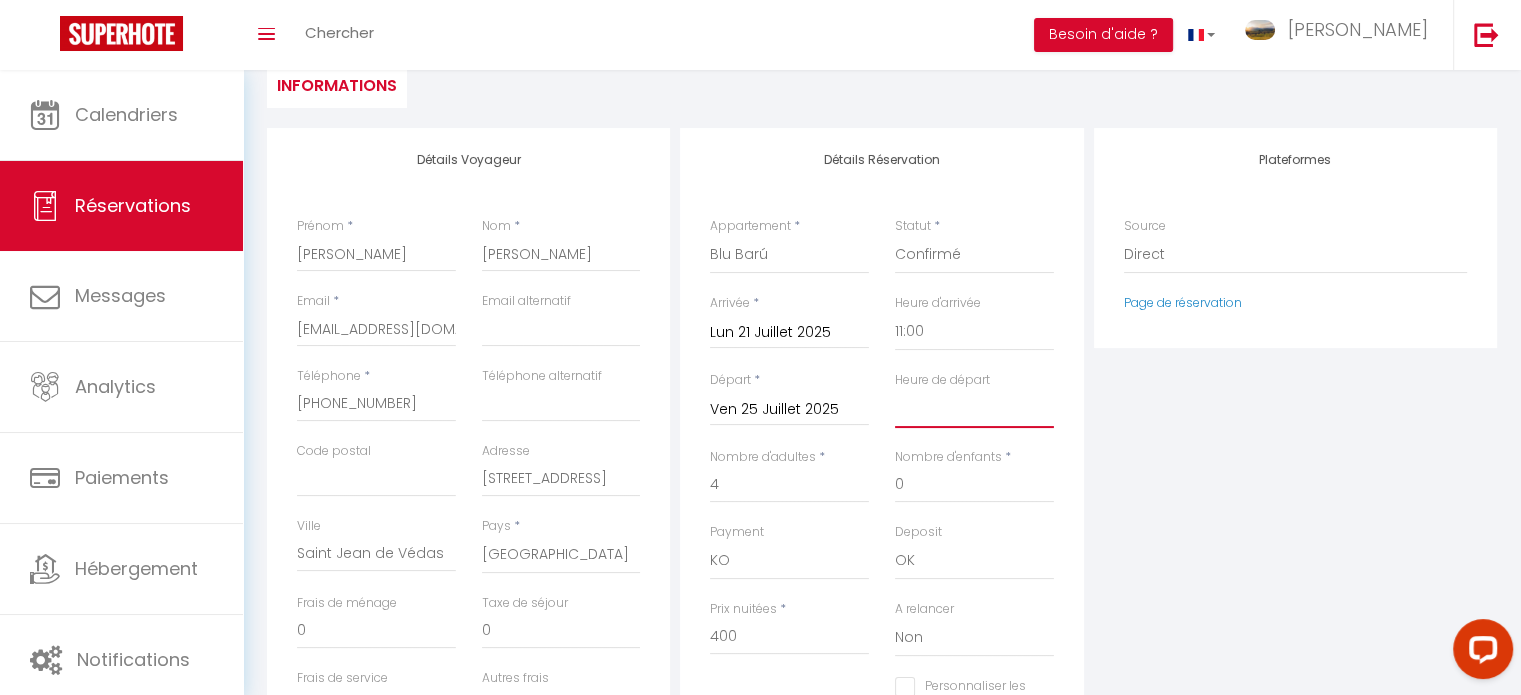 click on "00:00 00:30 01:00 01:30 02:00 02:30 03:00 03:30 04:00 04:30 05:00 05:30 06:00 06:30 07:00 07:30 08:00 08:30 09:00 09:30 10:00 10:30 11:00 11:30 12:00 12:30 13:00 13:30 14:00 14:30 15:00 15:30 16:00 16:30 17:00 17:30 18:00 18:30 19:00 19:30 20:00 20:30 21:00 21:30 22:00 22:30 23:00 23:30" at bounding box center [974, 409] 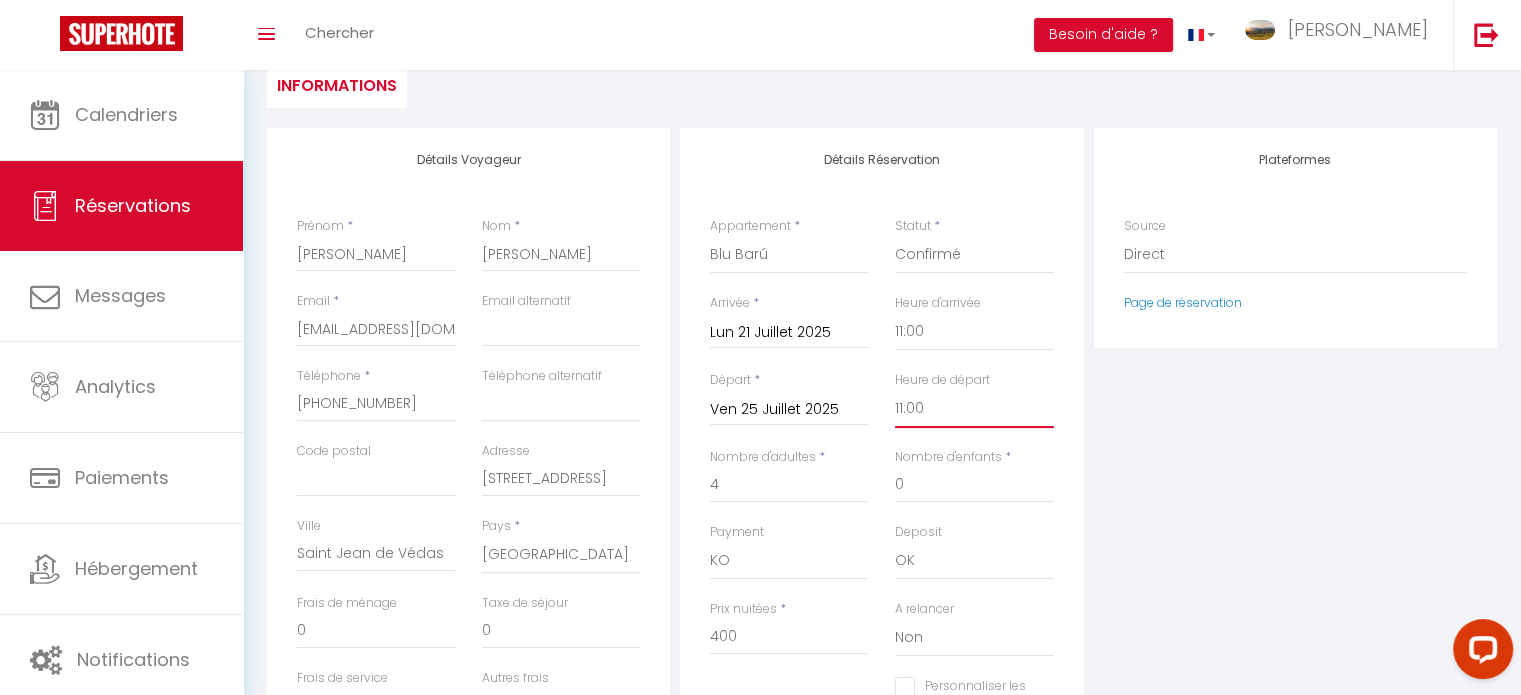 click on "00:00 00:30 01:00 01:30 02:00 02:30 03:00 03:30 04:00 04:30 05:00 05:30 06:00 06:30 07:00 07:30 08:00 08:30 09:00 09:30 10:00 10:30 11:00 11:30 12:00 12:30 13:00 13:30 14:00 14:30 15:00 15:30 16:00 16:30 17:00 17:30 18:00 18:30 19:00 19:30 20:00 20:30 21:00 21:30 22:00 22:30 23:00 23:30" at bounding box center [974, 409] 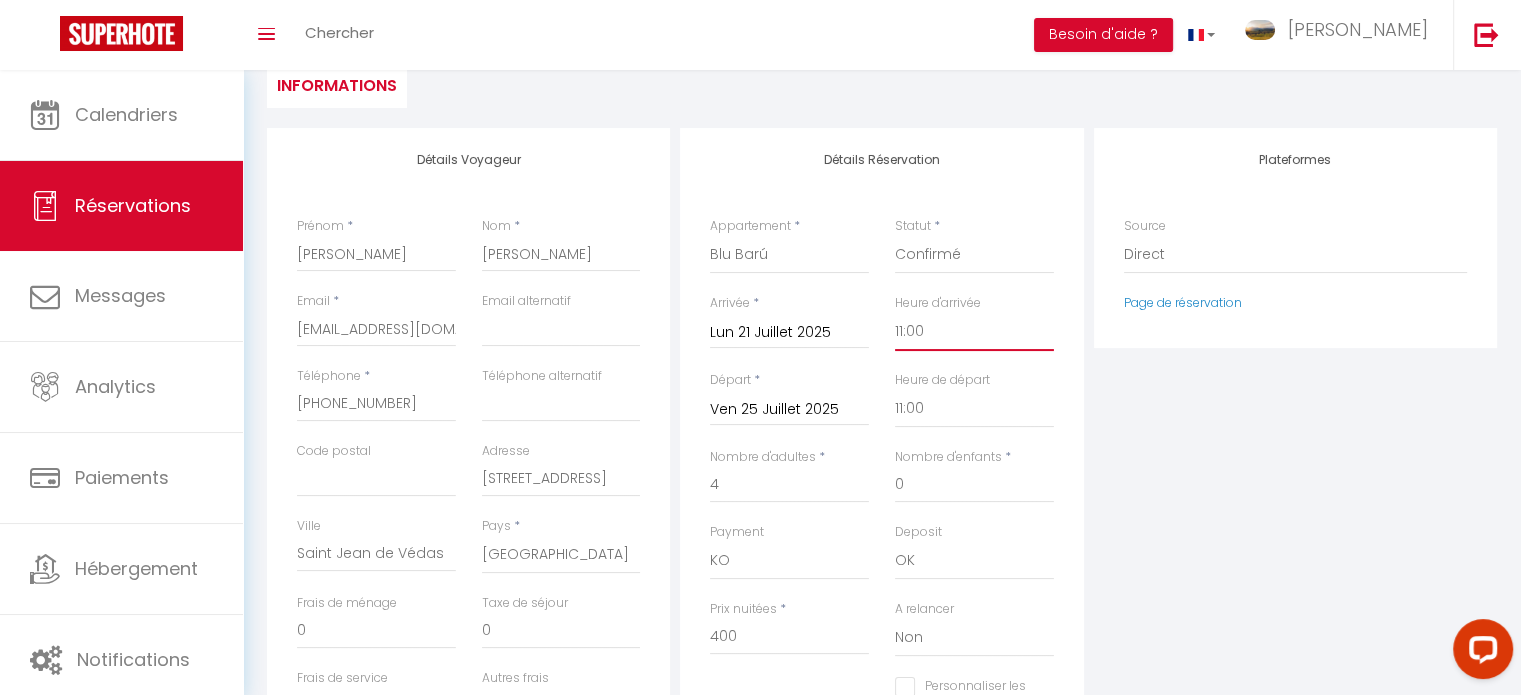 click on "00:00 00:30 01:00 01:30 02:00 02:30 03:00 03:30 04:00 04:30 05:00 05:30 06:00 06:30 07:00 07:30 08:00 08:30 09:00 09:30 10:00 10:30 11:00 11:30 12:00 12:30 13:00 13:30 14:00 14:30 15:00 15:30 16:00 16:30 17:00 17:30 18:00 18:30 19:00 19:30 20:00 20:30 21:00 21:30 22:00 22:30 23:00 23:30" at bounding box center (974, 332) 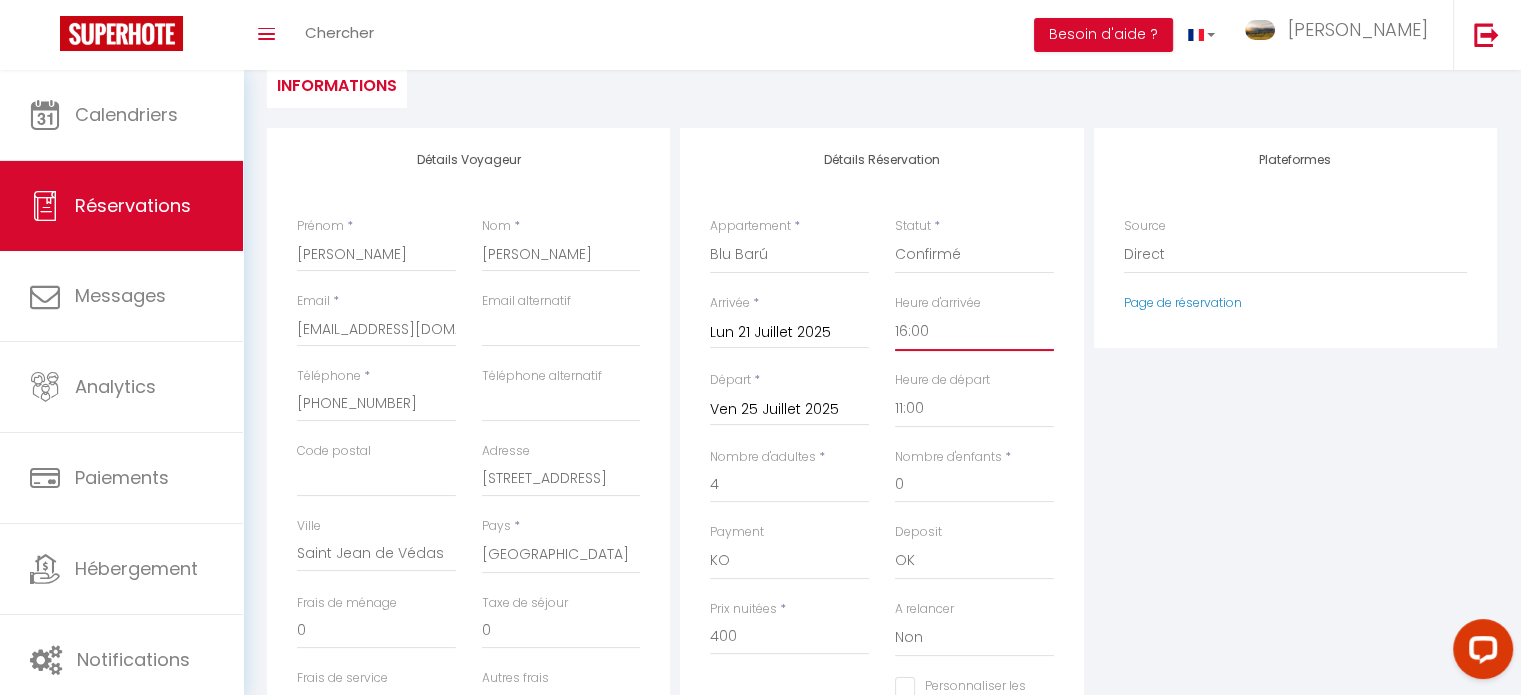 click on "00:00 00:30 01:00 01:30 02:00 02:30 03:00 03:30 04:00 04:30 05:00 05:30 06:00 06:30 07:00 07:30 08:00 08:30 09:00 09:30 10:00 10:30 11:00 11:30 12:00 12:30 13:00 13:30 14:00 14:30 15:00 15:30 16:00 16:30 17:00 17:30 18:00 18:30 19:00 19:30 20:00 20:30 21:00 21:30 22:00 22:30 23:00 23:30" at bounding box center [974, 332] 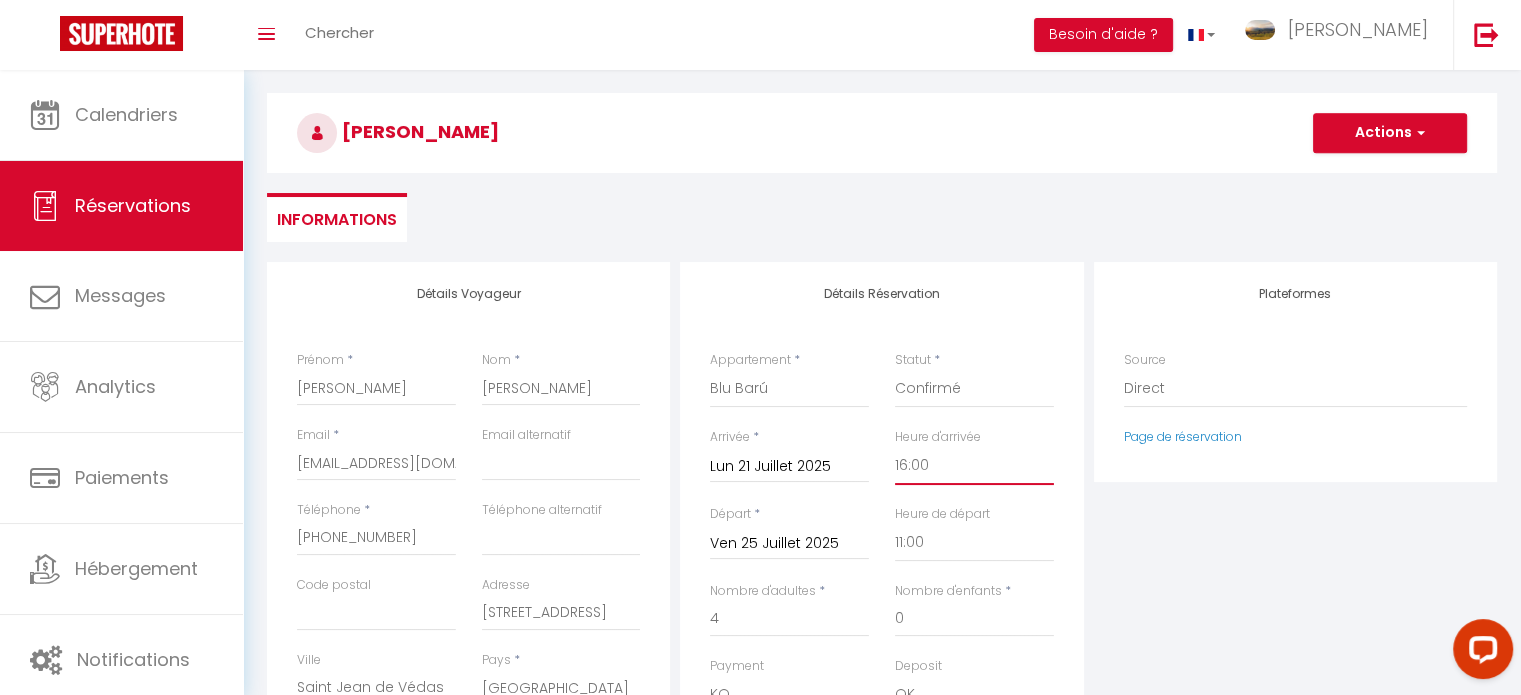 scroll, scrollTop: 0, scrollLeft: 0, axis: both 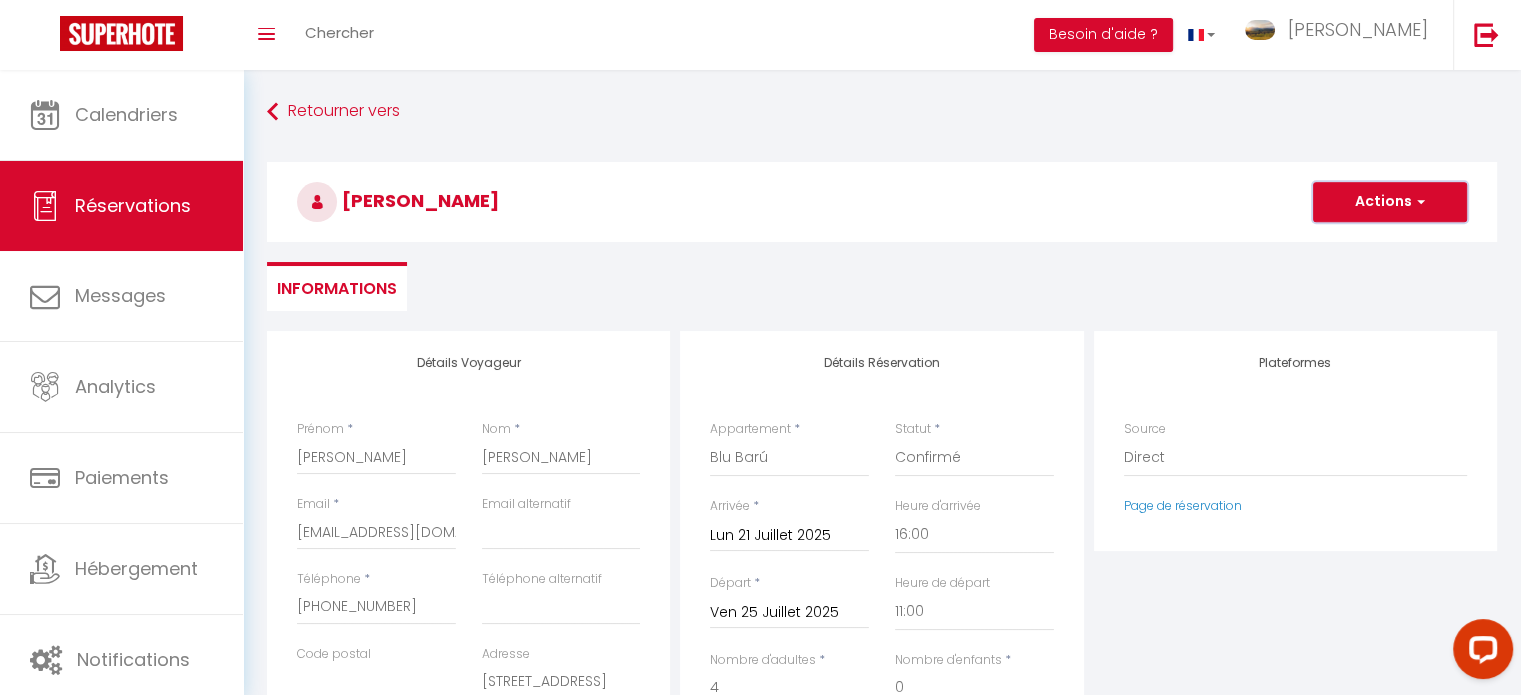 click at bounding box center (1418, 202) 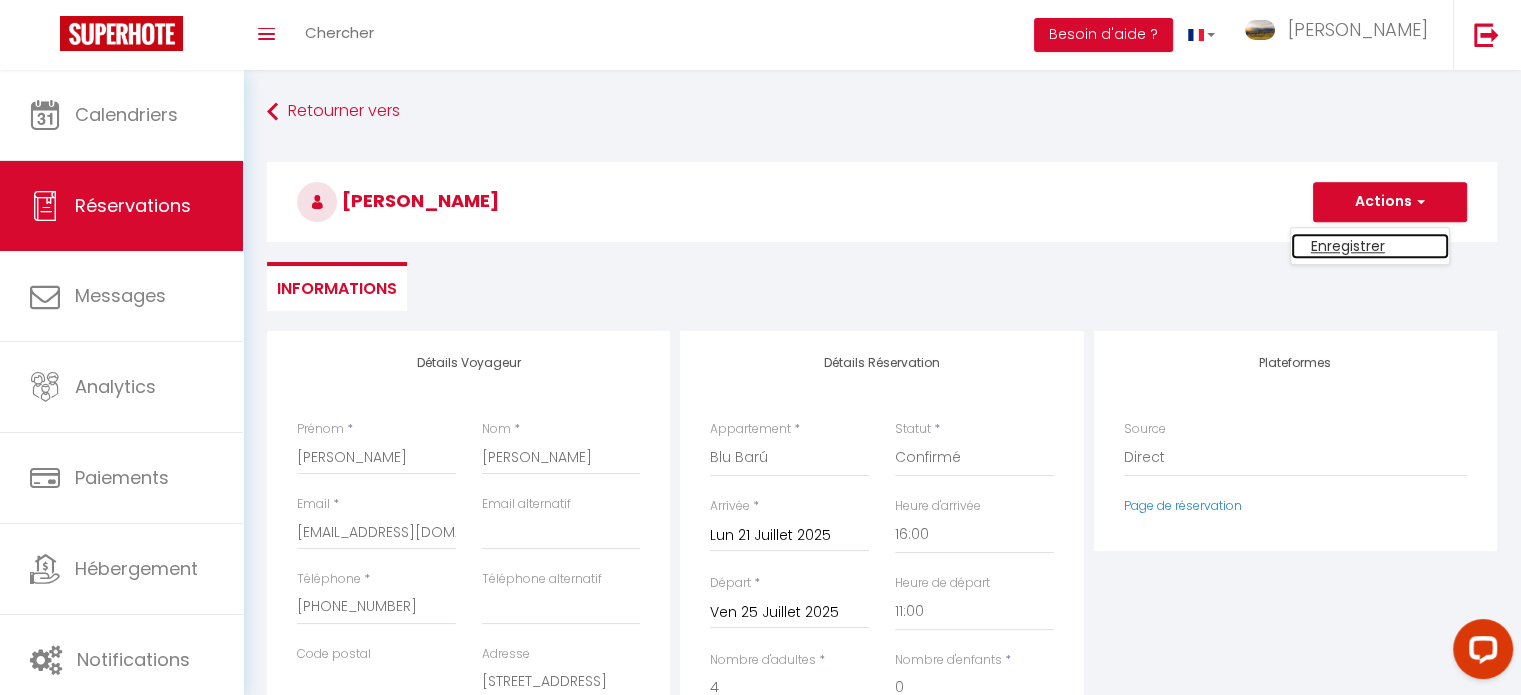 click on "Enregistrer" at bounding box center [1370, 246] 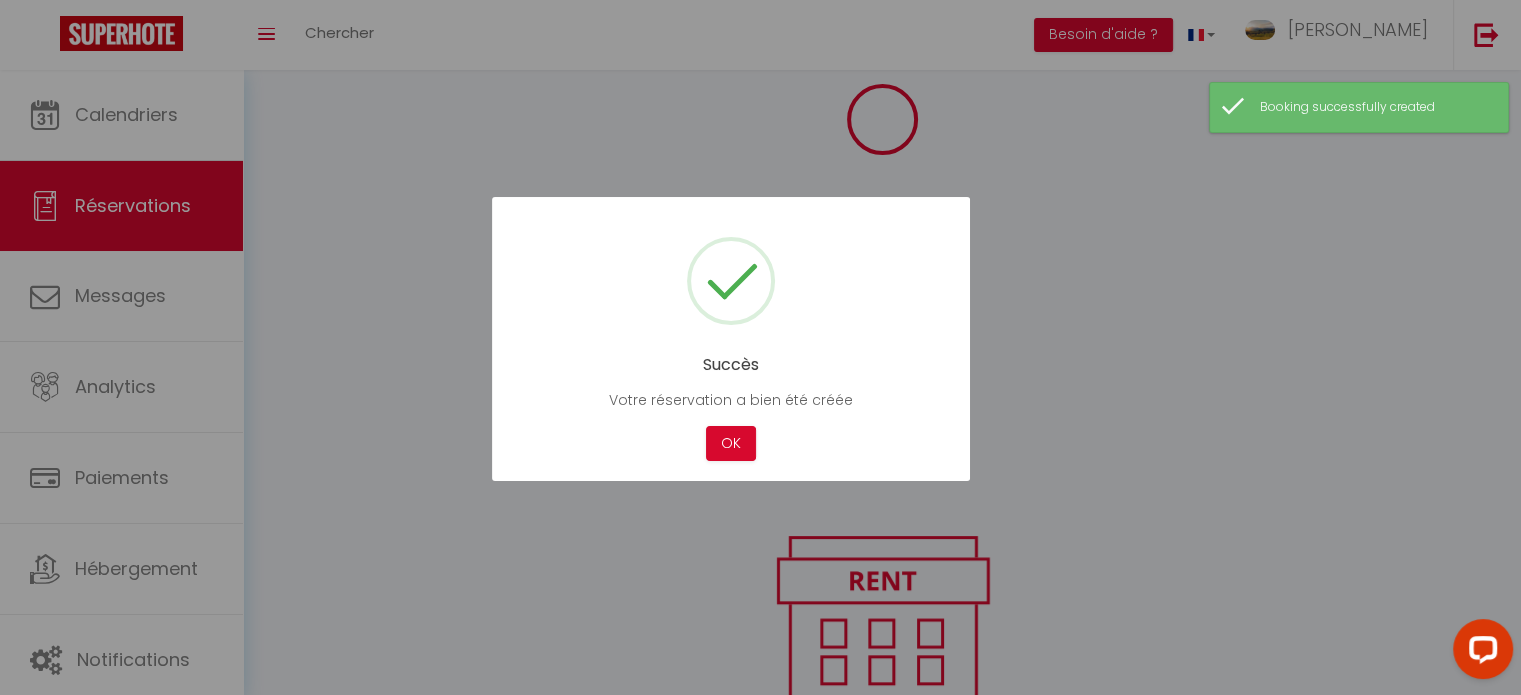 drag, startPoint x: 1527, startPoint y: 271, endPoint x: 1533, endPoint y: 400, distance: 129.13947 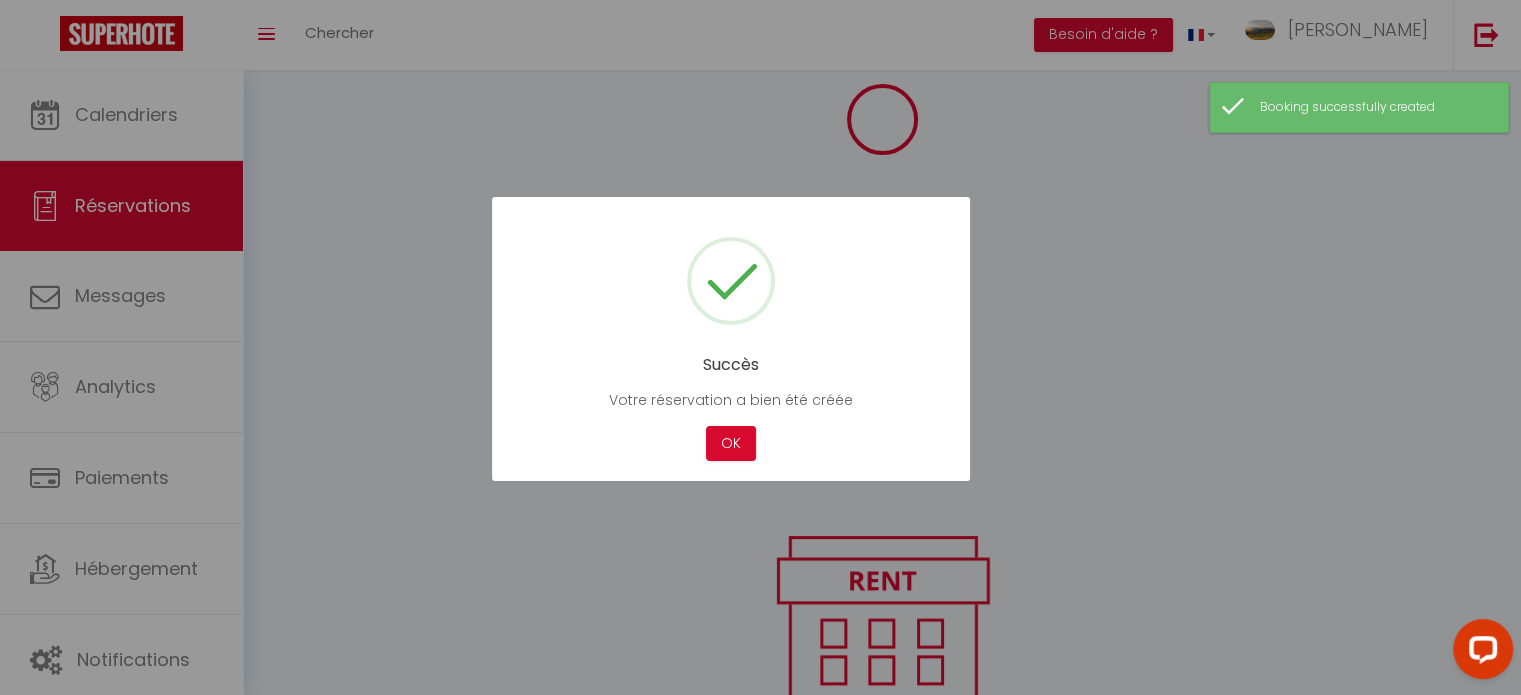 click on "Coaching SuperHote ce soir à 18h00, pour participer:  https://us02web.zoom.us/j/4667554618?pwd=QUhUTnBqenhNTG1HazhBOFJXWjRYUT09   ×     Toggle navigation       Toggle Search     Toggle menubar     Chercher   BUTTON
Besoin d'aide ?
Claude   Paramètres        Équipe     Résultat de la recherche   Aucun résultat     Calendriers     Réservations     Messages     Analytics      Paiements     Hébergement     Notifications                 Résultat de la recherche   Id   Appart   Voyageur    Checkin   Checkout   Nuits   Pers.   Plateforme   Statut     Résultat de la recherche   Aucun résultat         Bookings         Tous les statuts   Annulé   Confirmé   Non Confirmé   Tout sauf annulé   No Show   Request
Filtrer par hébergement
Actions
Nouvelle Réservation   Exporter les réservations   Importer les réservations         Configurer    x      ( )" at bounding box center [760, 115] 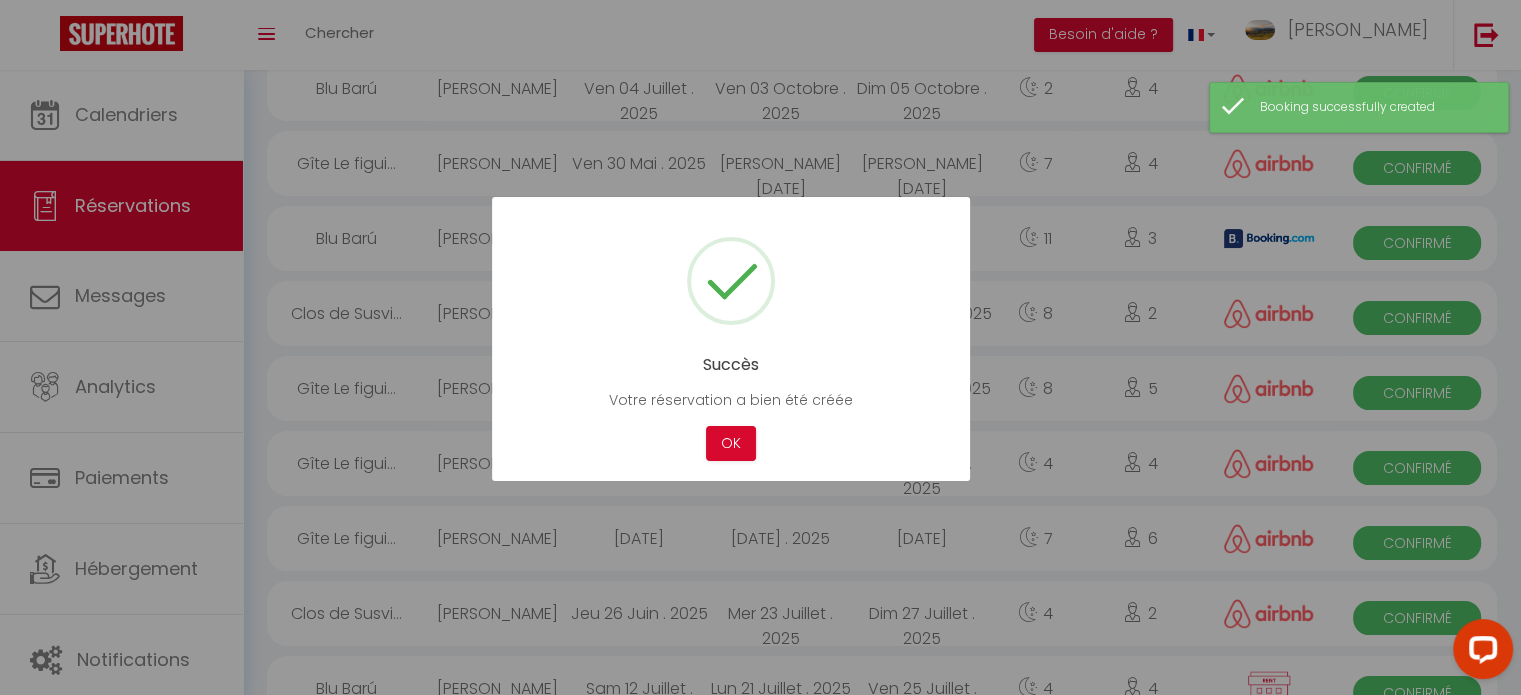 scroll, scrollTop: 341, scrollLeft: 0, axis: vertical 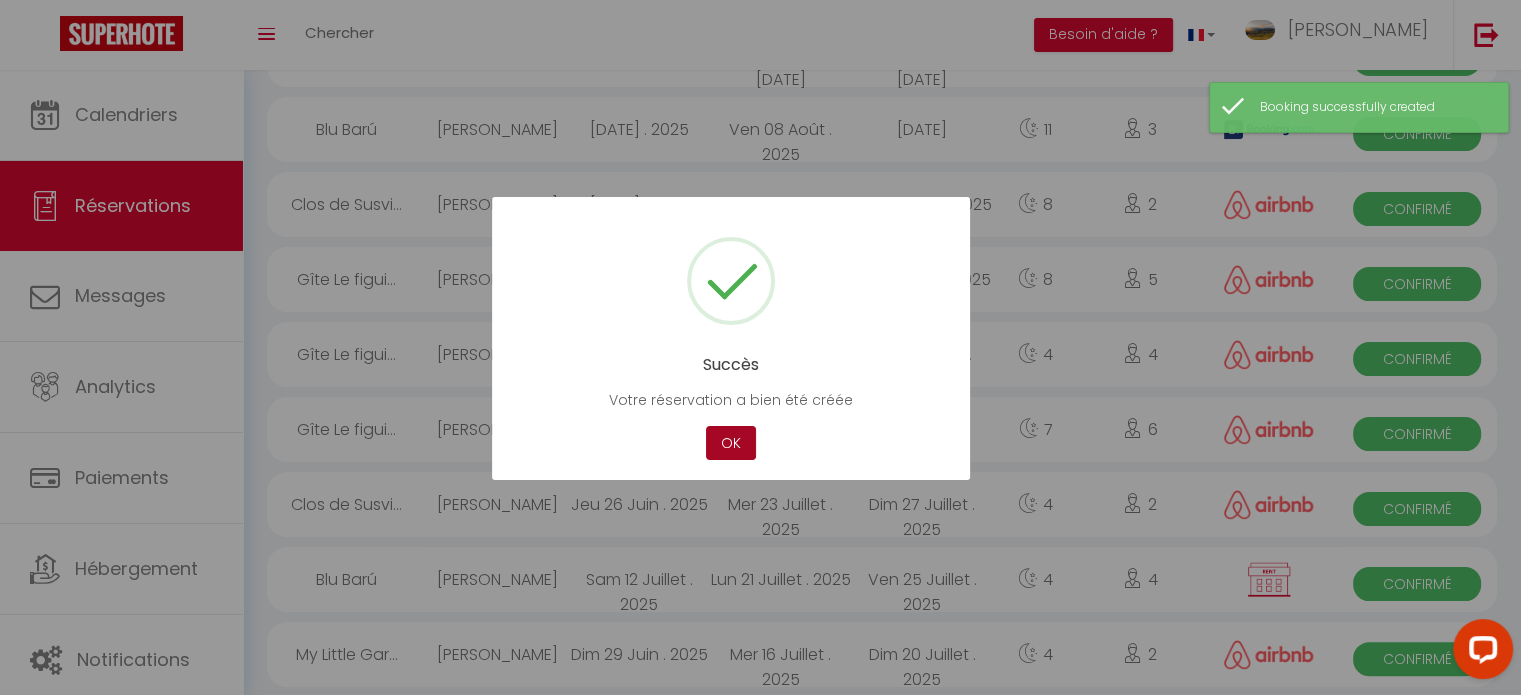 click on "OK" at bounding box center (731, 443) 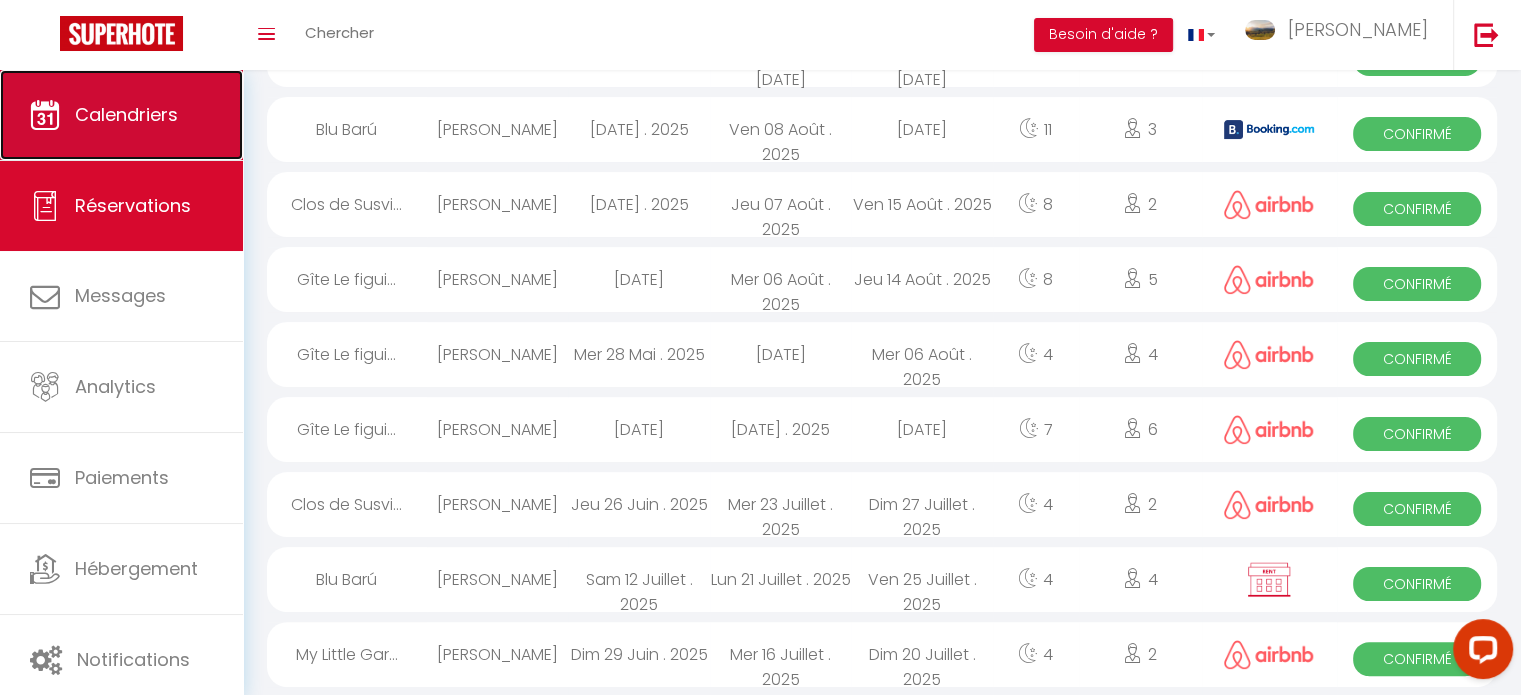 click on "Calendriers" at bounding box center [126, 114] 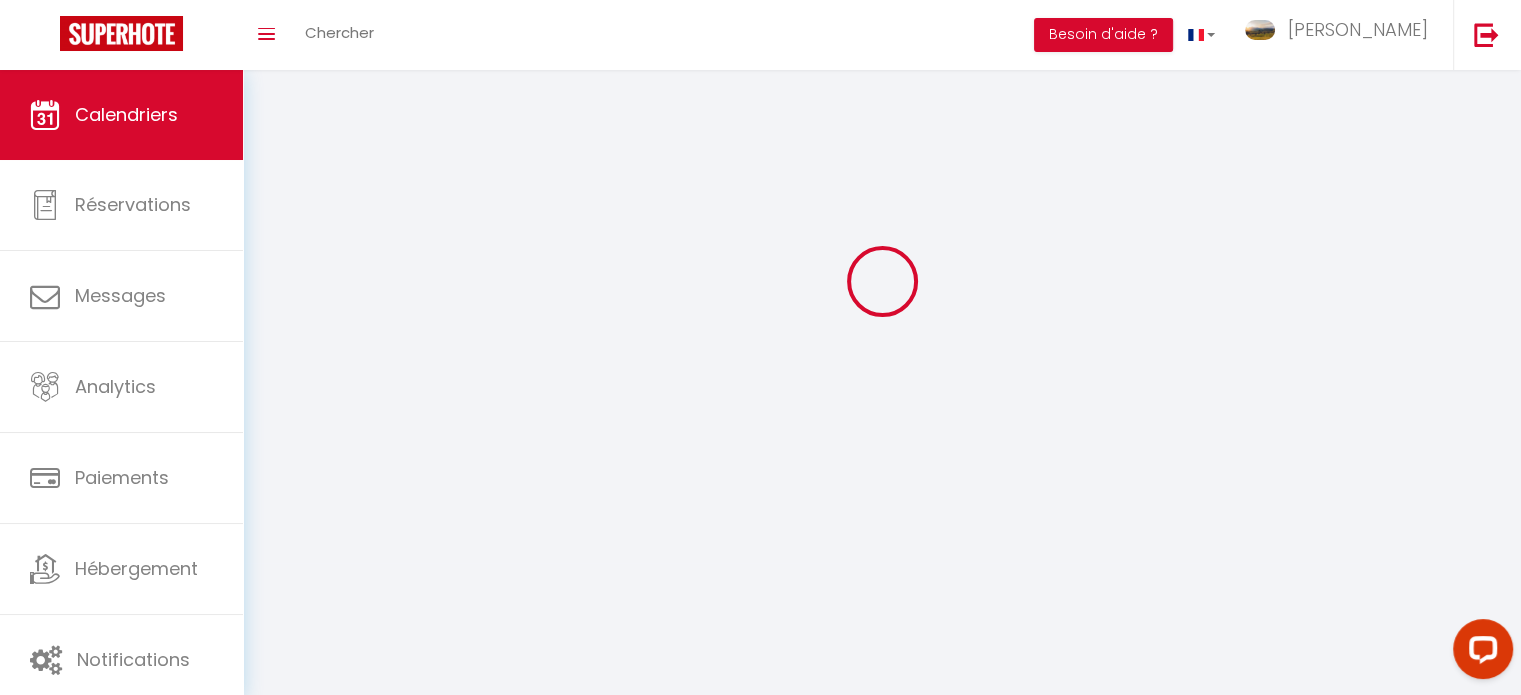 scroll, scrollTop: 0, scrollLeft: 0, axis: both 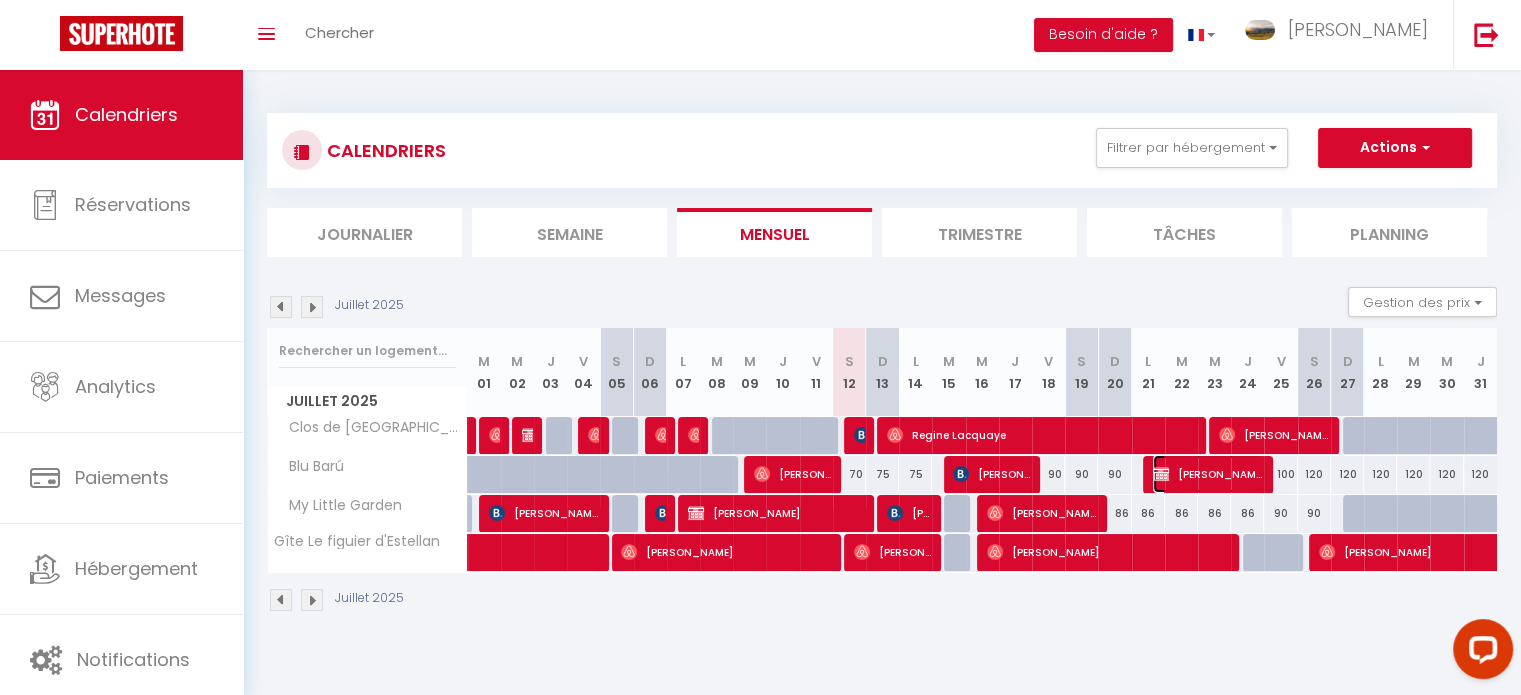 click on "Carole Diaz" at bounding box center [1208, 474] 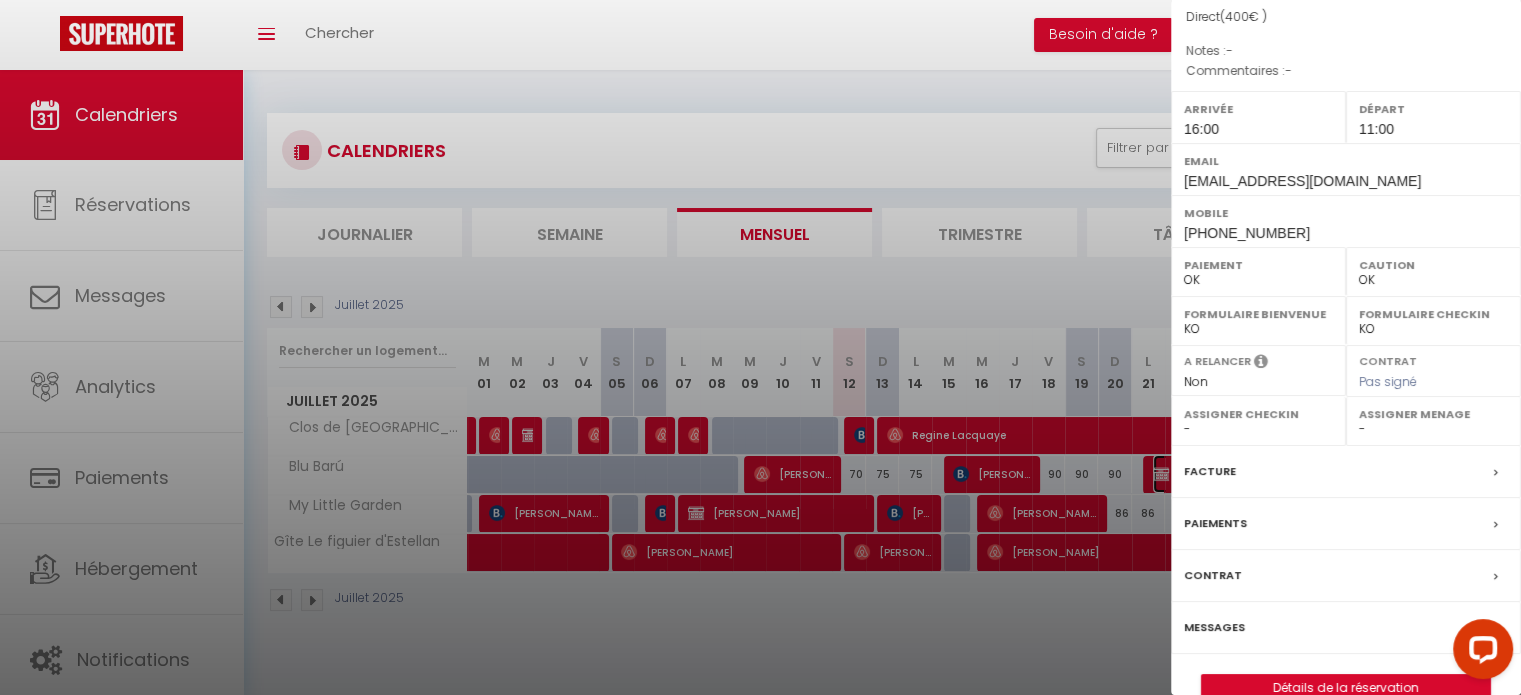 drag, startPoint x: 1515, startPoint y: 497, endPoint x: 76, endPoint y: 33, distance: 1511.958 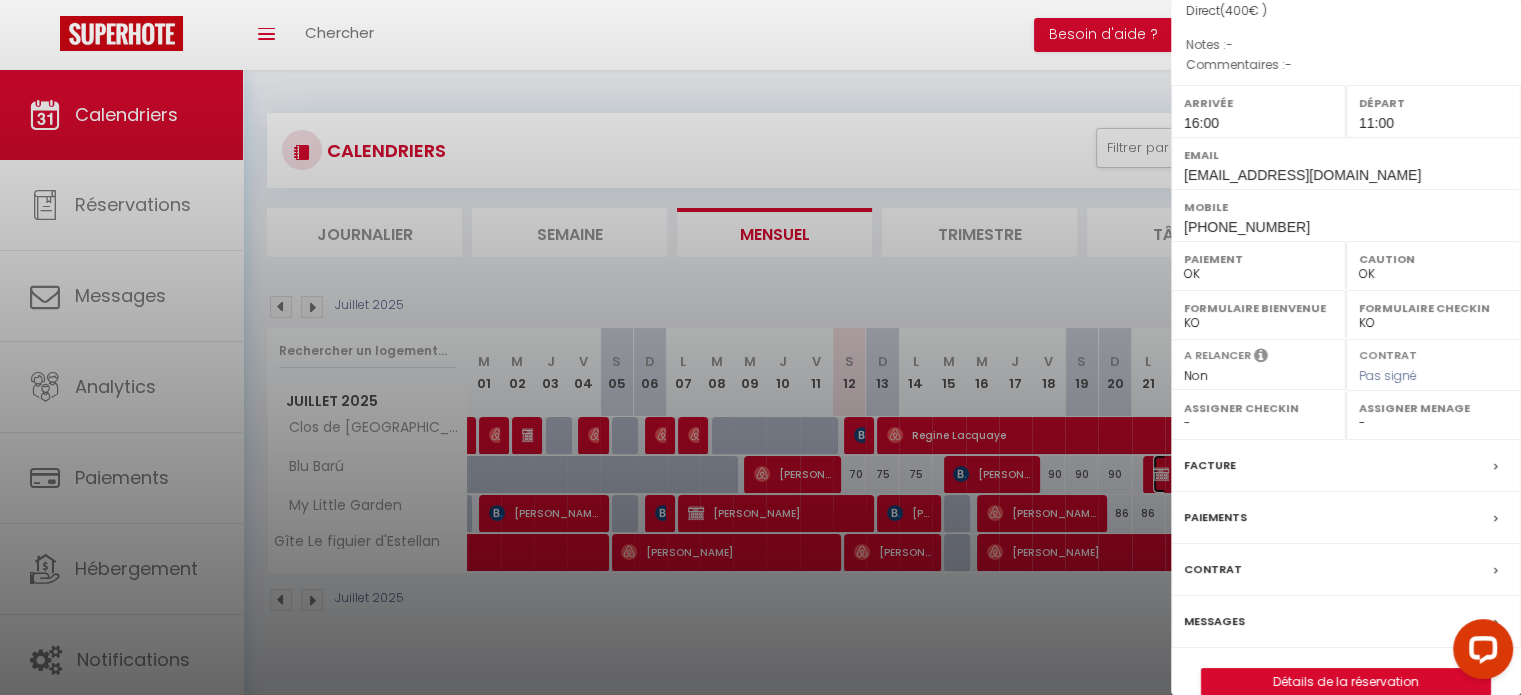 scroll, scrollTop: 0, scrollLeft: 0, axis: both 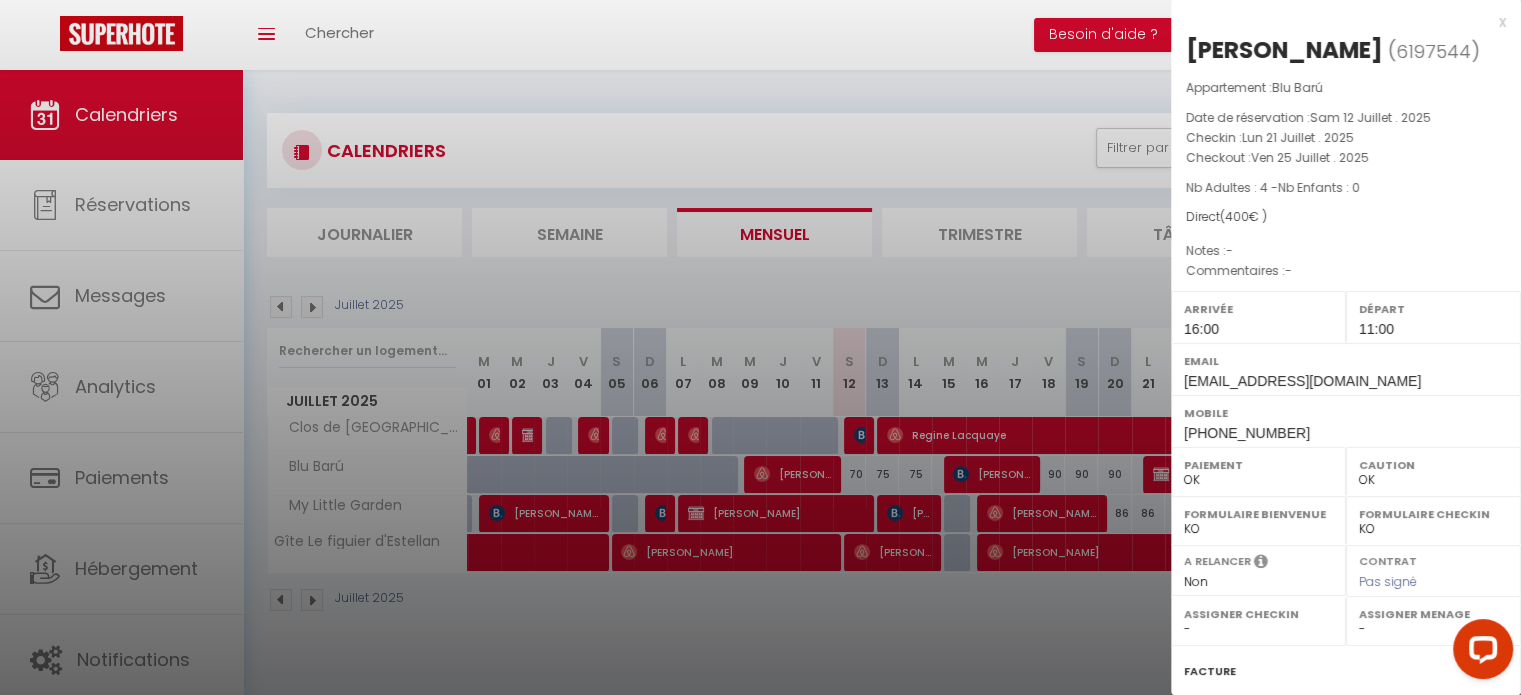 click at bounding box center [760, 347] 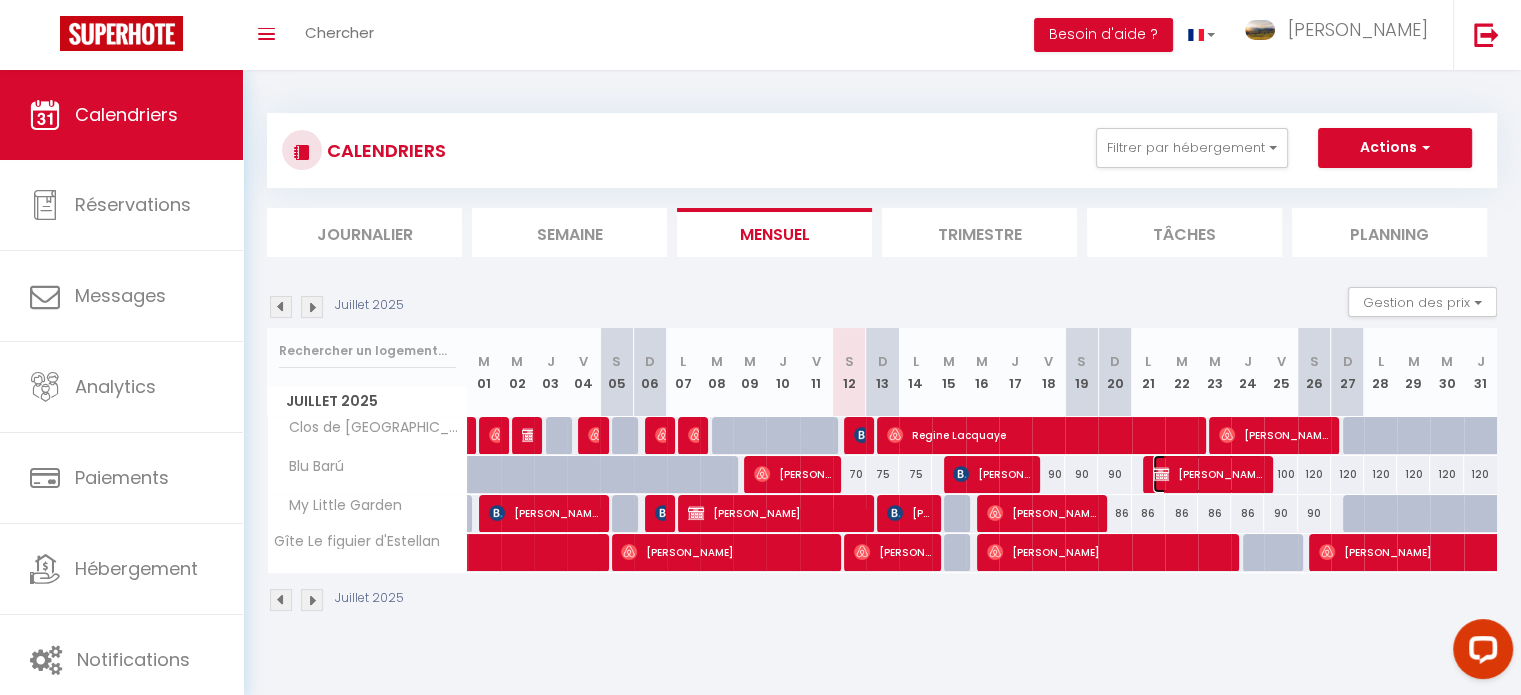 click on "Carole Diaz" at bounding box center [1208, 474] 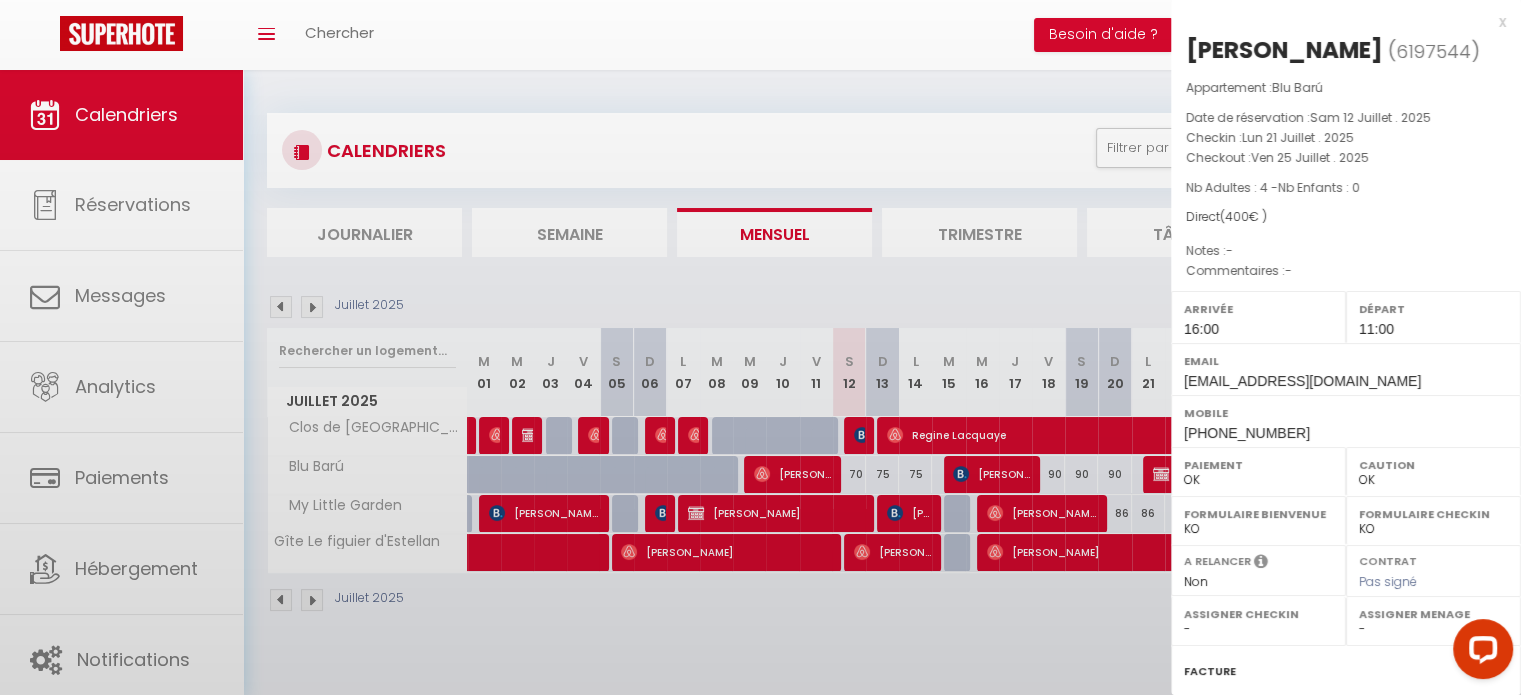 click on "Paiement" at bounding box center (1258, 465) 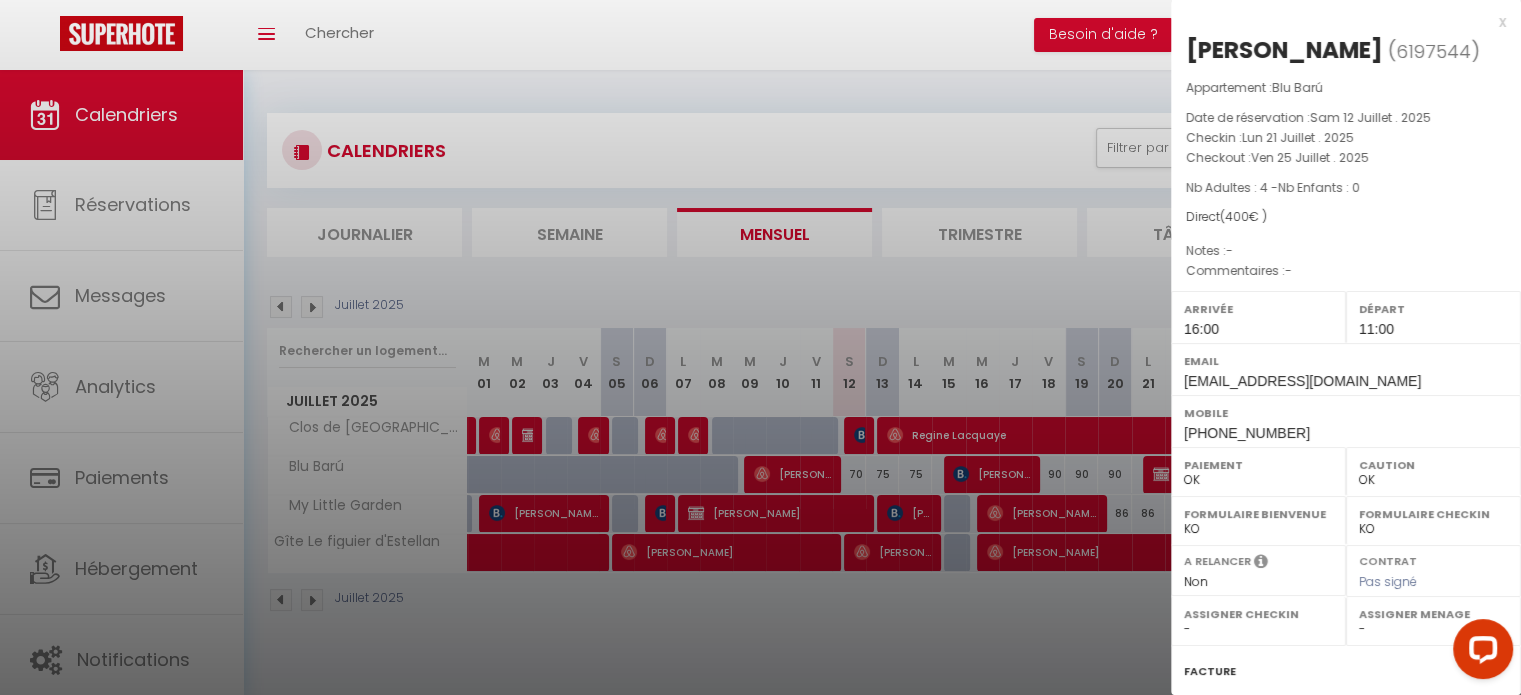 click at bounding box center [760, 347] 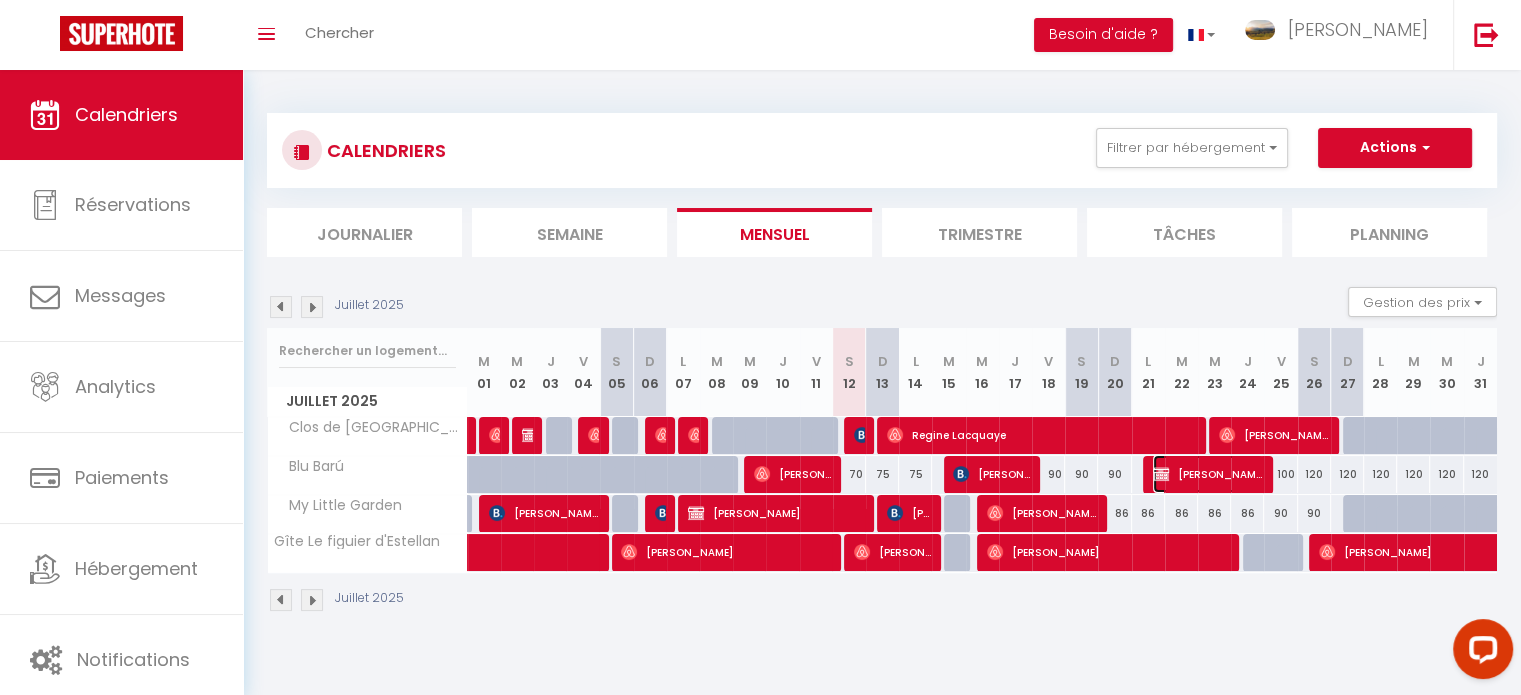 click on "Carole Diaz" at bounding box center (1208, 474) 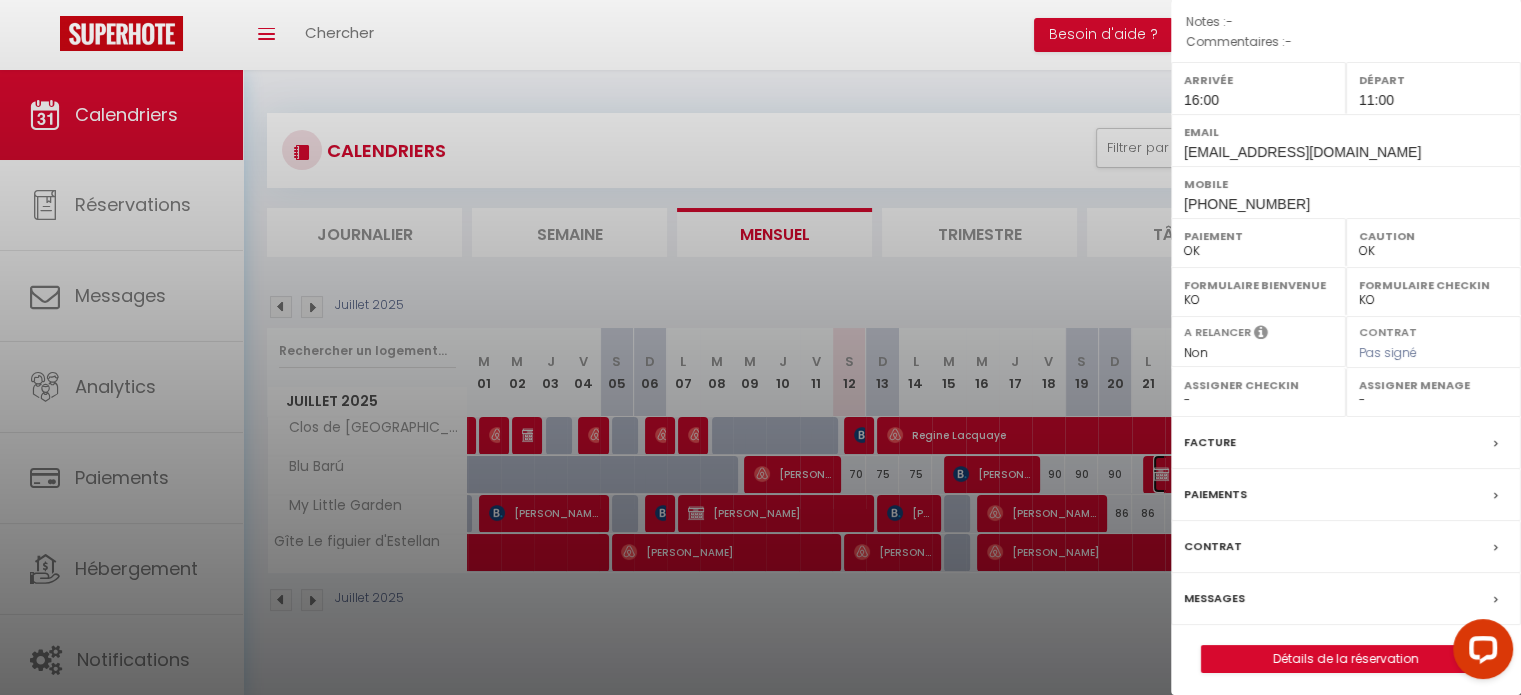 scroll, scrollTop: 233, scrollLeft: 0, axis: vertical 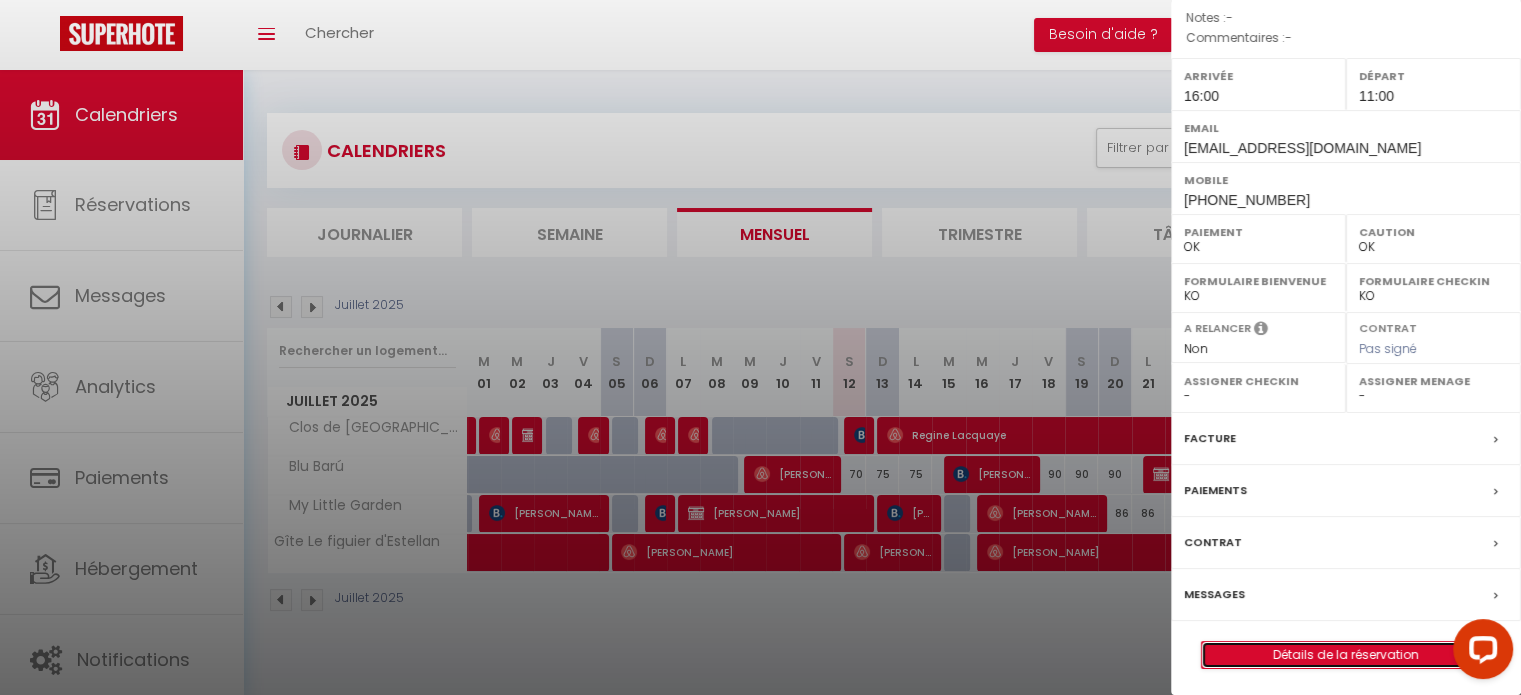 click on "Détails de la réservation" at bounding box center (1346, 655) 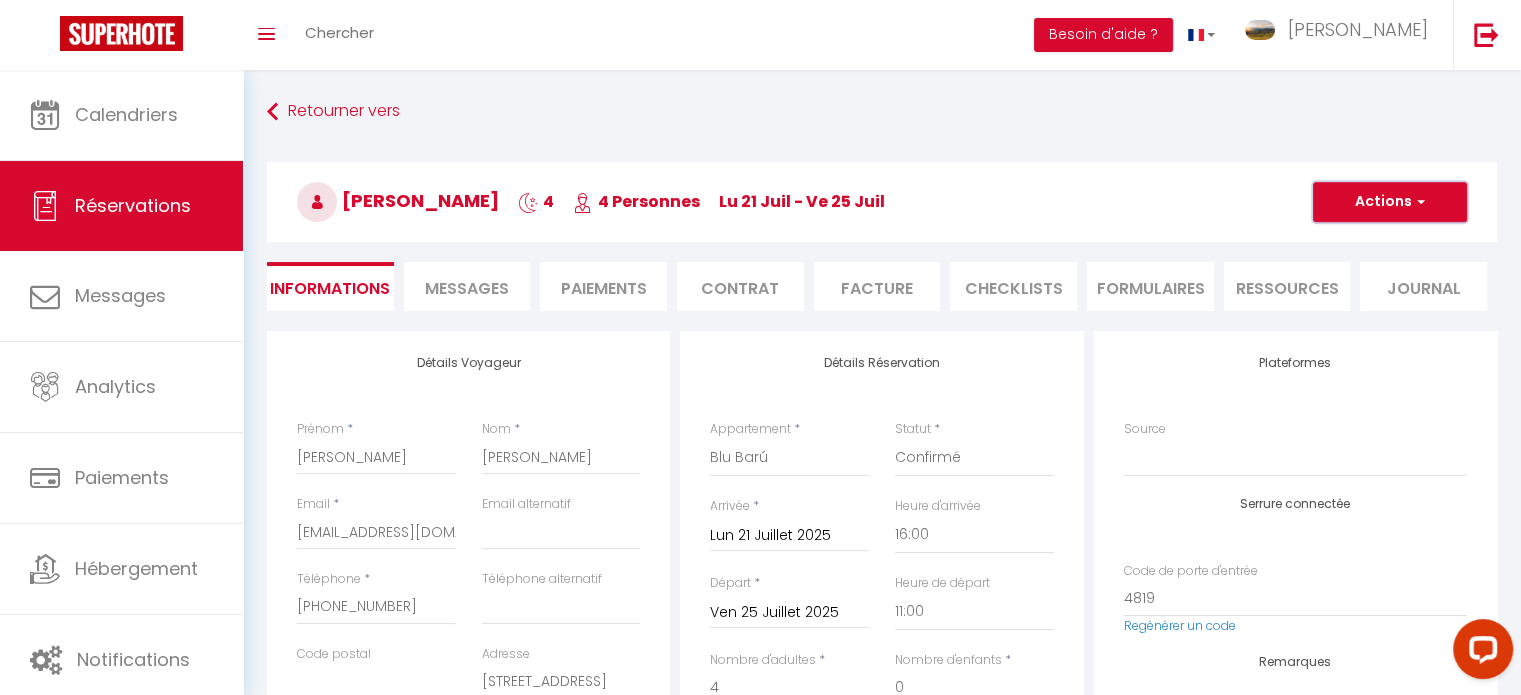 click on "Actions" at bounding box center (1390, 202) 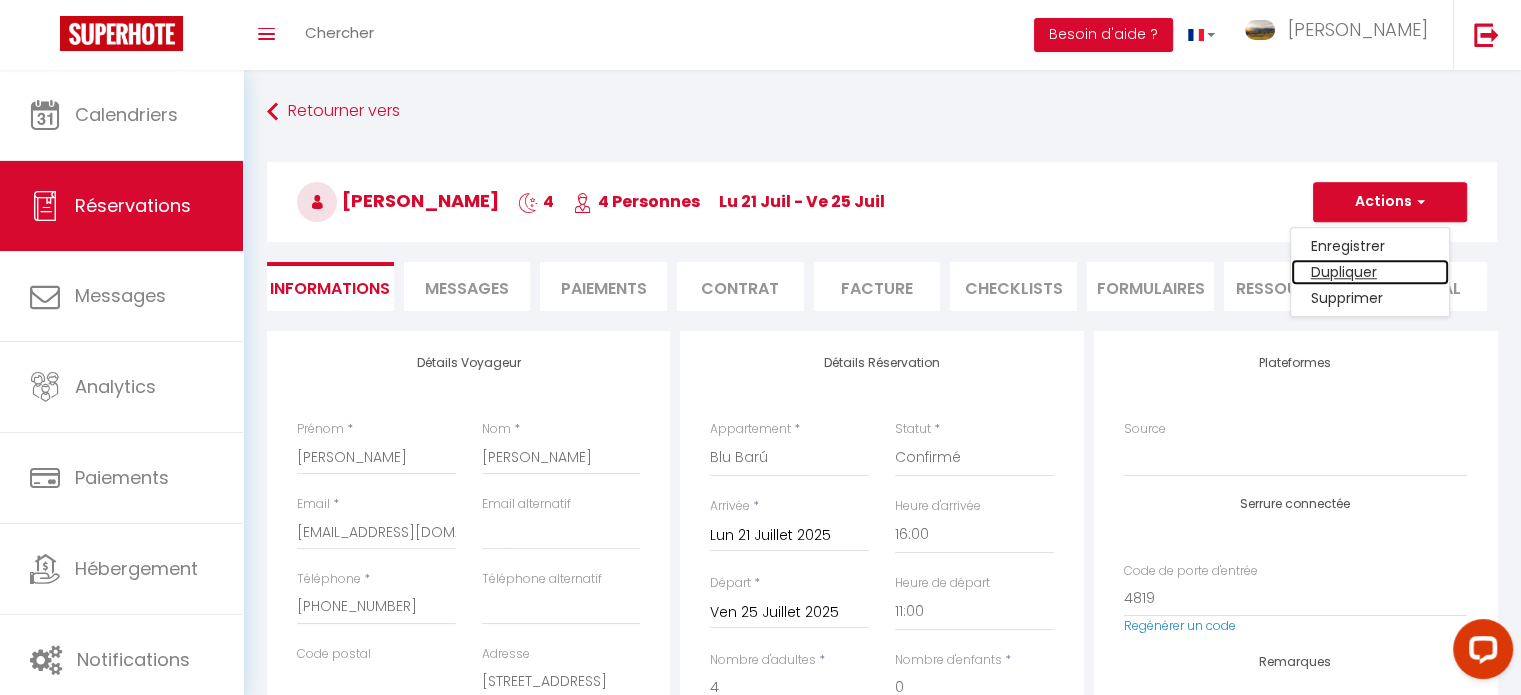 click on "Dupliquer" at bounding box center (1370, 272) 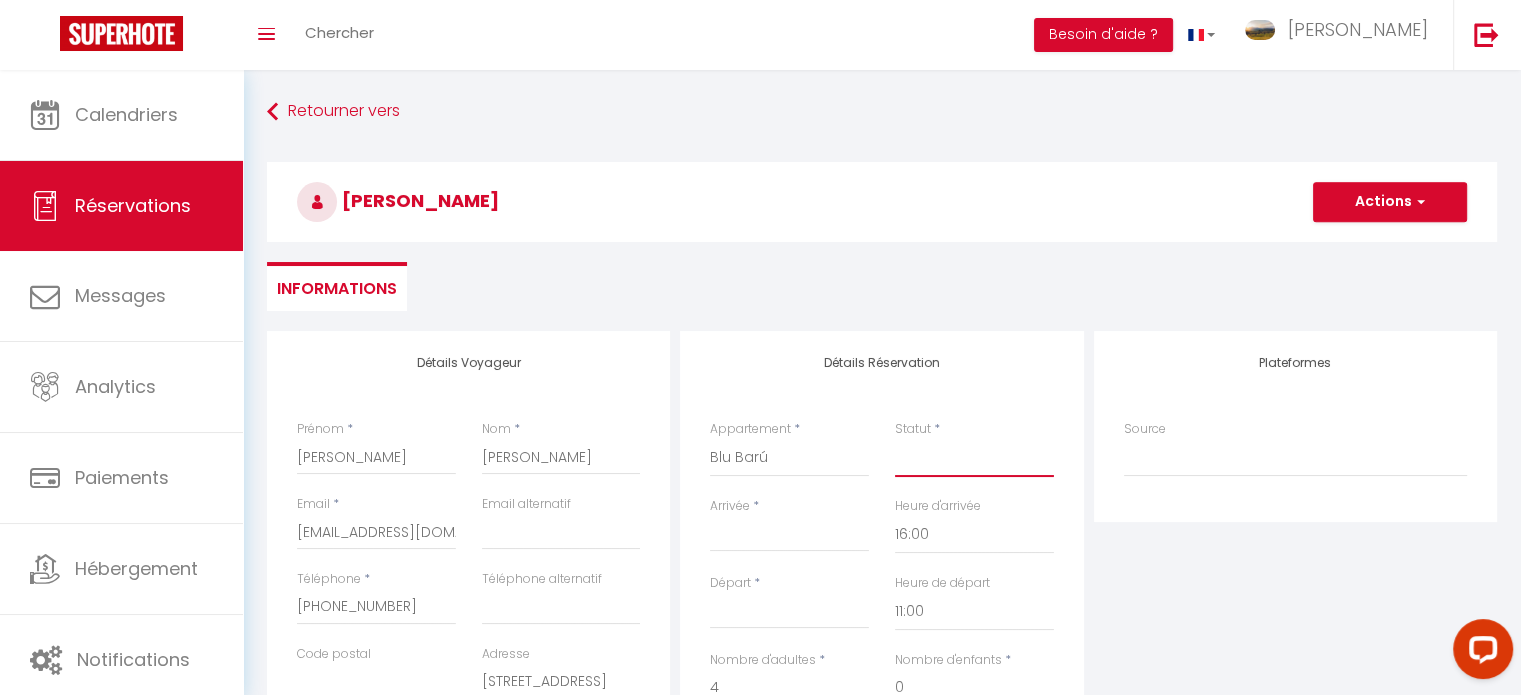 click on "Confirmé Non Confirmé Annulé Annulé par le voyageur No Show Request" at bounding box center (974, 458) 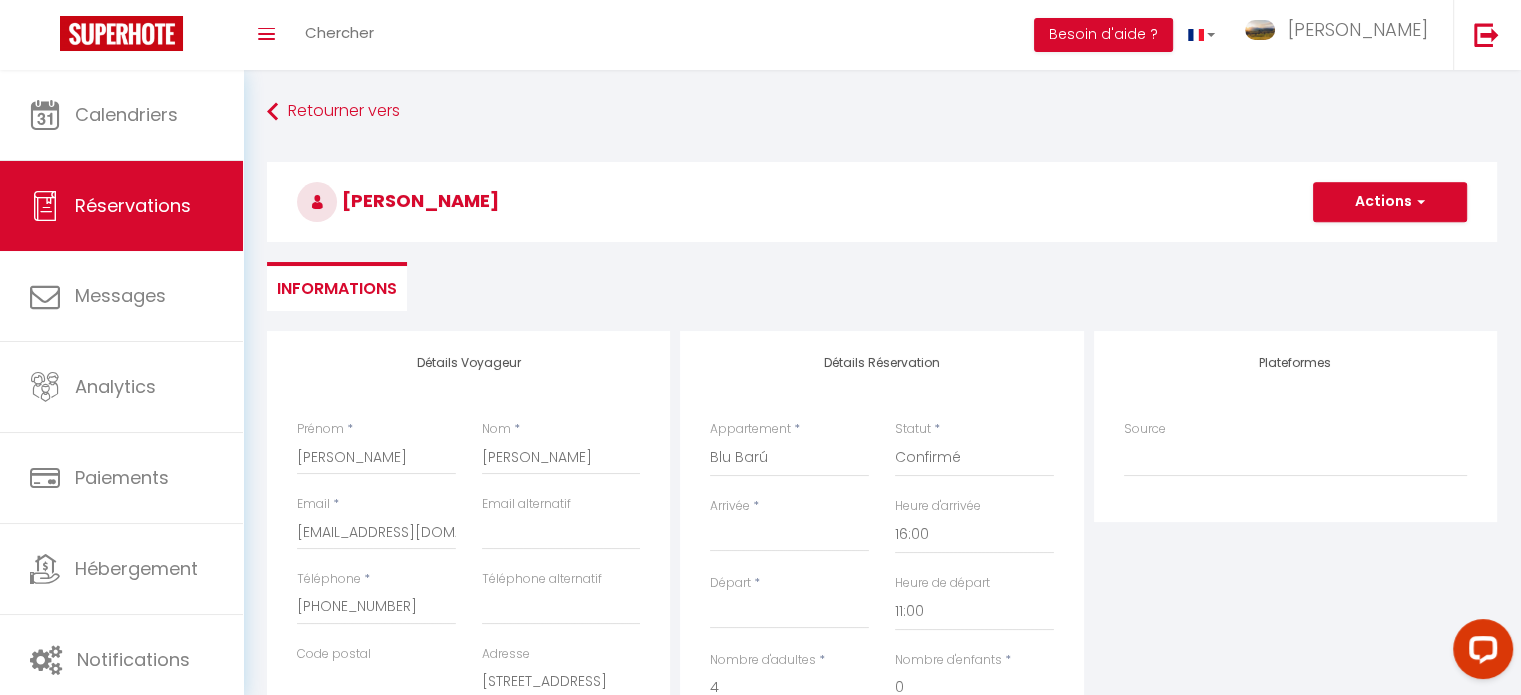 click on "Arrivée" at bounding box center (789, 536) 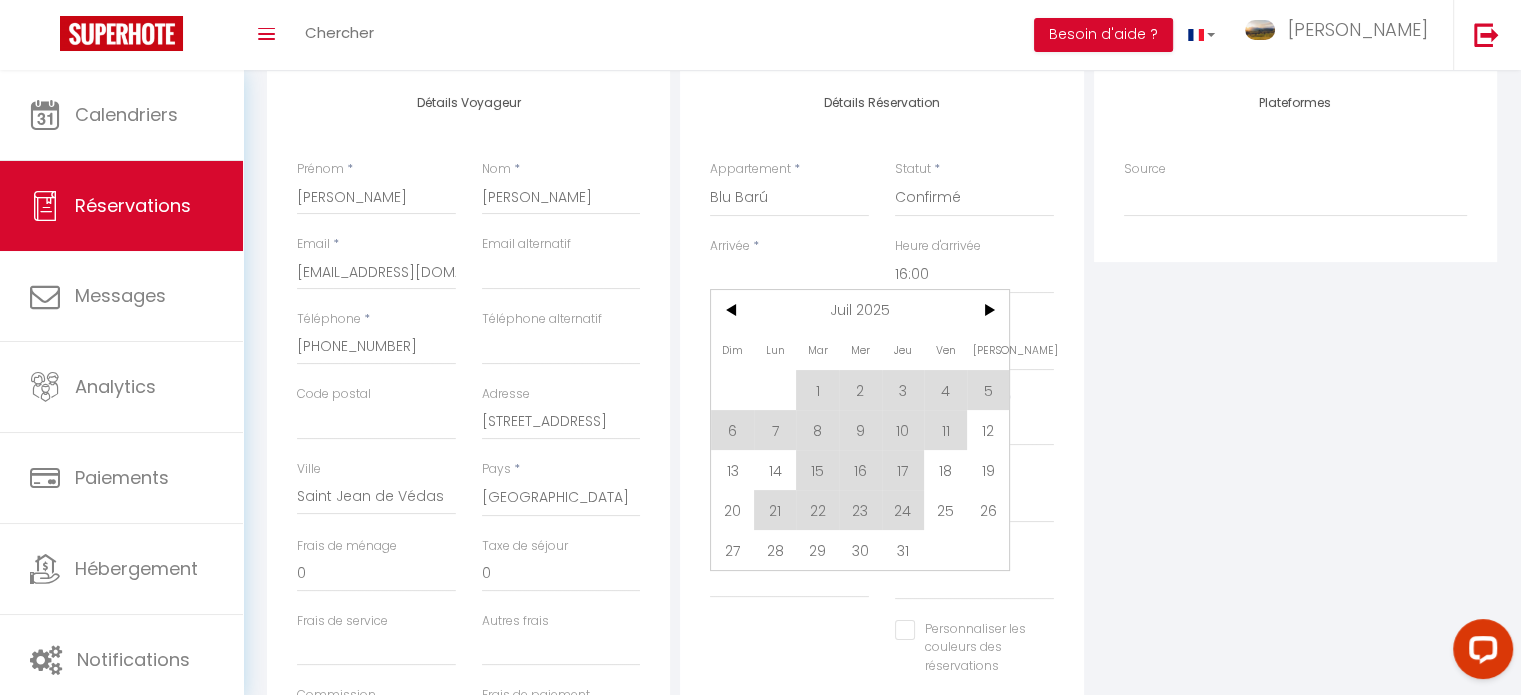 scroll, scrollTop: 263, scrollLeft: 0, axis: vertical 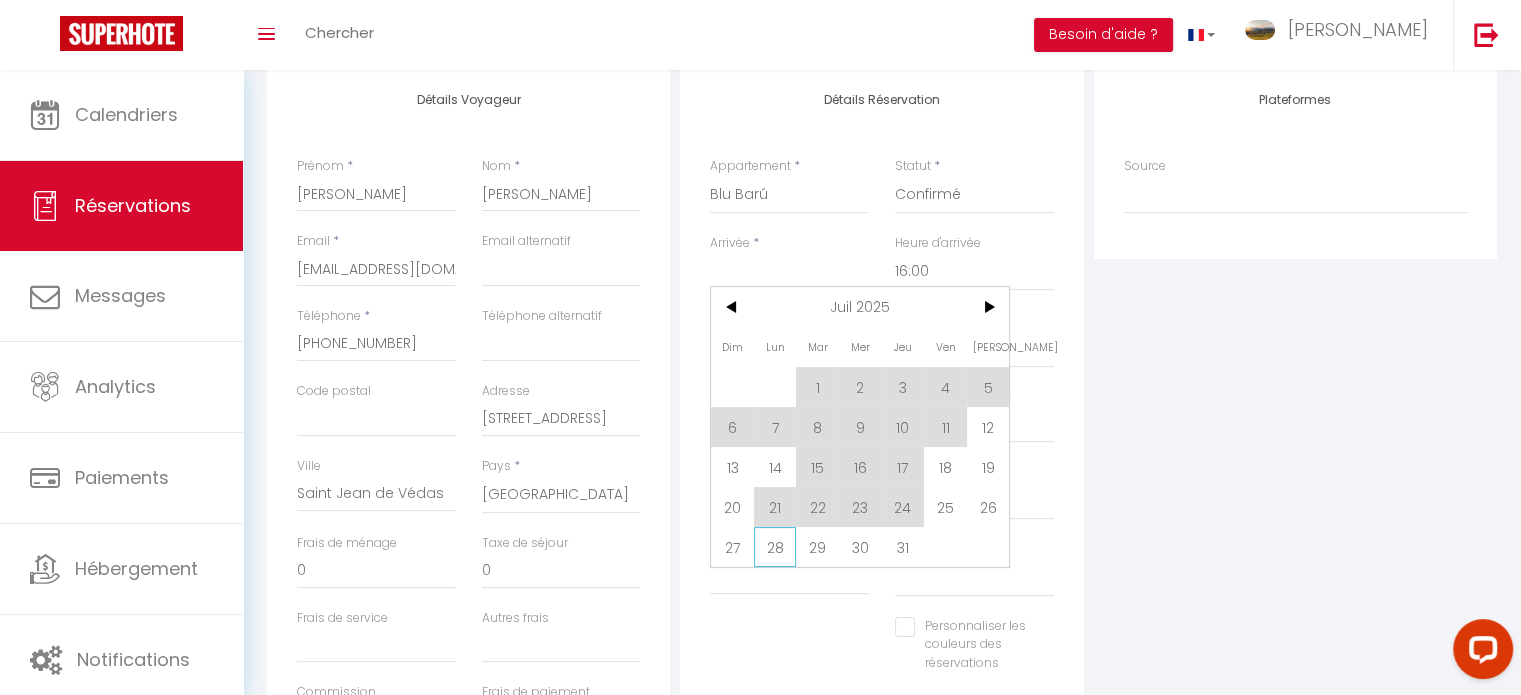 click on "28" at bounding box center (775, 547) 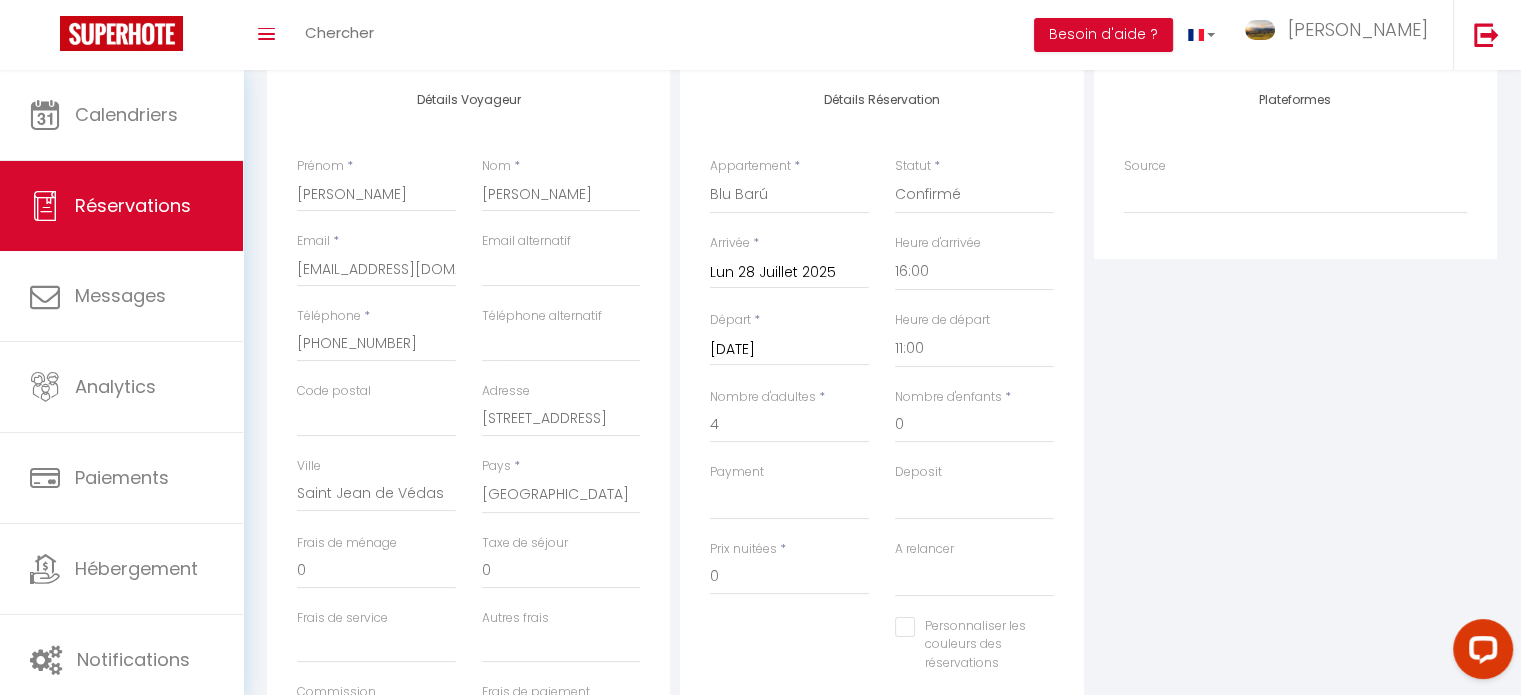 click on "Mar 29 Juillet 2025" at bounding box center [789, 350] 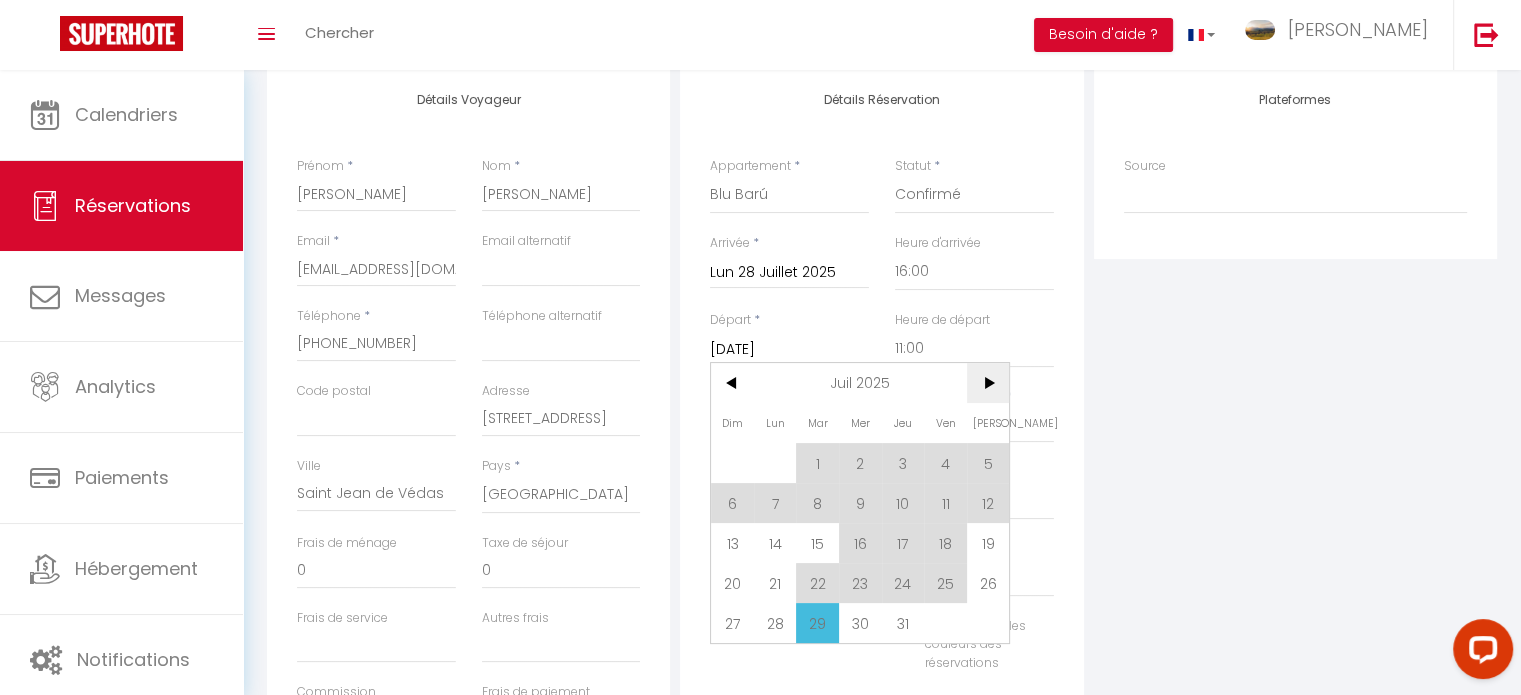 click on ">" at bounding box center (988, 383) 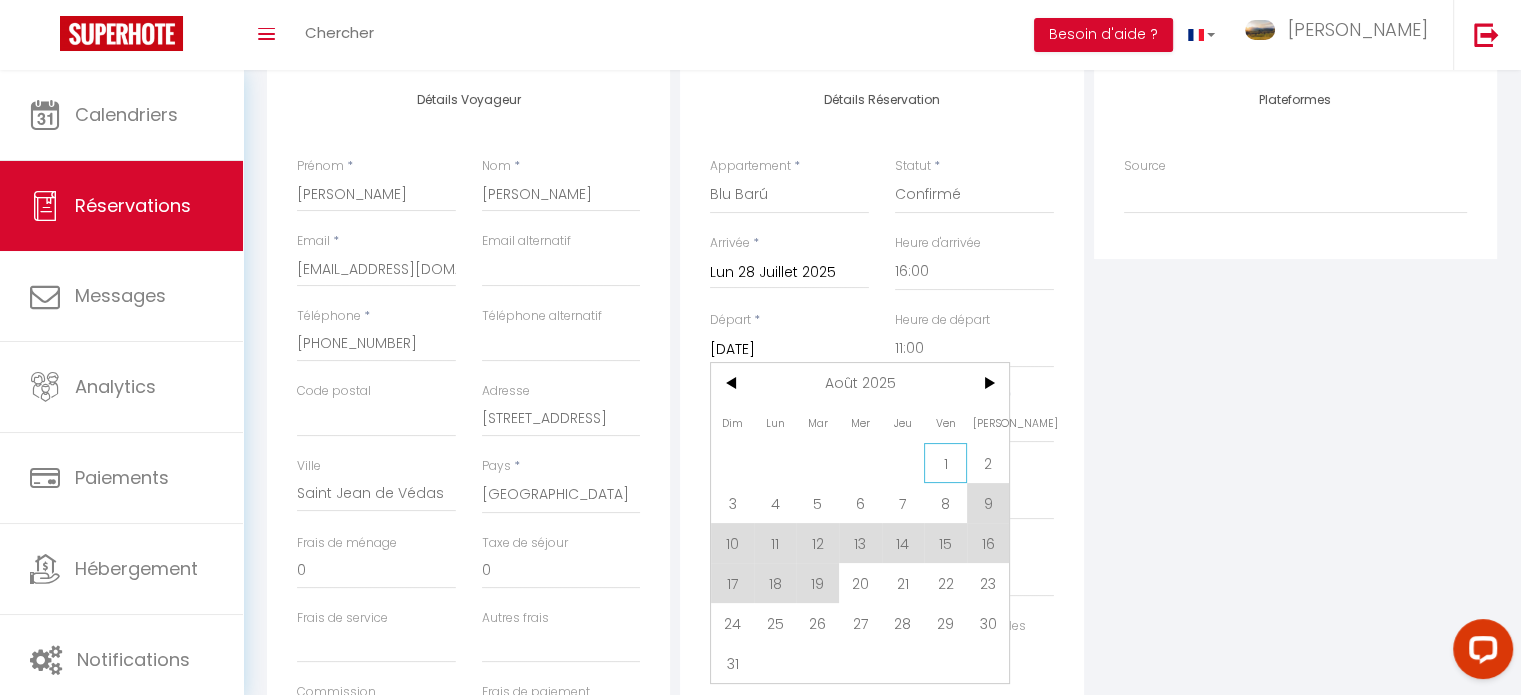 click on "1" at bounding box center (945, 463) 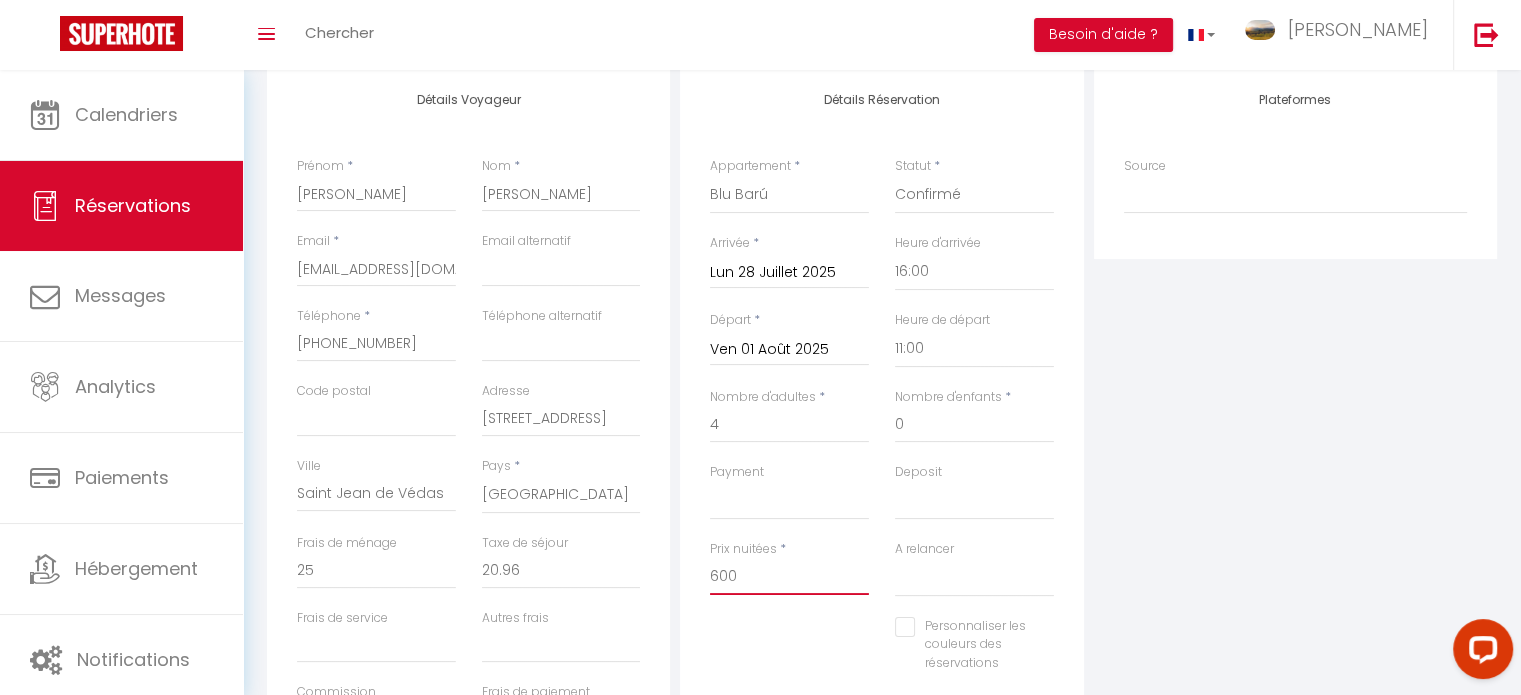 click on "600" at bounding box center (789, 577) 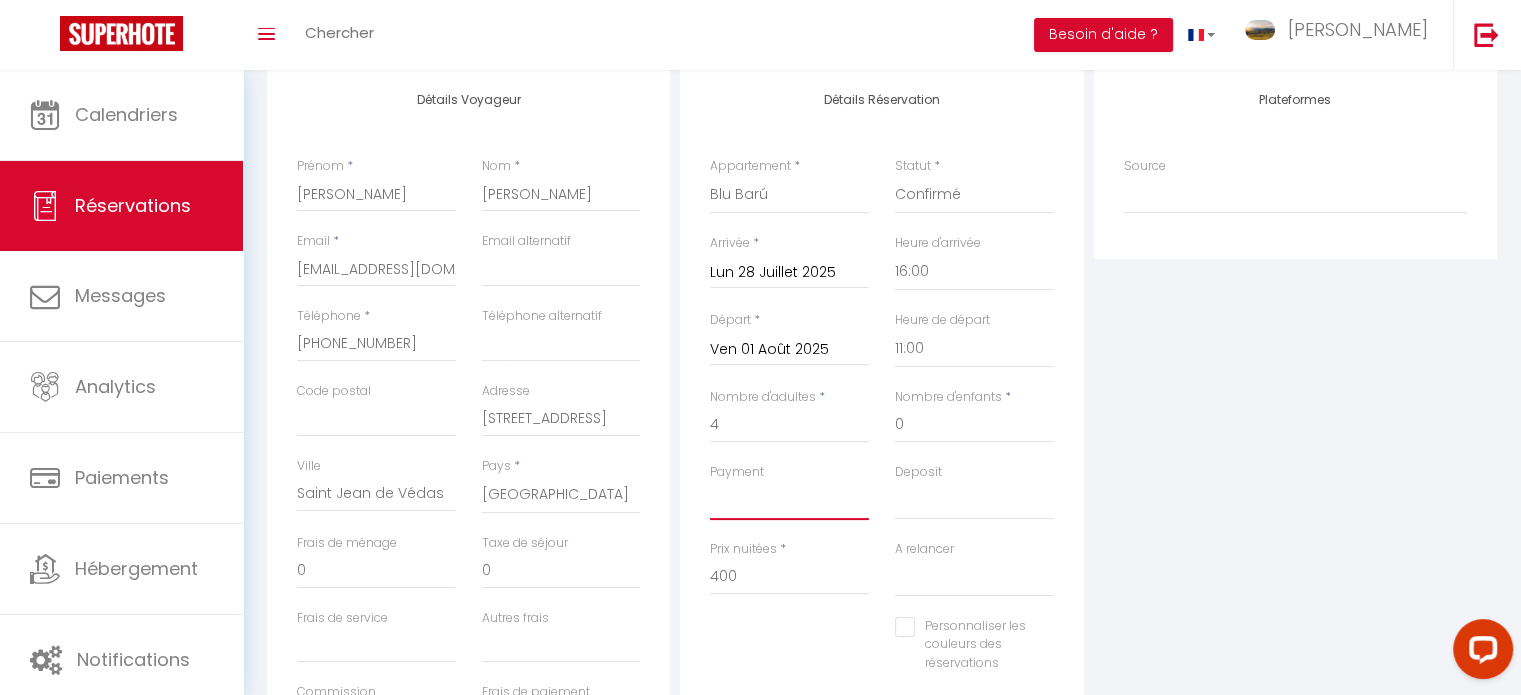 click on "OK   KO" at bounding box center (789, 501) 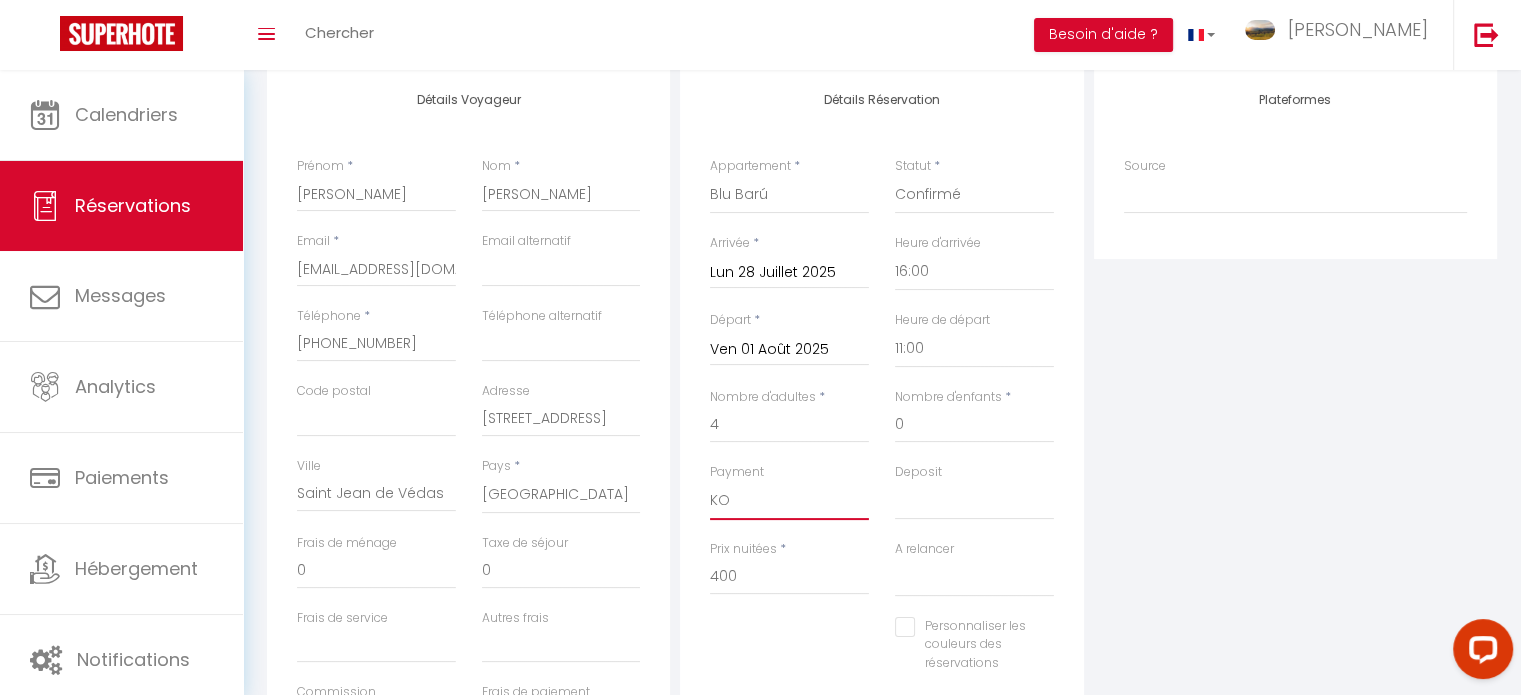 click on "OK   KO" at bounding box center (789, 501) 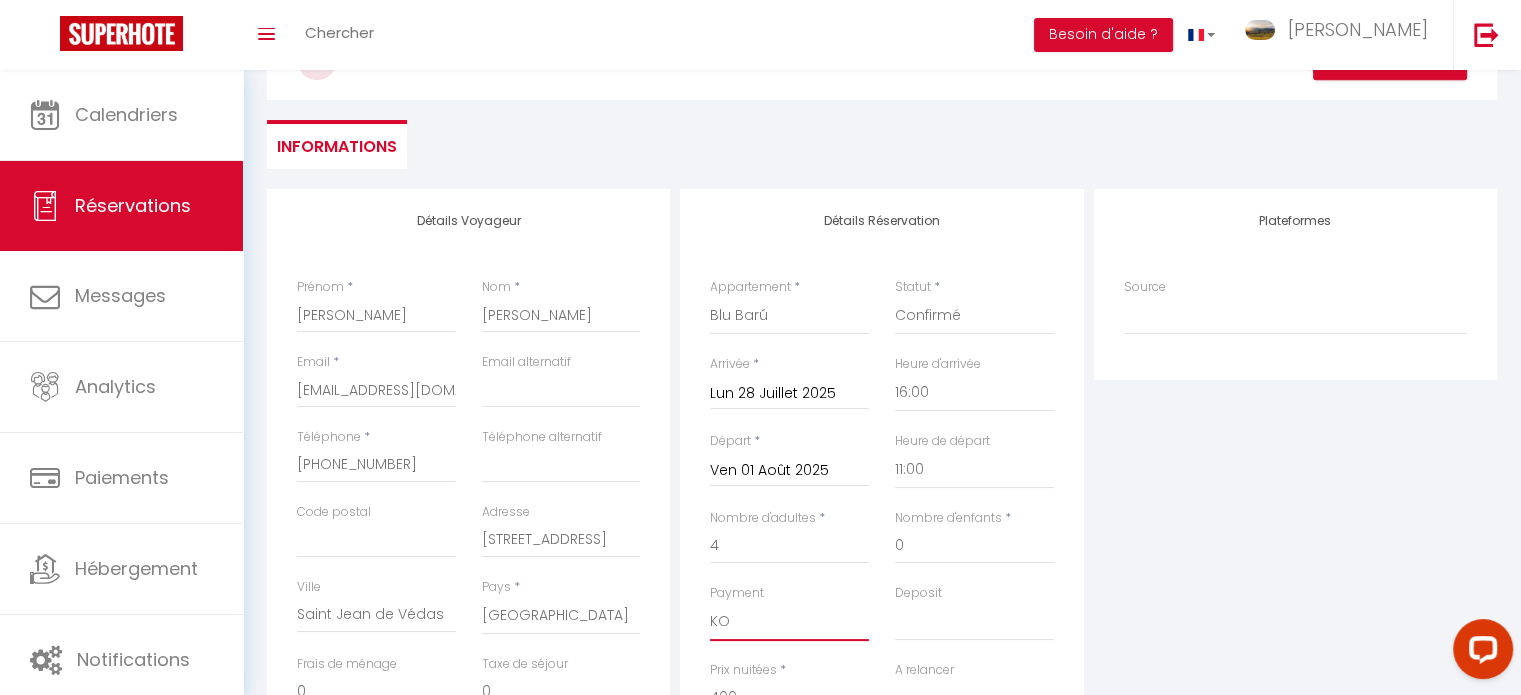 scroll, scrollTop: 140, scrollLeft: 0, axis: vertical 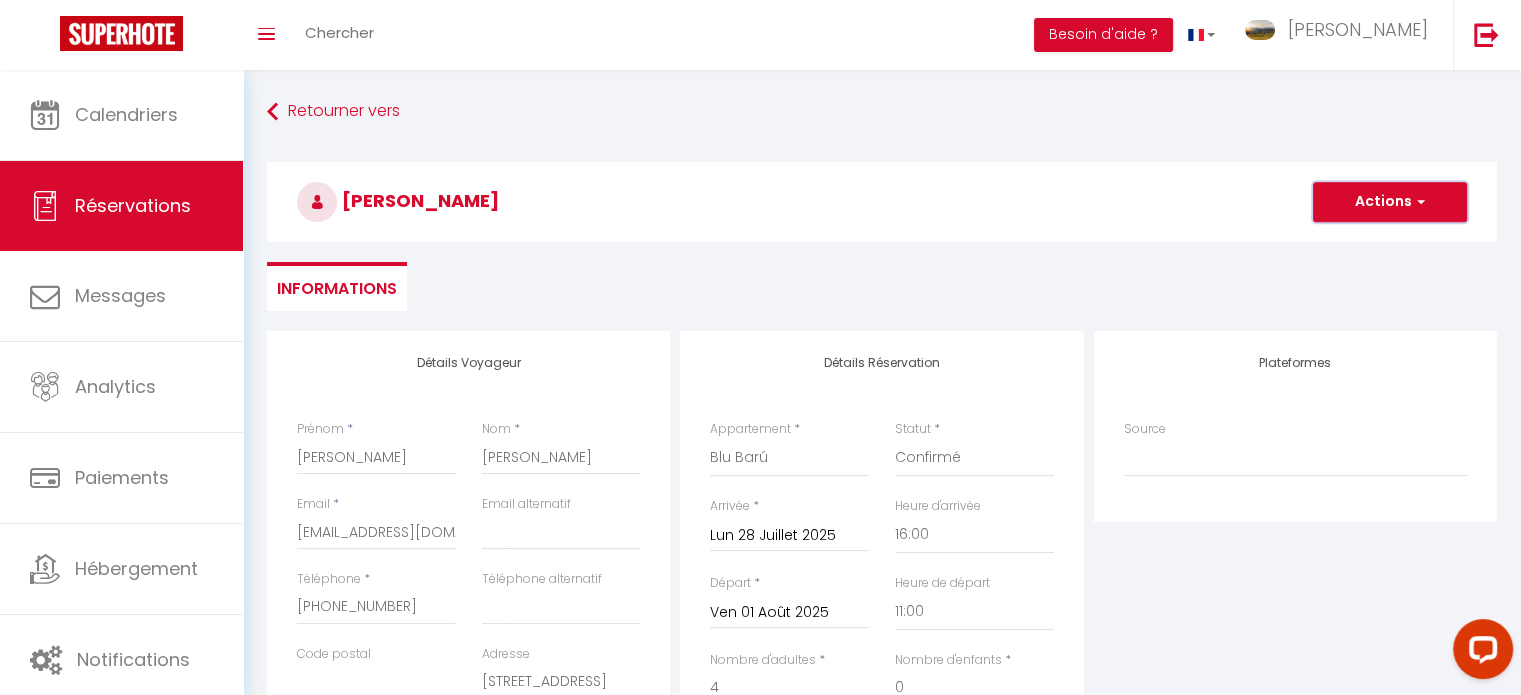 click at bounding box center [1418, 202] 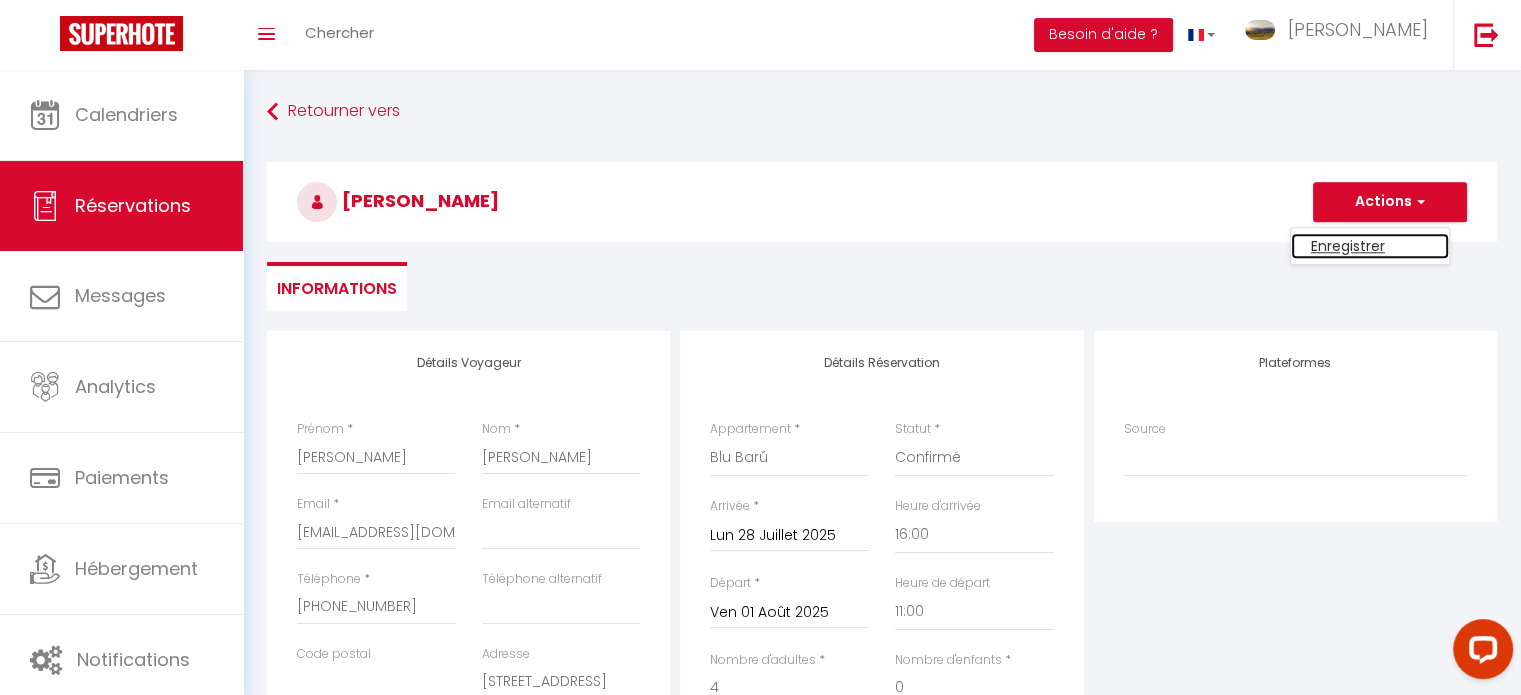 click on "Enregistrer" at bounding box center [1370, 246] 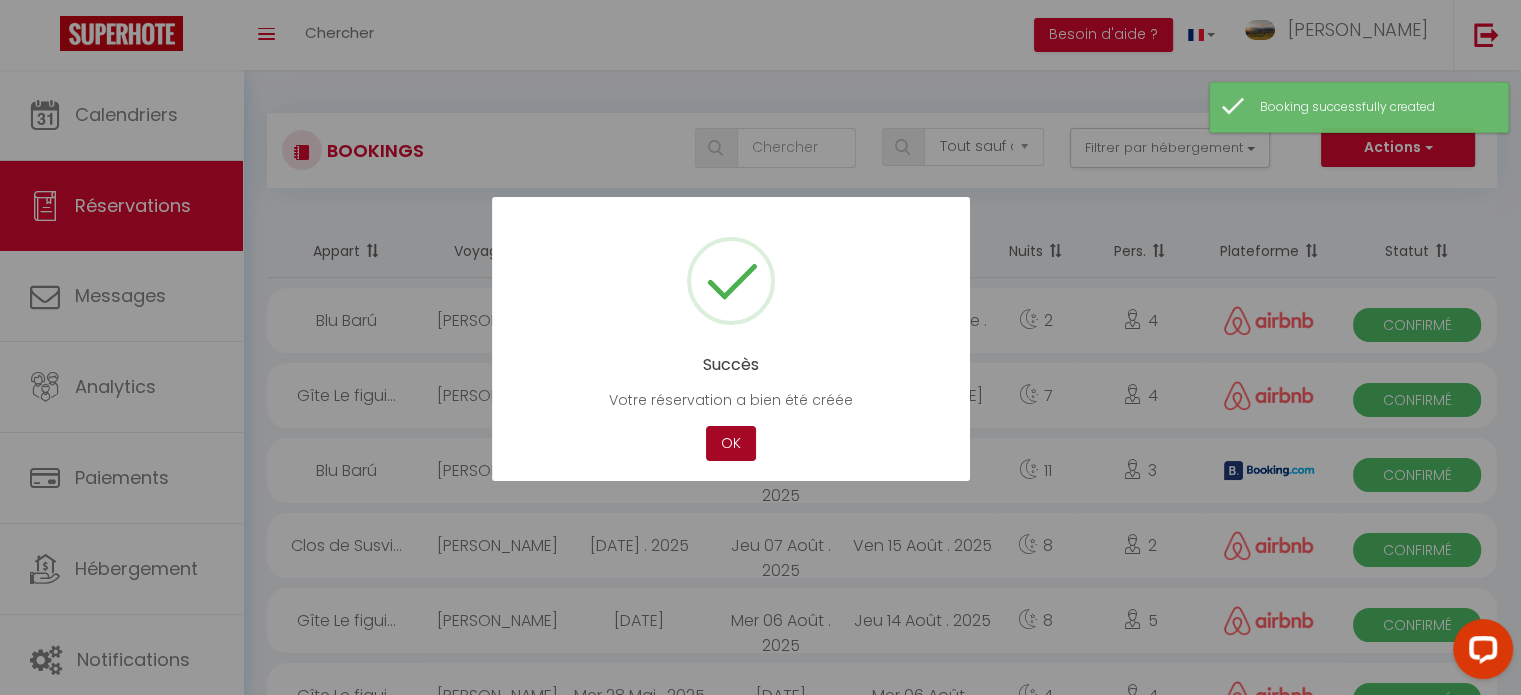 click on "OK" at bounding box center (731, 443) 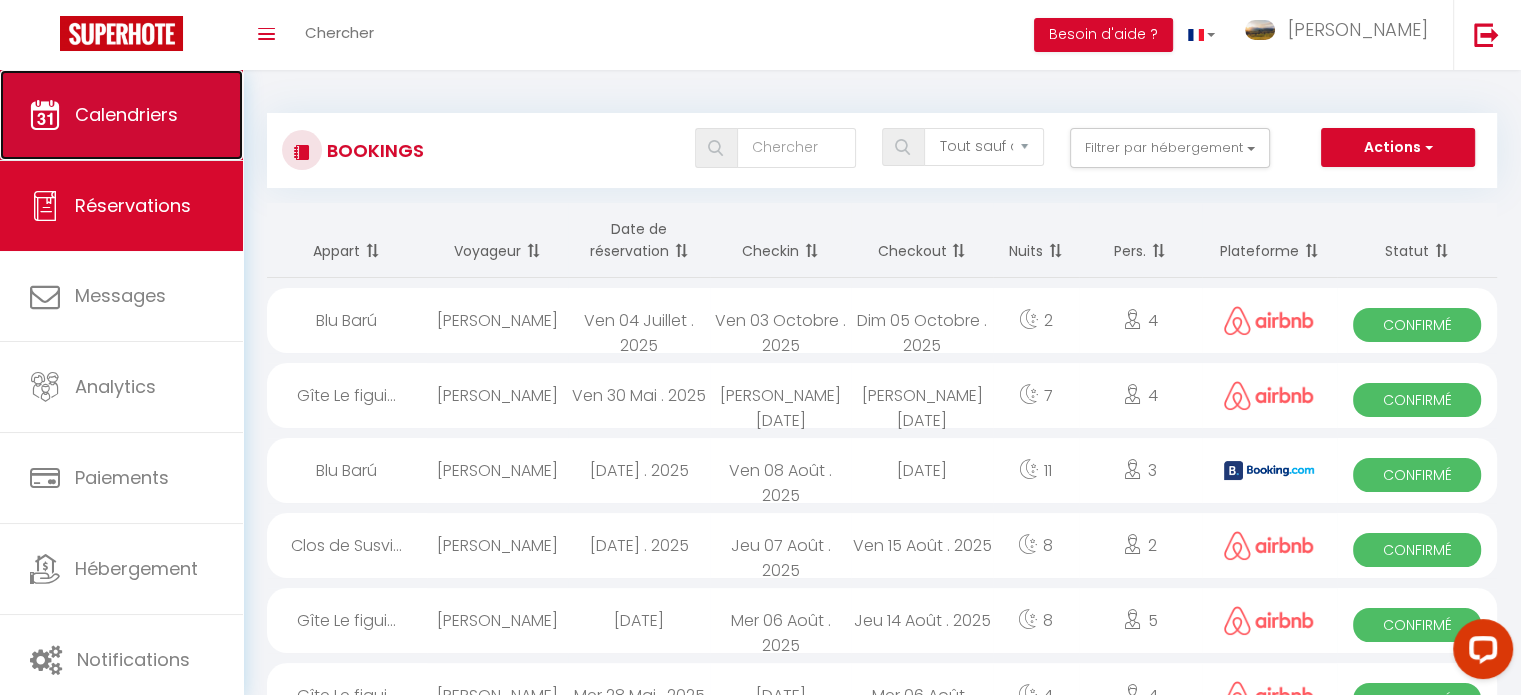 click on "Calendriers" at bounding box center (126, 114) 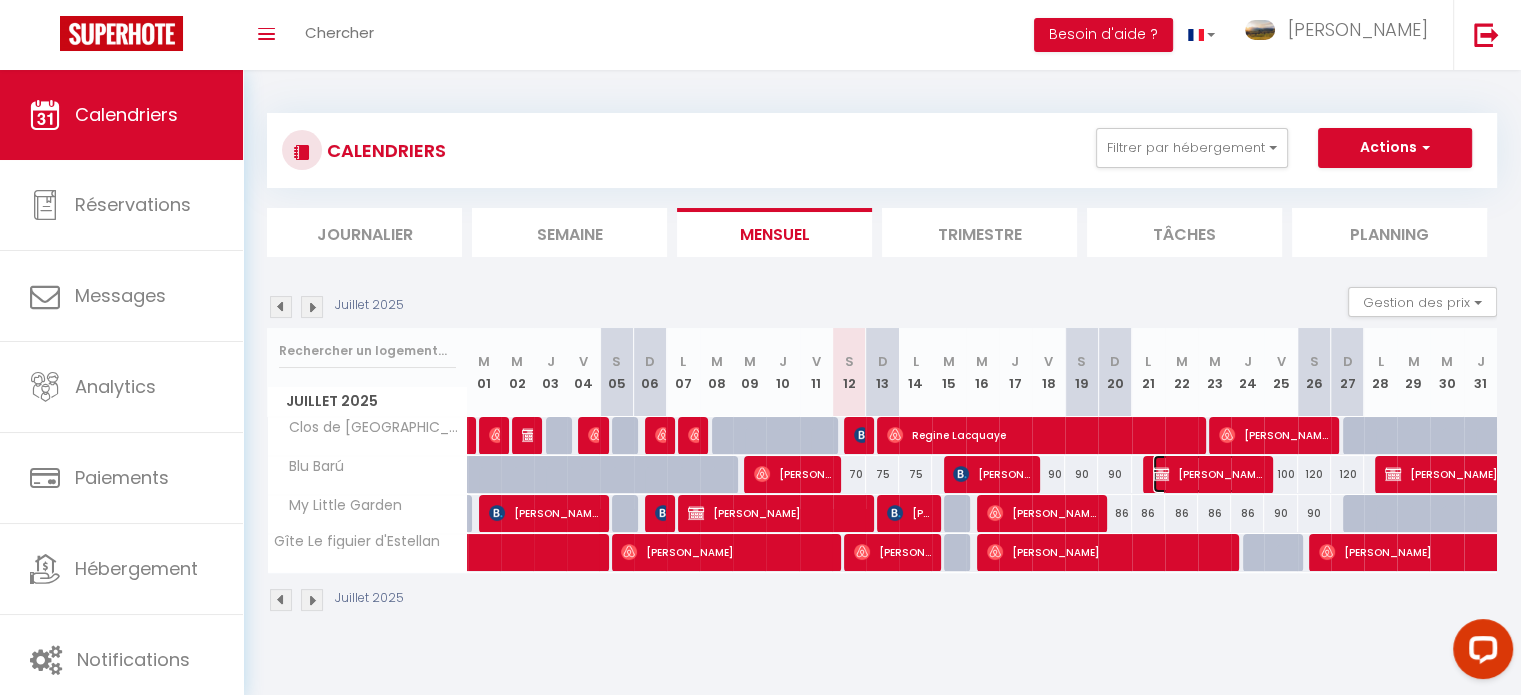 click on "Carole Diaz" at bounding box center (1208, 474) 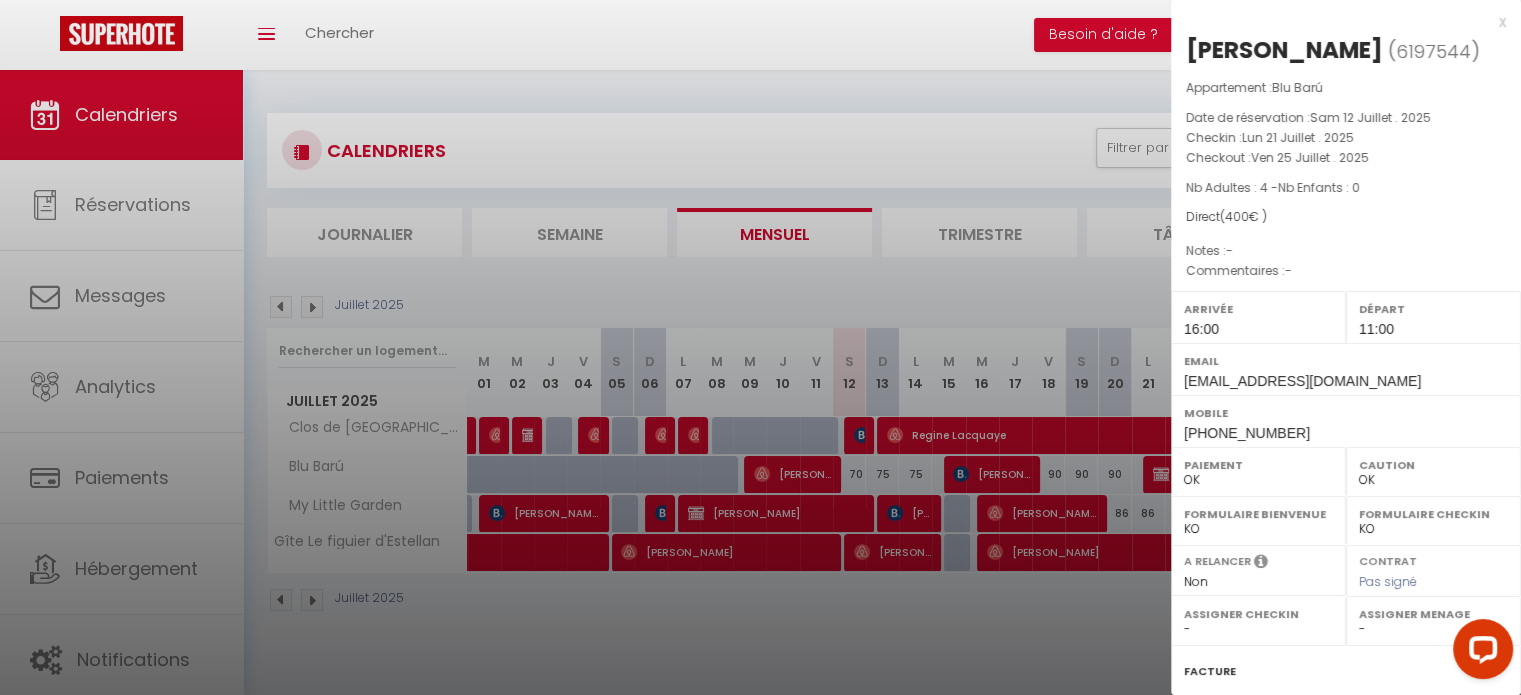 click at bounding box center (760, 347) 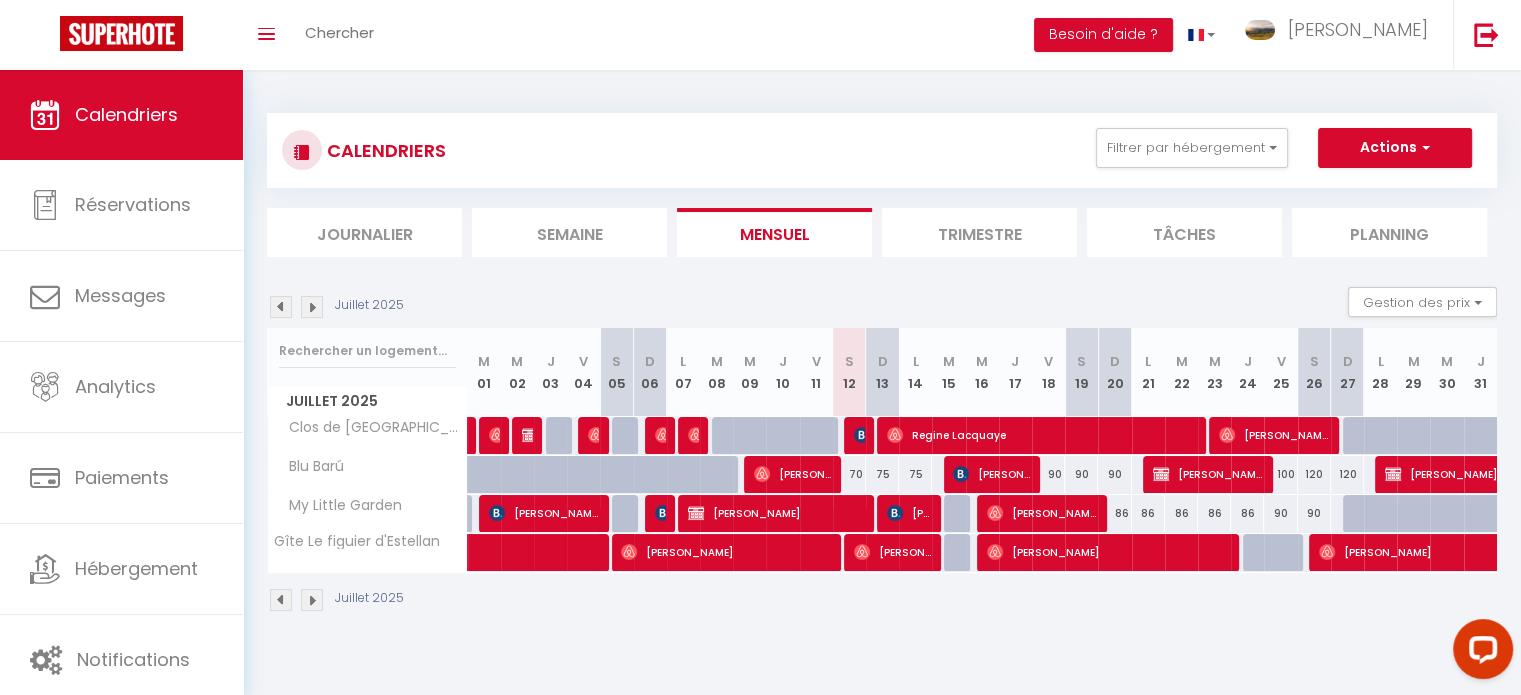 click on "90" at bounding box center (1114, 474) 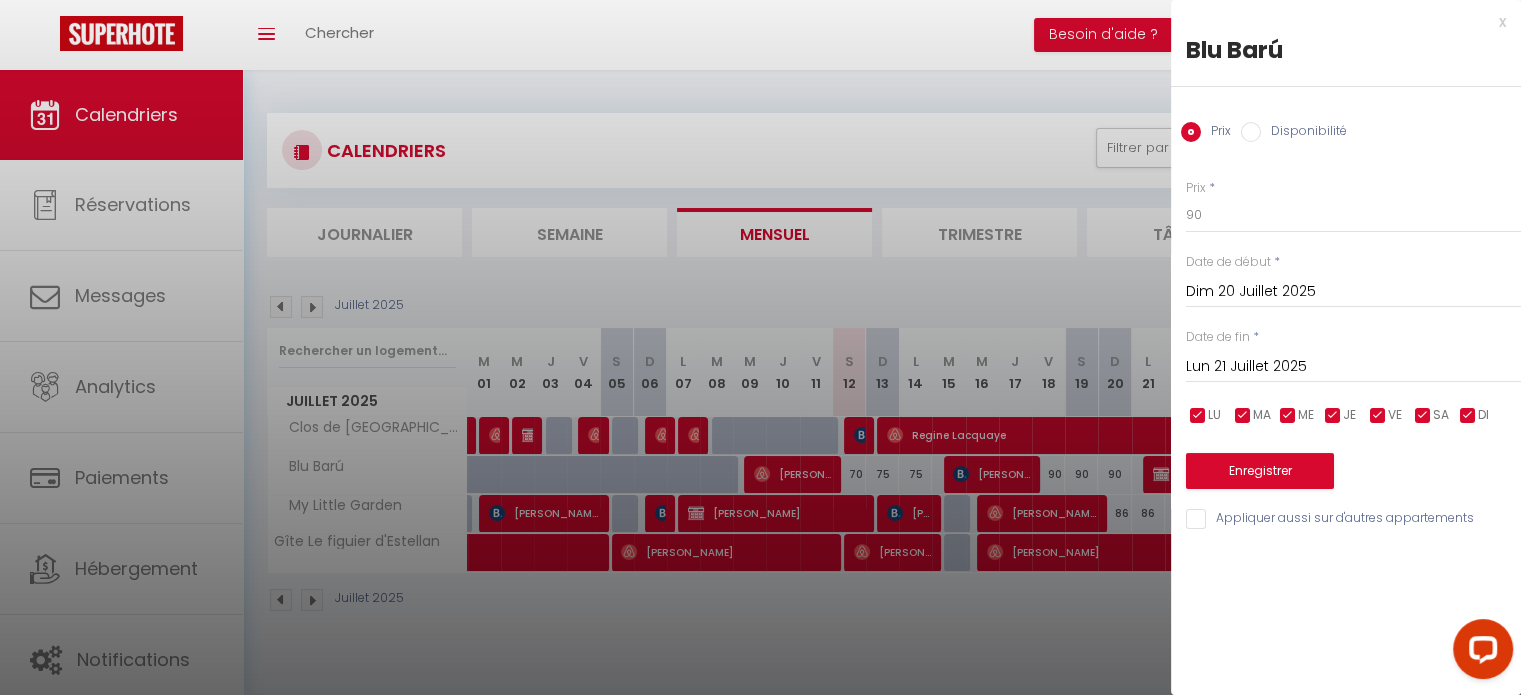 click at bounding box center (760, 347) 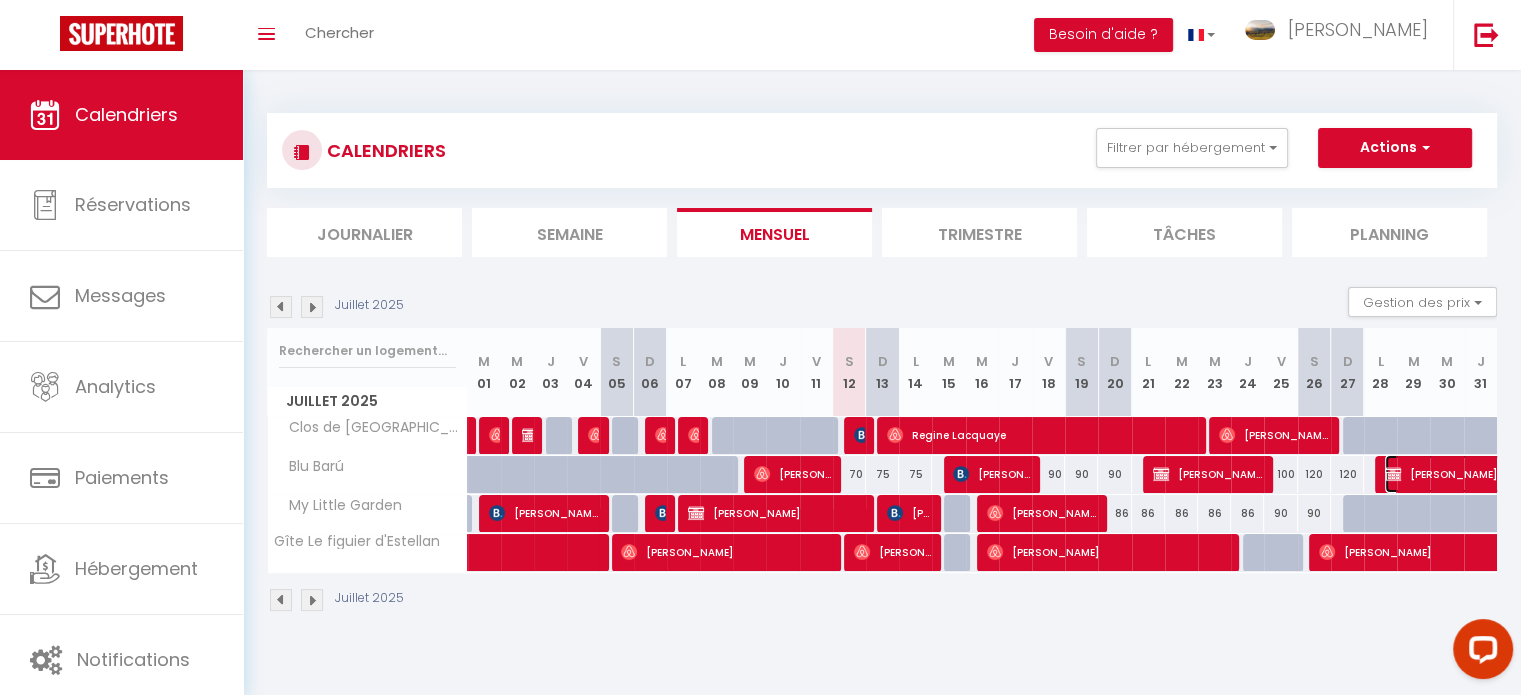 click on "Carole Diaz" at bounding box center (1477, 474) 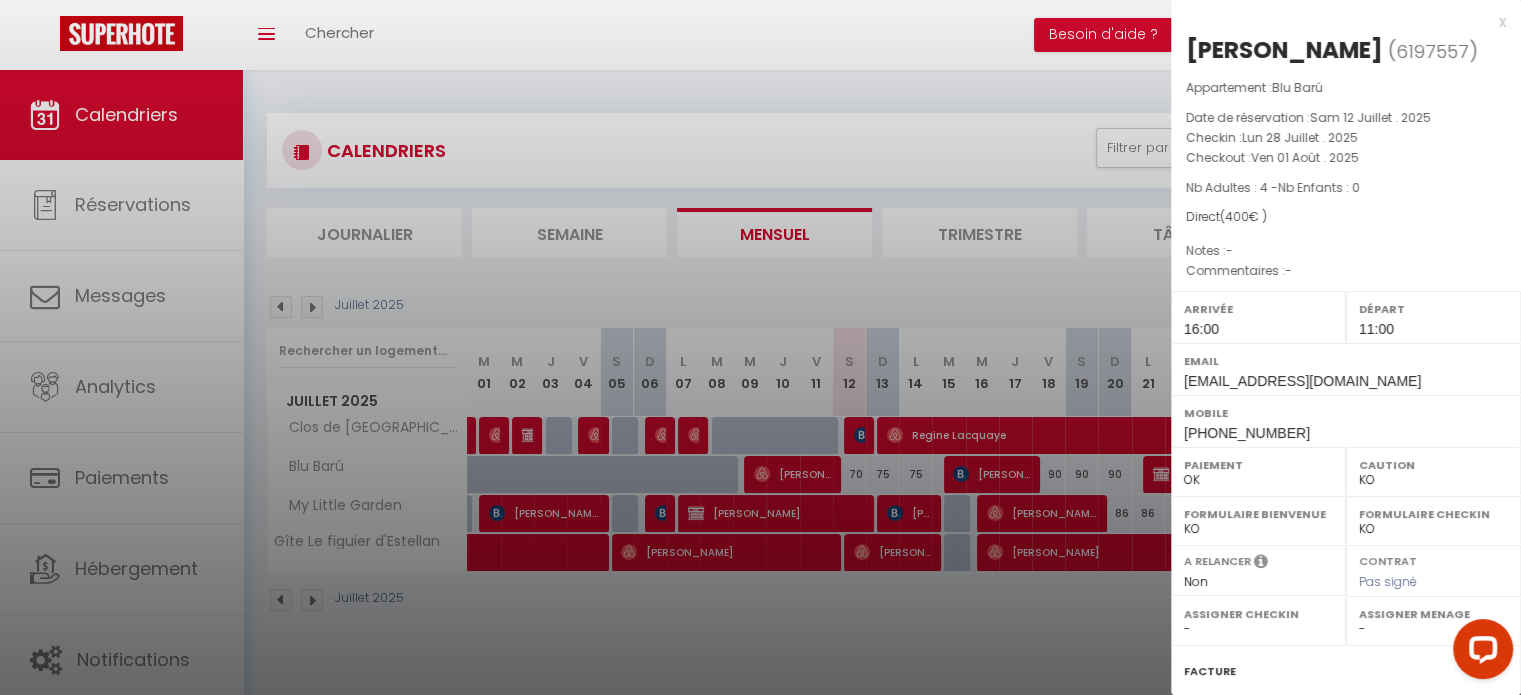 click at bounding box center [760, 347] 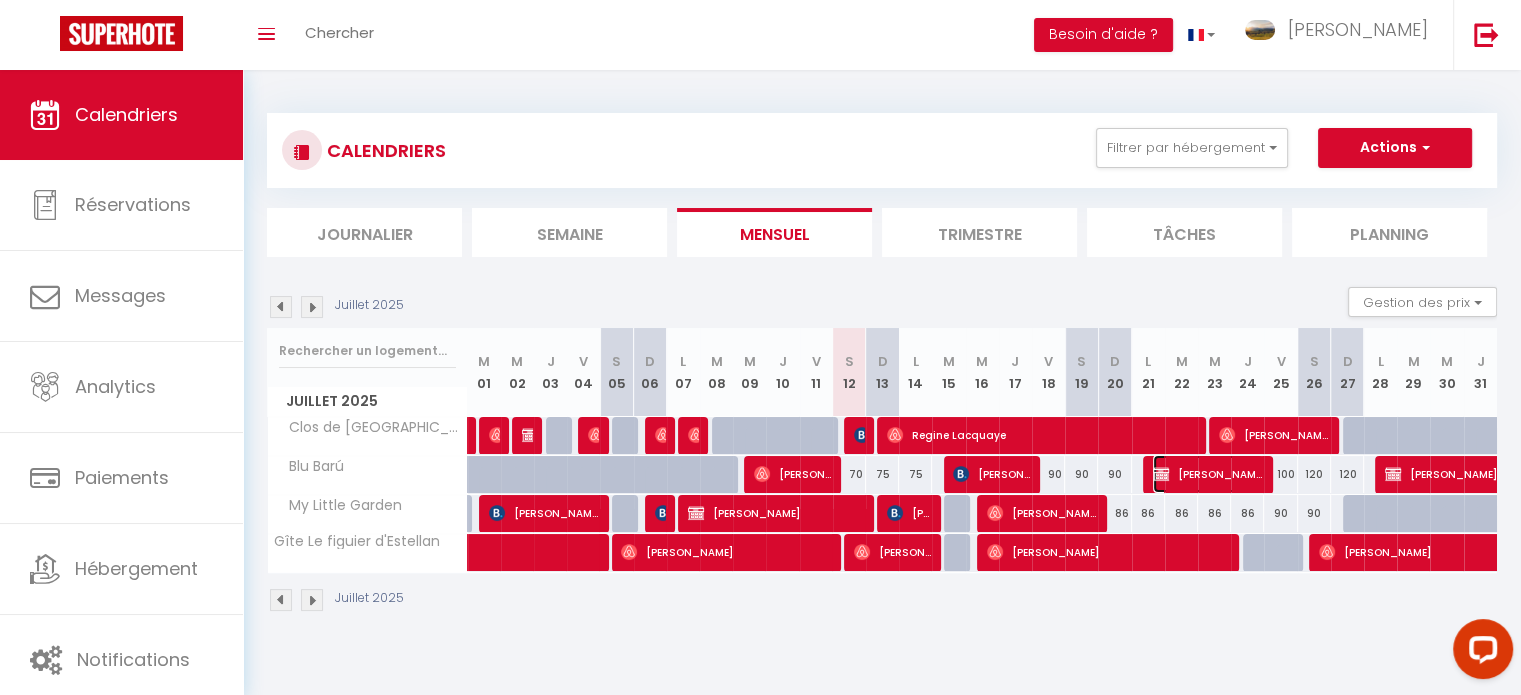 click at bounding box center [1161, 474] 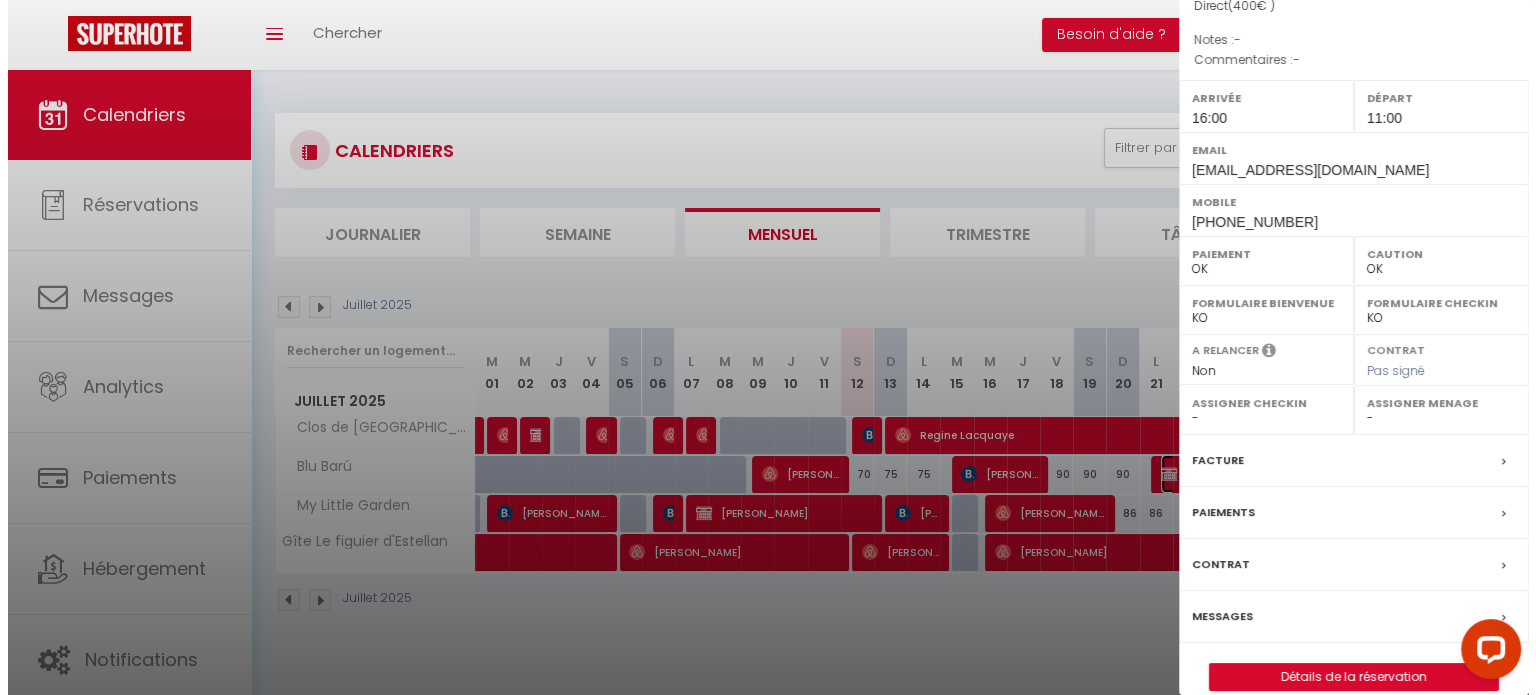 scroll, scrollTop: 233, scrollLeft: 0, axis: vertical 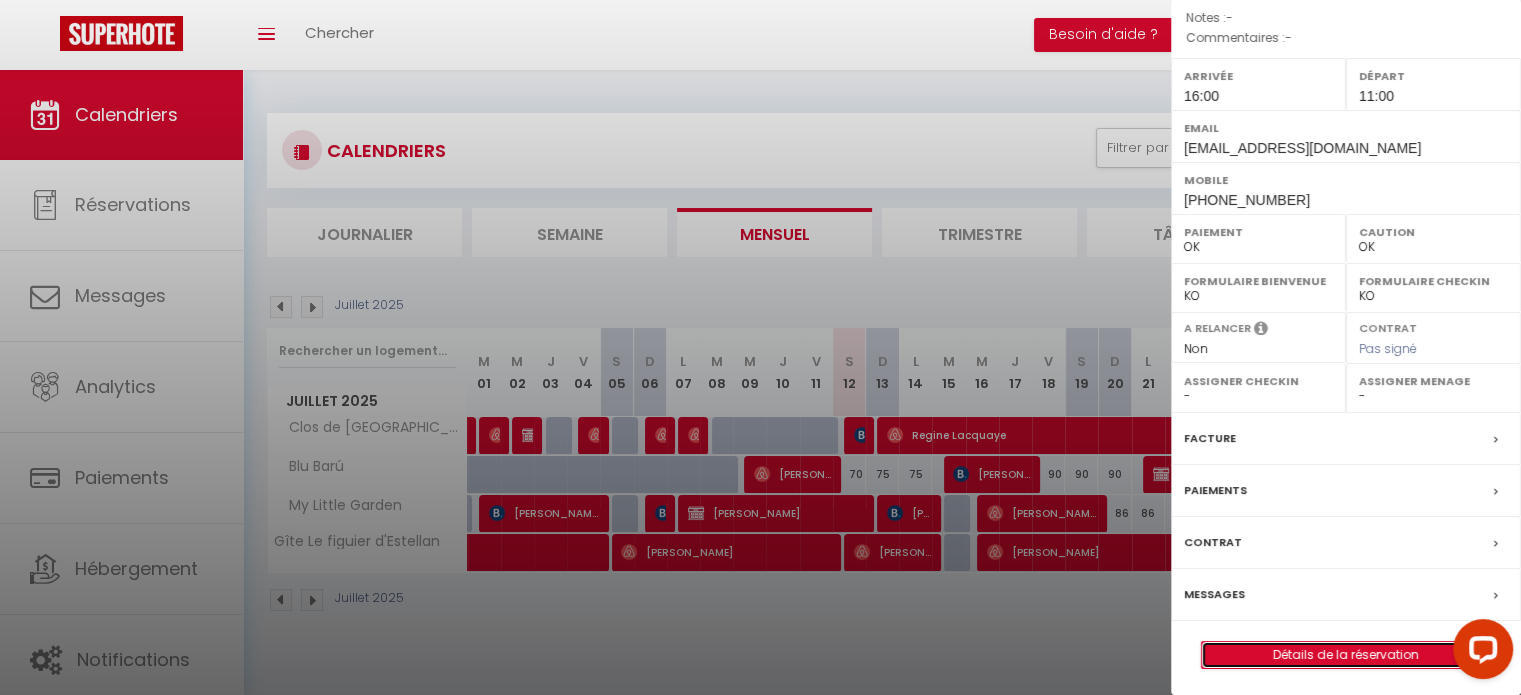 click on "Détails de la réservation" at bounding box center (1346, 655) 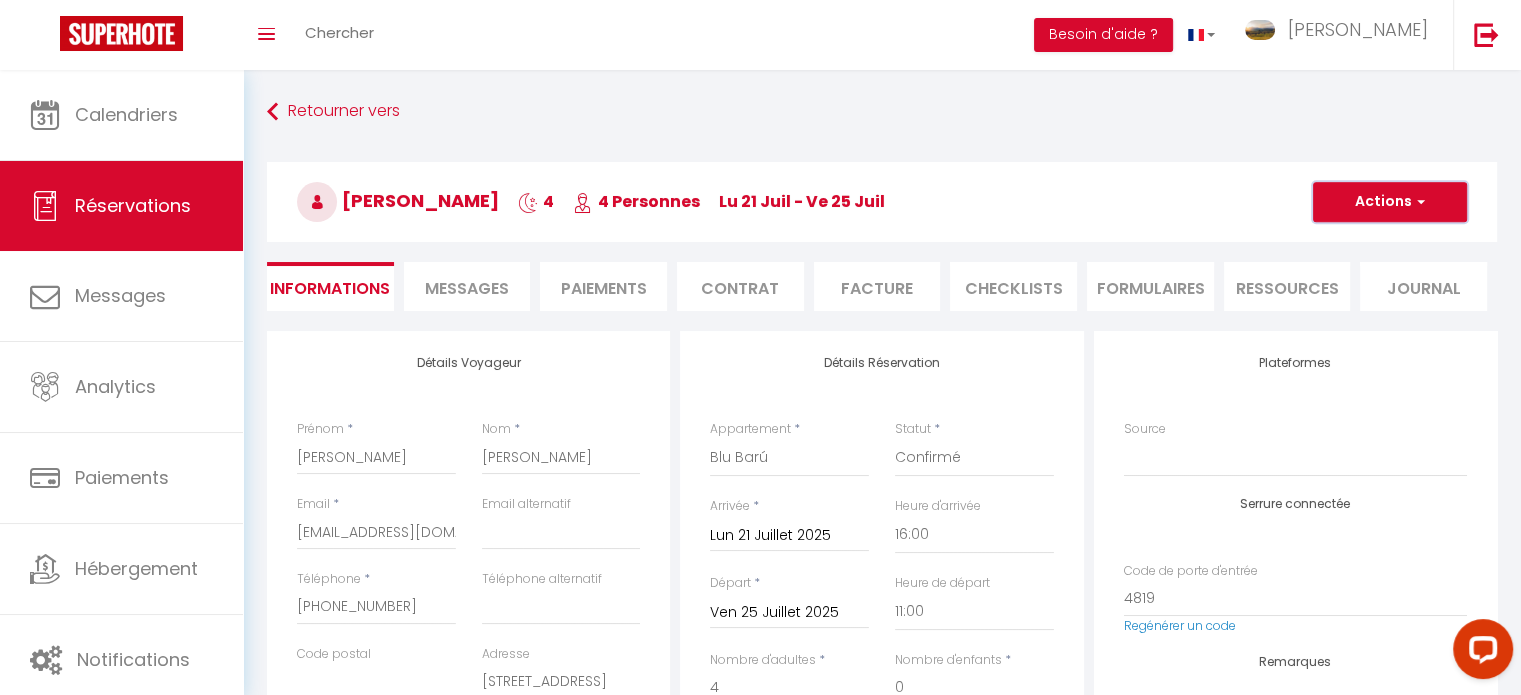 click on "Actions" at bounding box center [1390, 202] 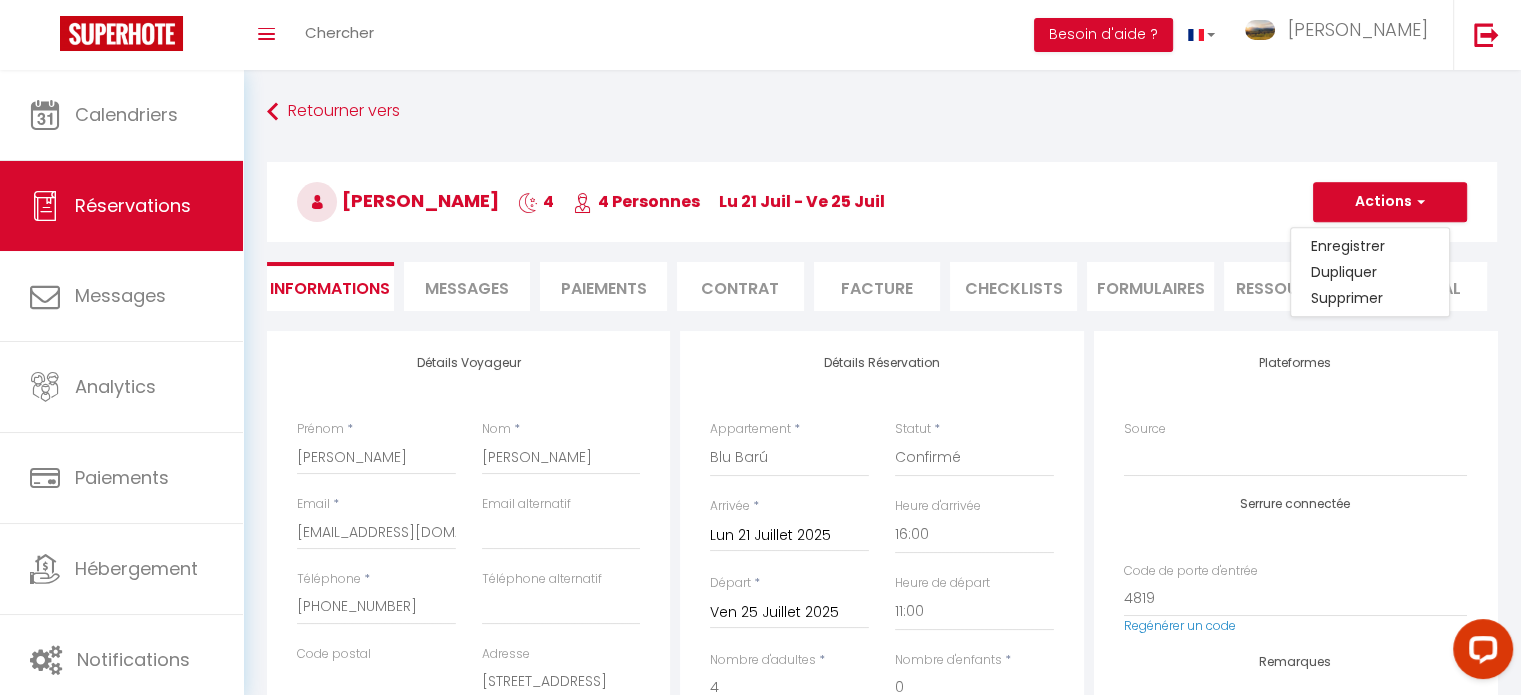 click on "Paiements" at bounding box center (603, 286) 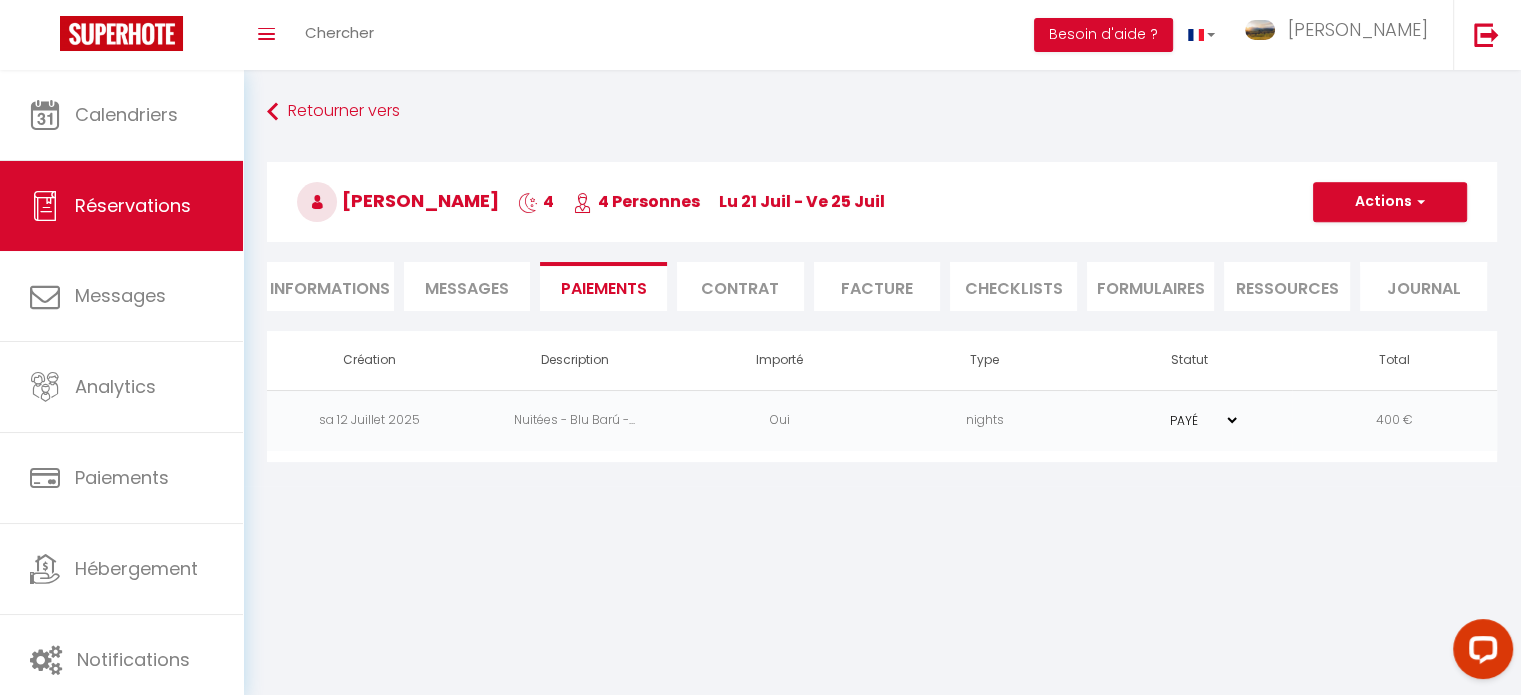 click on "Nuitées - Blu Barú -..." at bounding box center (574, 420) 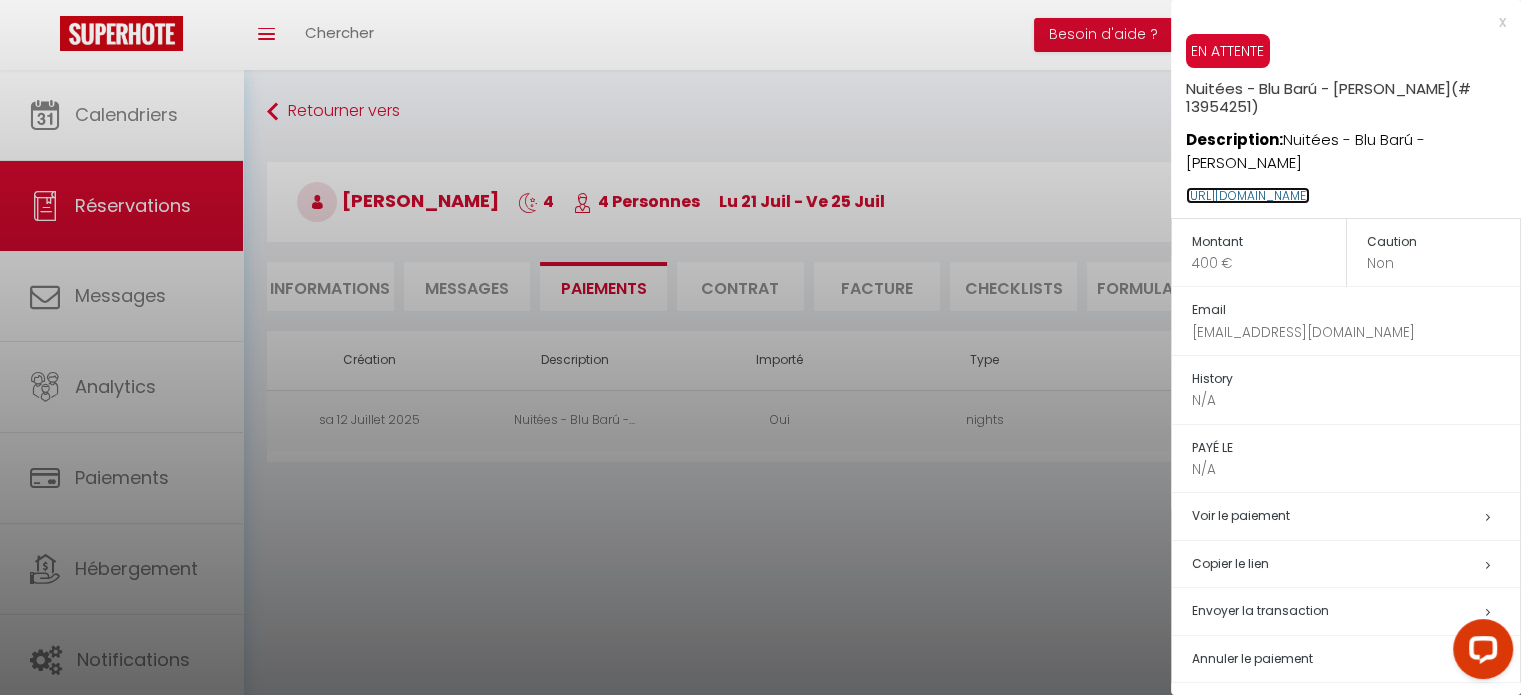 click on "https://superhote.com/applink/p/pDAthqg3" at bounding box center [1248, 195] 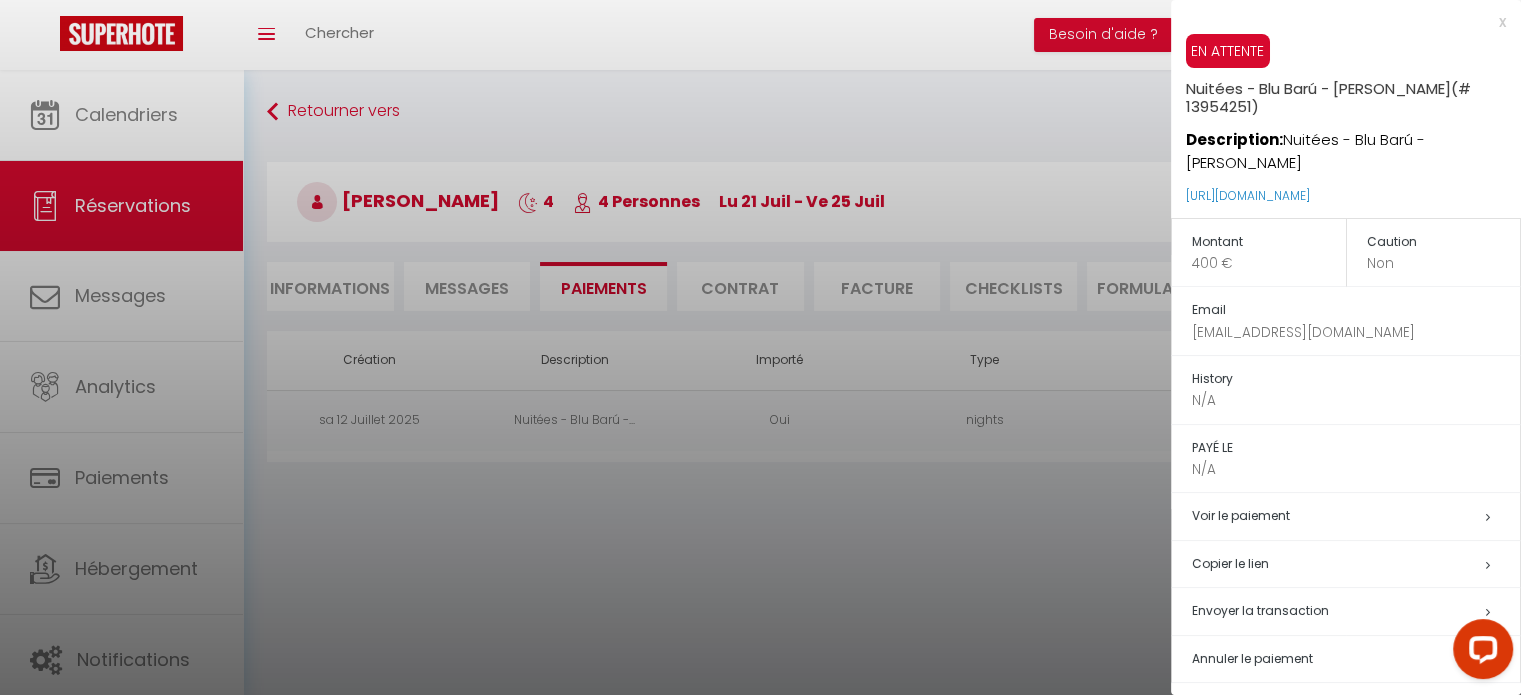 click on "N/A" at bounding box center [1356, 400] 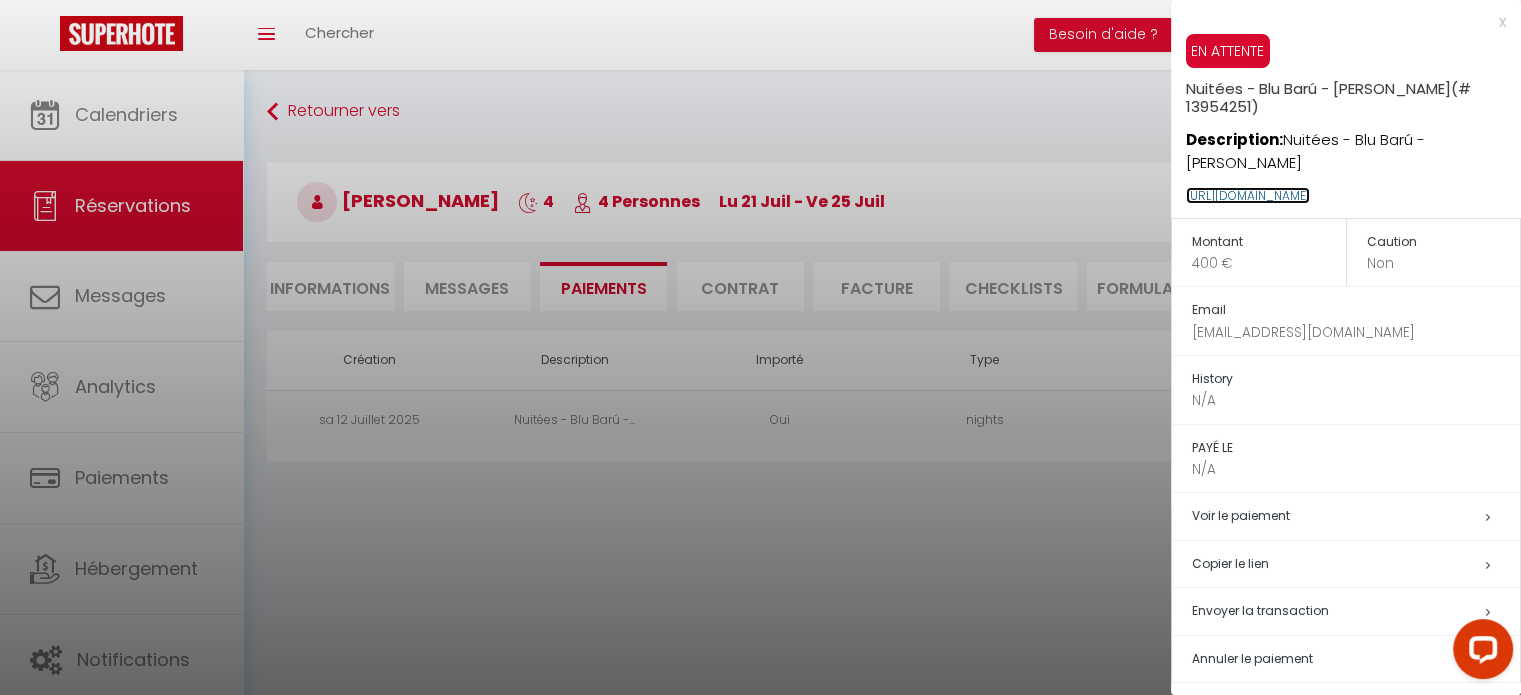 click on "https://superhote.com/applink/p/pDAthqg3" at bounding box center [1248, 195] 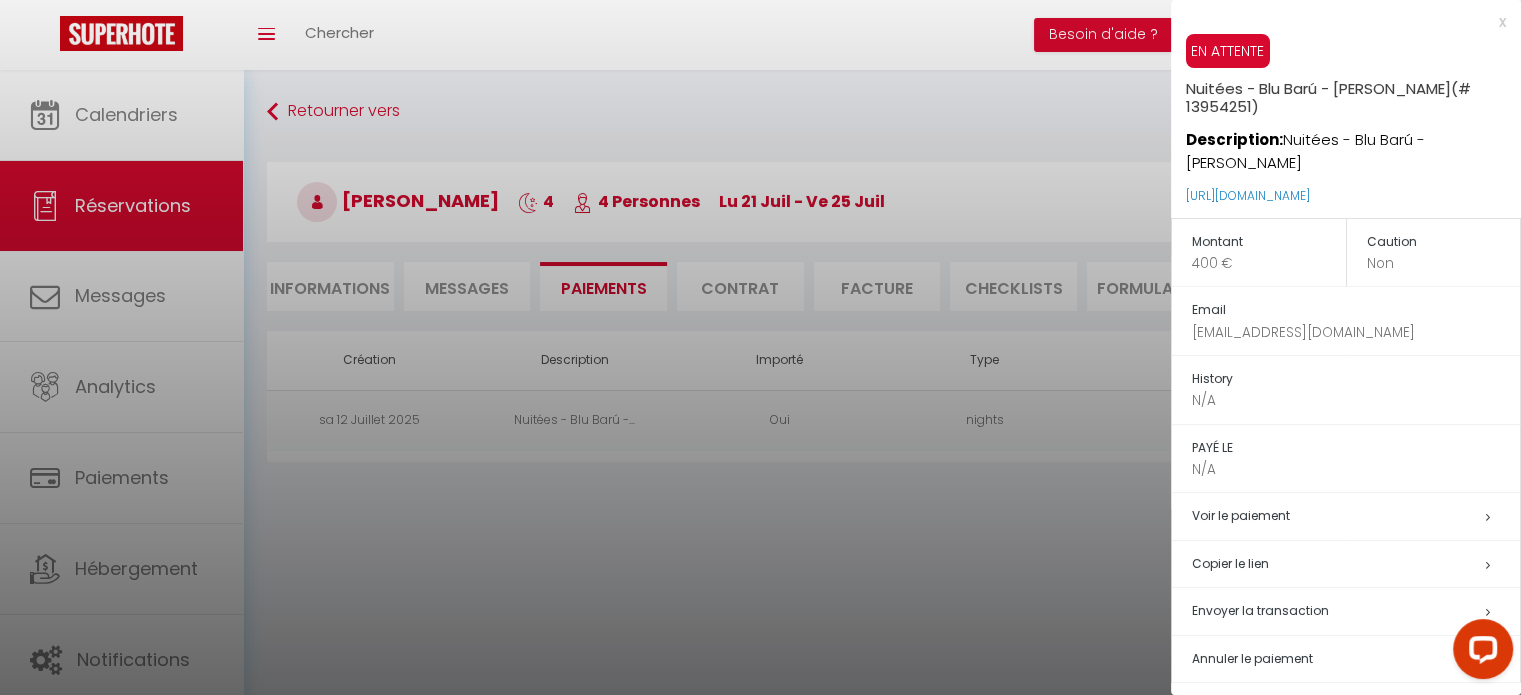 click on "Envoyer la transaction" at bounding box center (1356, 611) 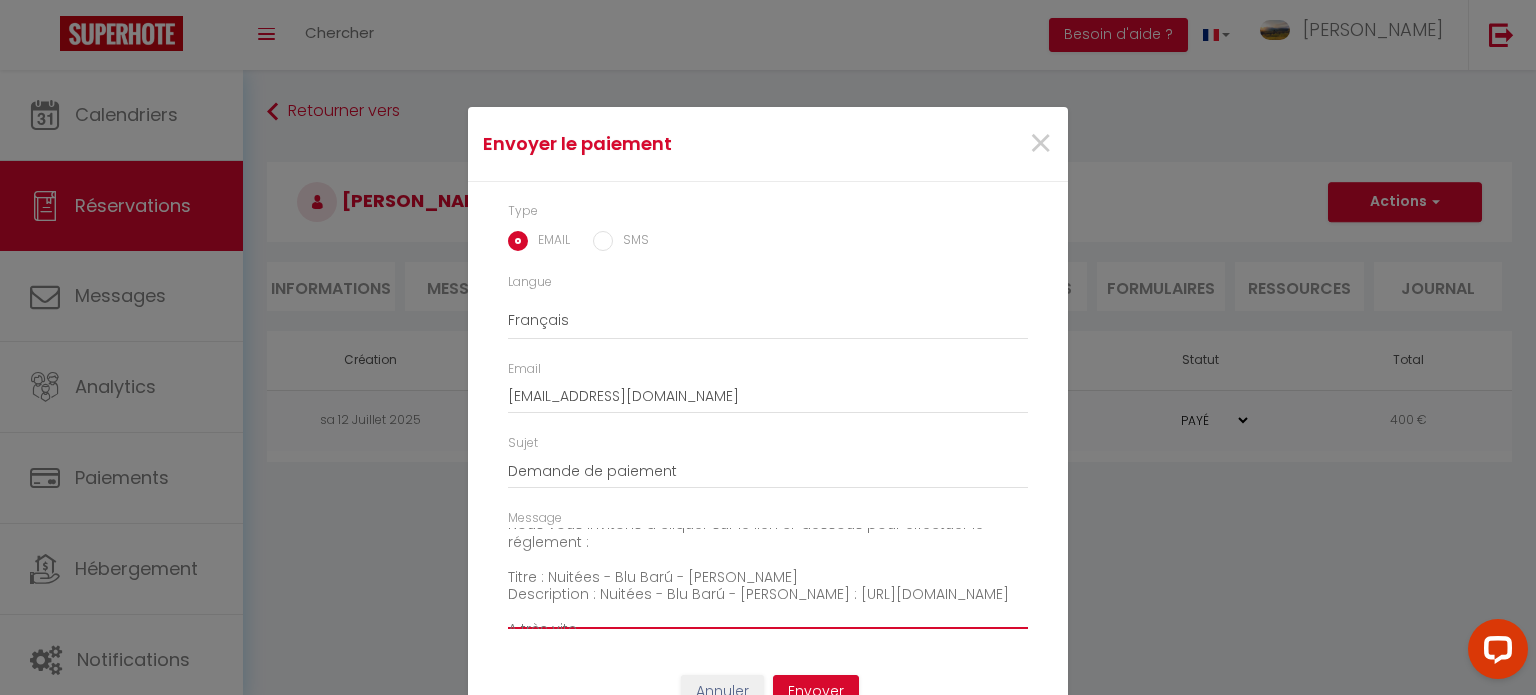scroll, scrollTop: 57, scrollLeft: 0, axis: vertical 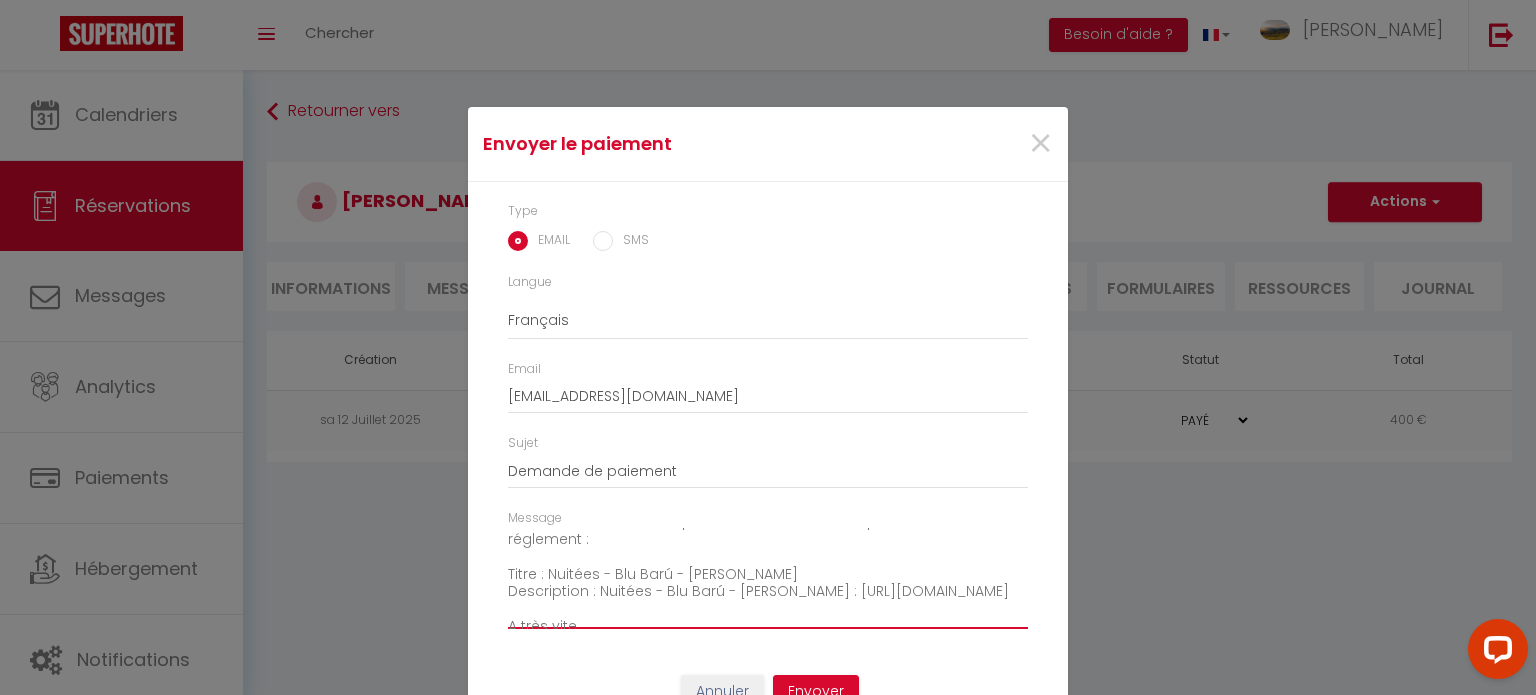 click on "Bonjour,
Nous vous invitons à cliquer sur le lien ci-dessous pour effectuer le réglement :
Titre : Nuitées - Blu Barú - Carole Diaz
Description : Nuitées - Blu Barú - Carole Diaz
Lien : https://superhote.com/applink/p/pDAthqg3
A très vite,
--
Blu Barú" at bounding box center [768, 578] 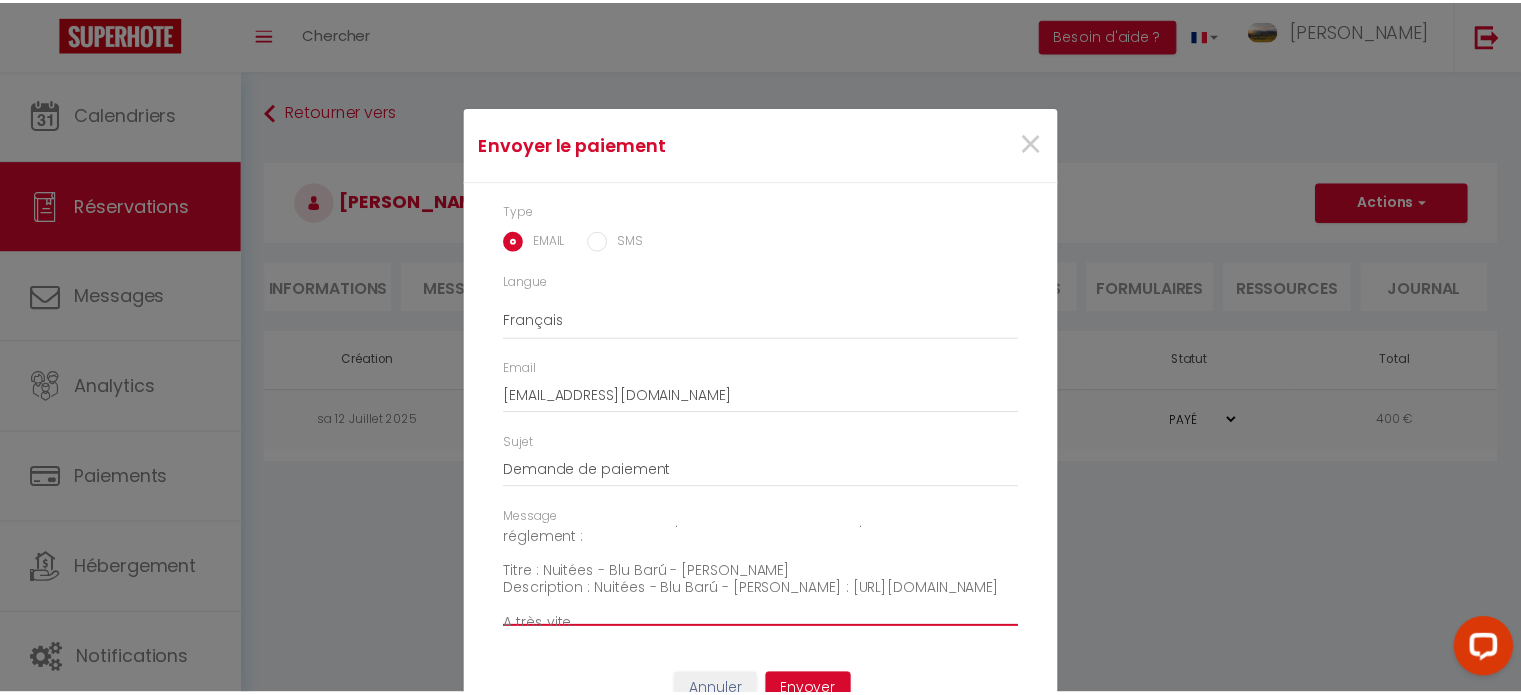 scroll, scrollTop: 64, scrollLeft: 0, axis: vertical 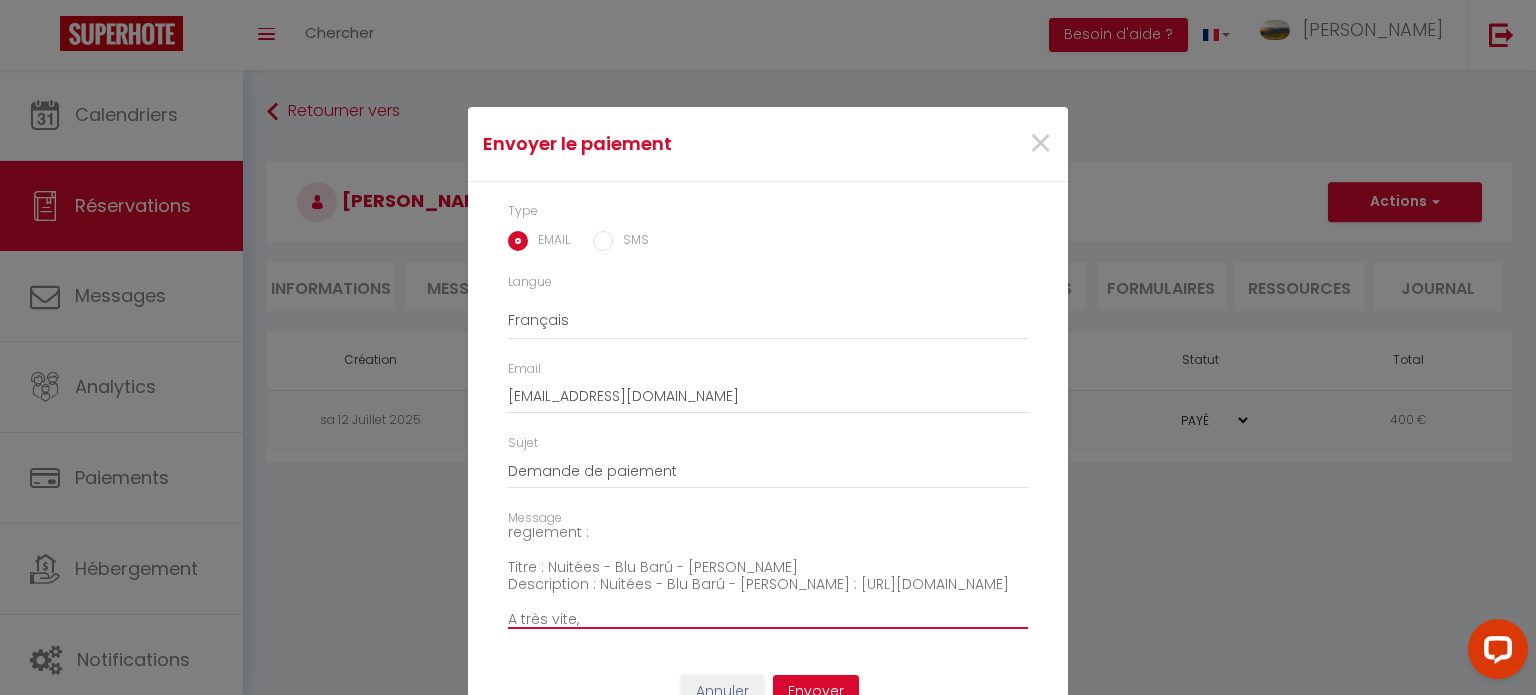 click on "Bonjour,
Nous vous invitons à cliquer sur le lien ci-dessous pour effectuer le réglement :
Titre : Nuitées - Blu Barú - Carole Diaz
Description : Nuitées - Blu Barú - Carole Diaz
Lien : https://superhote.com/applink/p/pDAthqg3
A très vite,
--
Blu Barú" at bounding box center [768, 578] 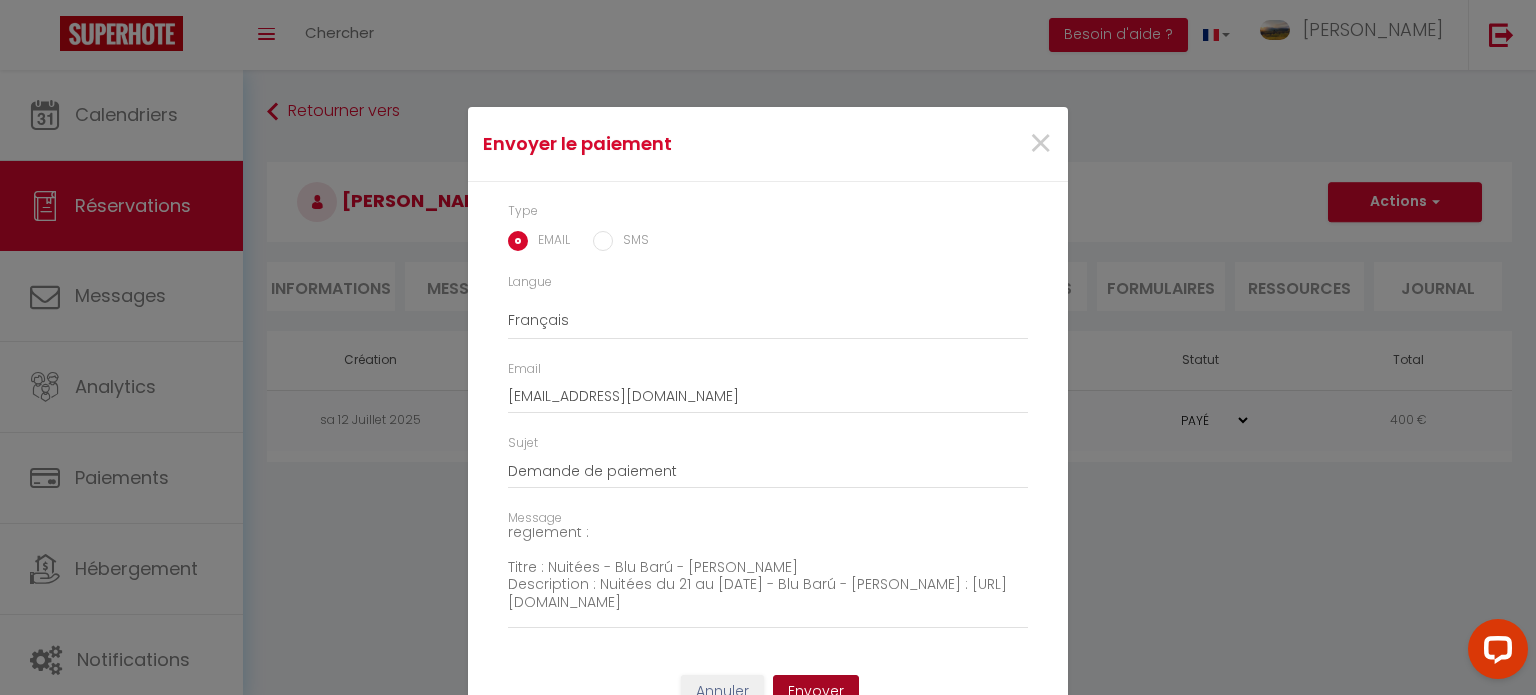 click on "Envoyer" at bounding box center (816, 692) 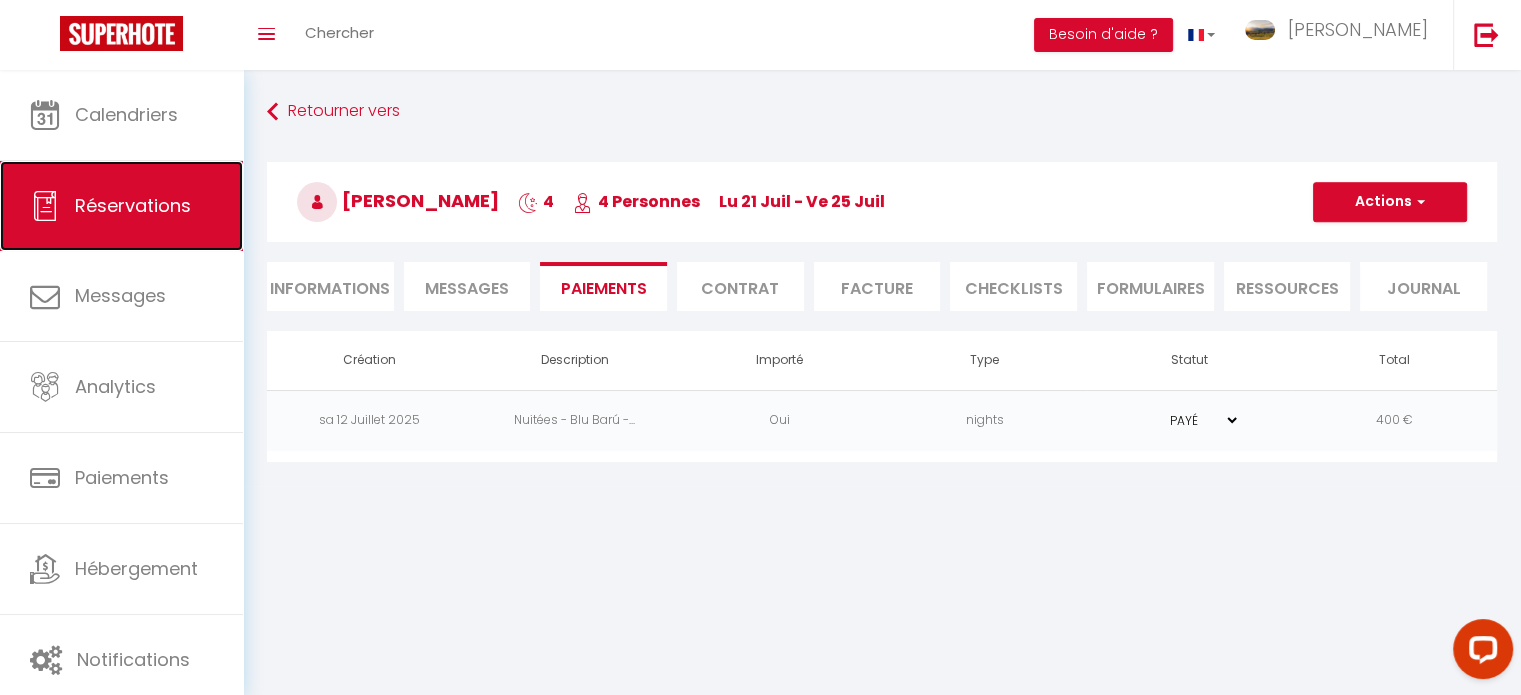 click on "Réservations" at bounding box center [133, 205] 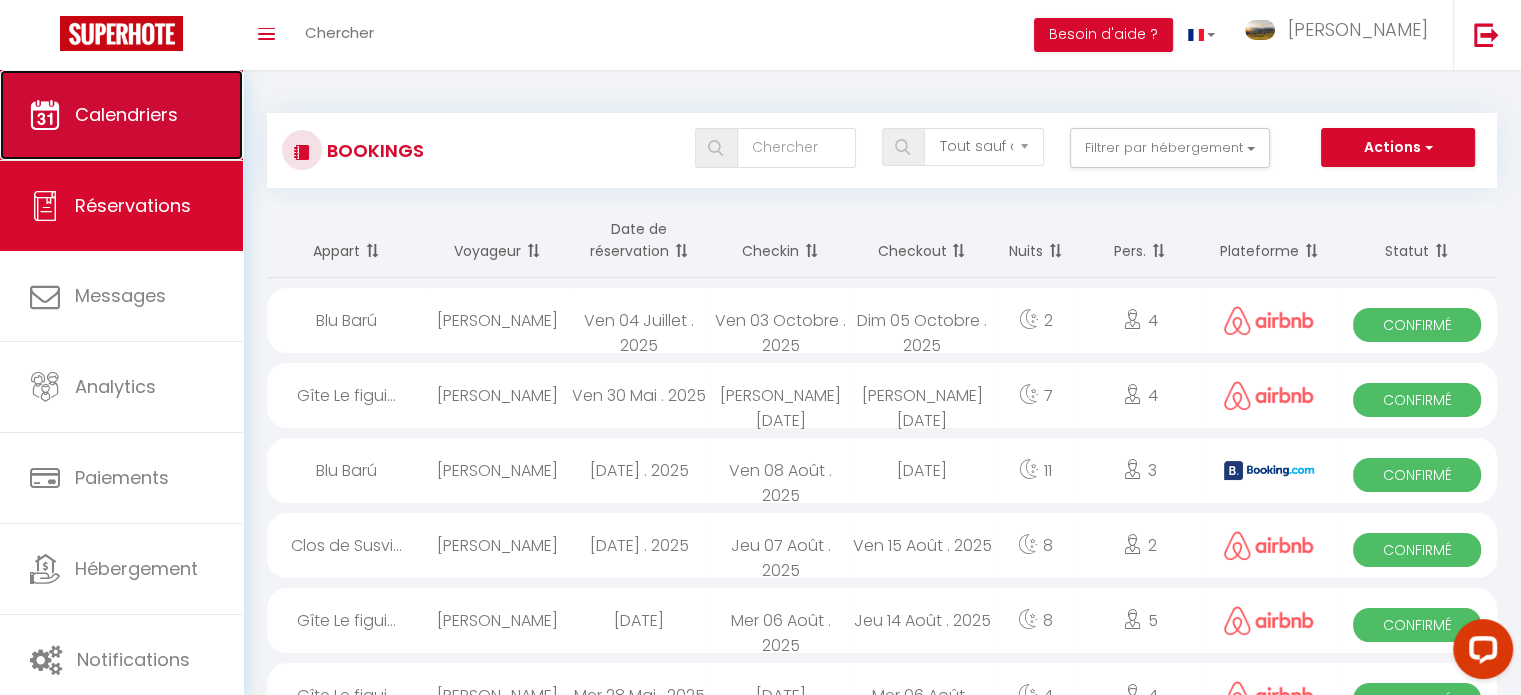click on "Calendriers" at bounding box center (121, 115) 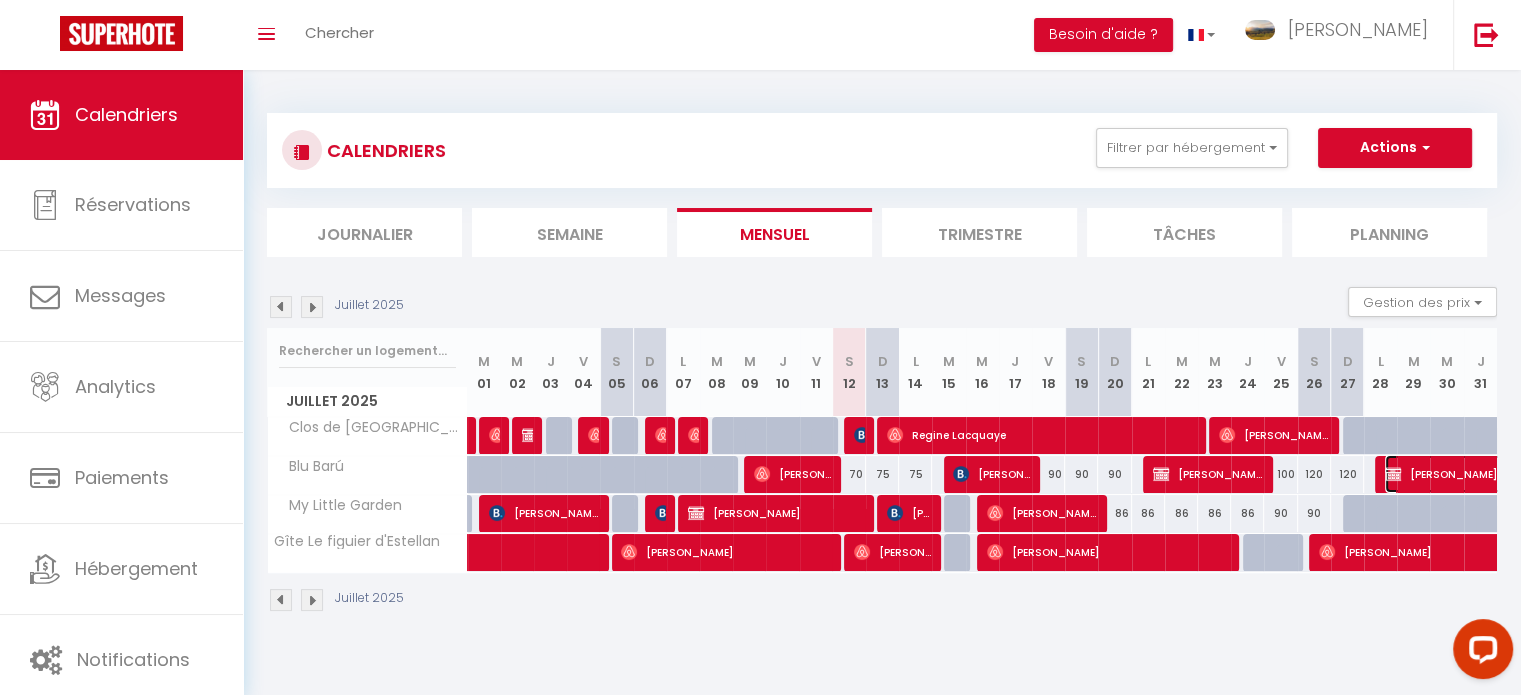 click on "Carole Diaz" at bounding box center (1477, 474) 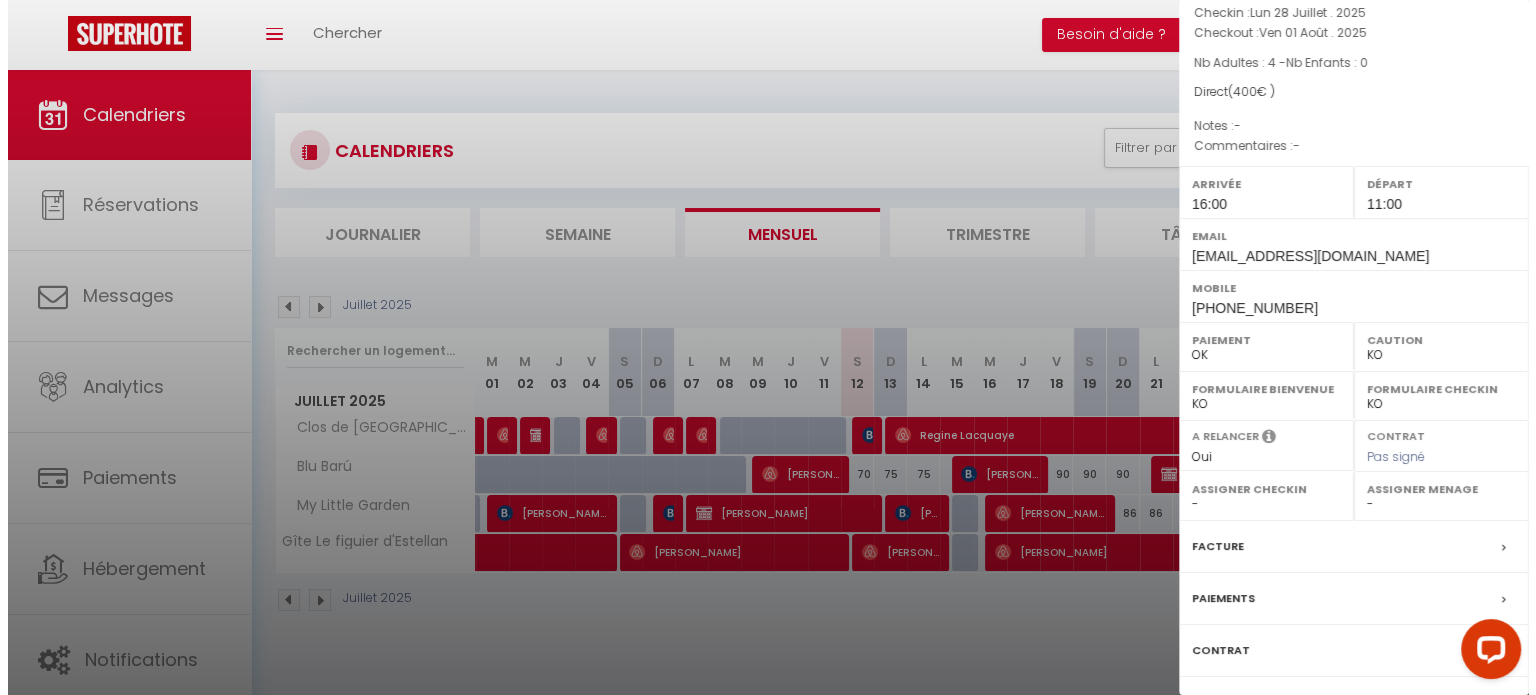 scroll, scrollTop: 164, scrollLeft: 0, axis: vertical 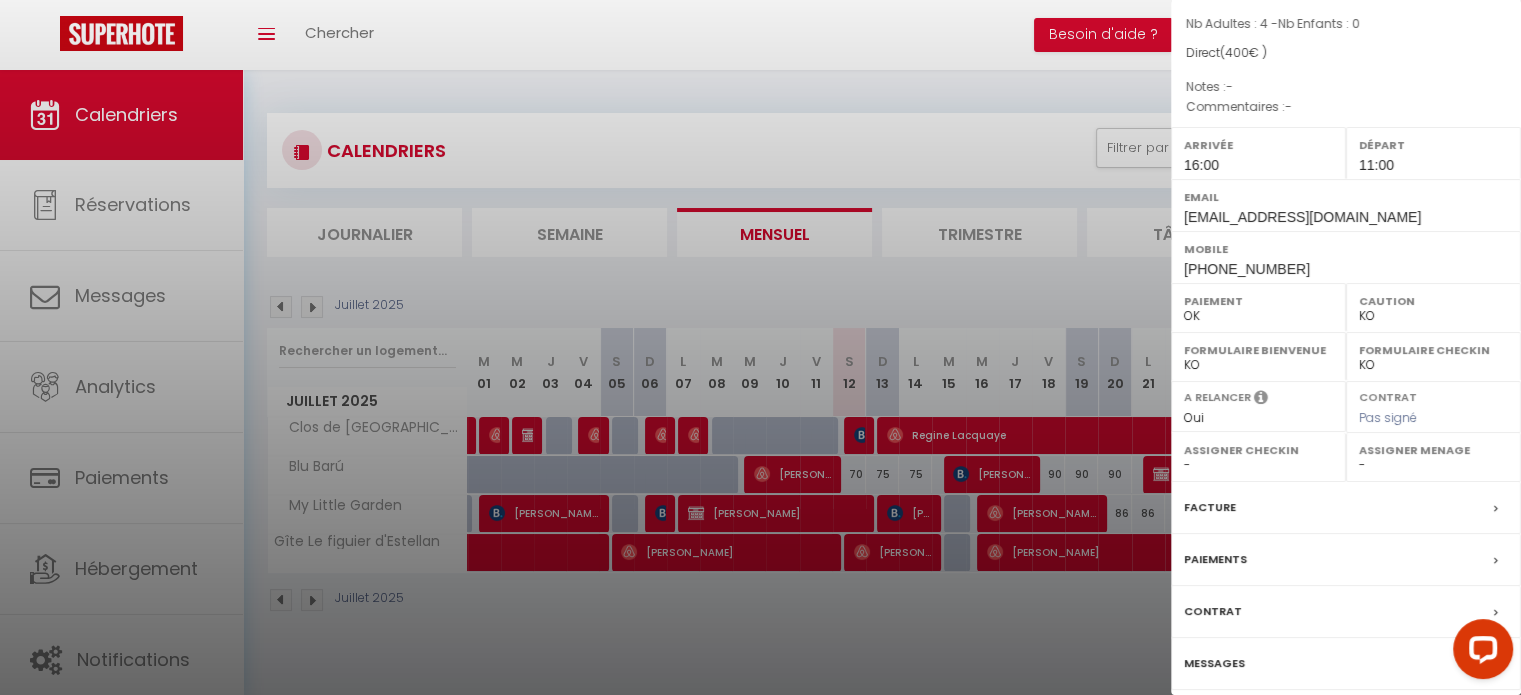 click on "Paiements" at bounding box center (1346, 560) 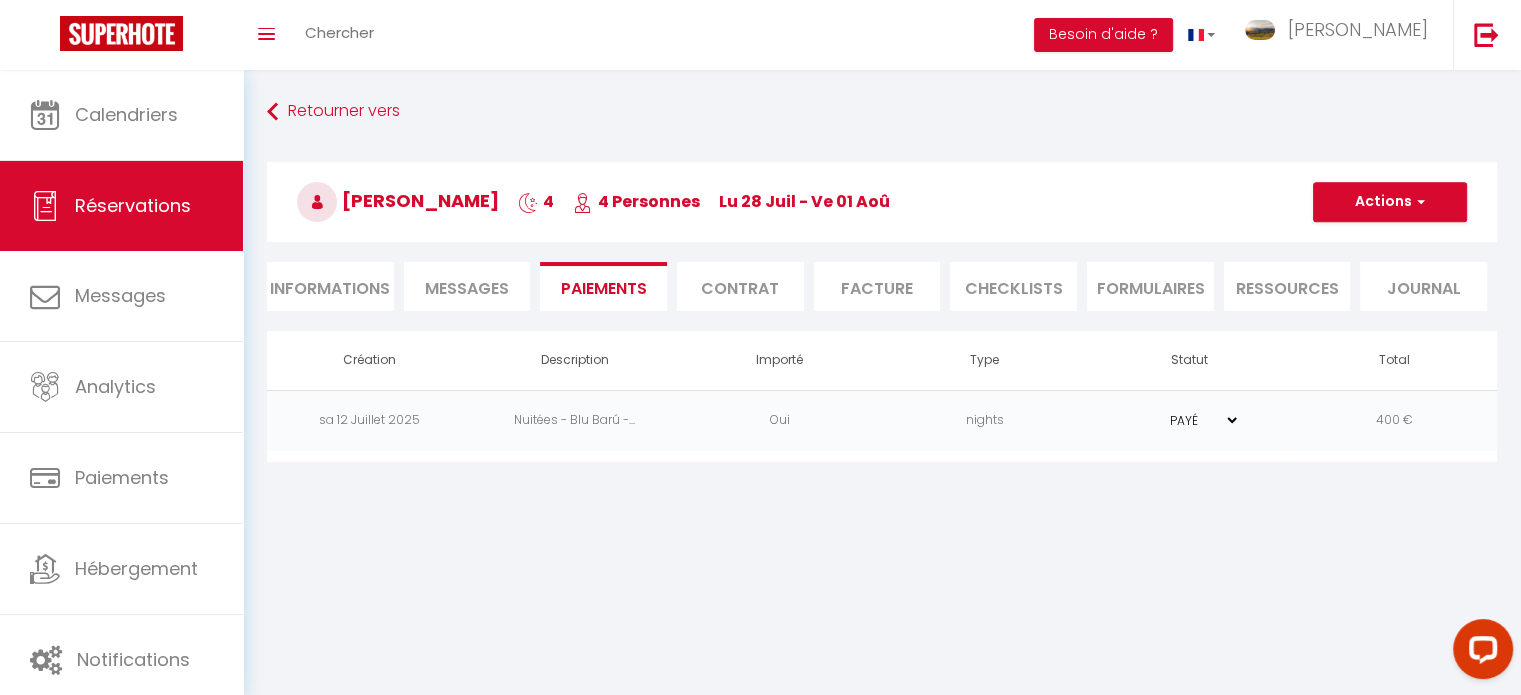 click on "Nuitées - Blu Barú -..." at bounding box center [574, 420] 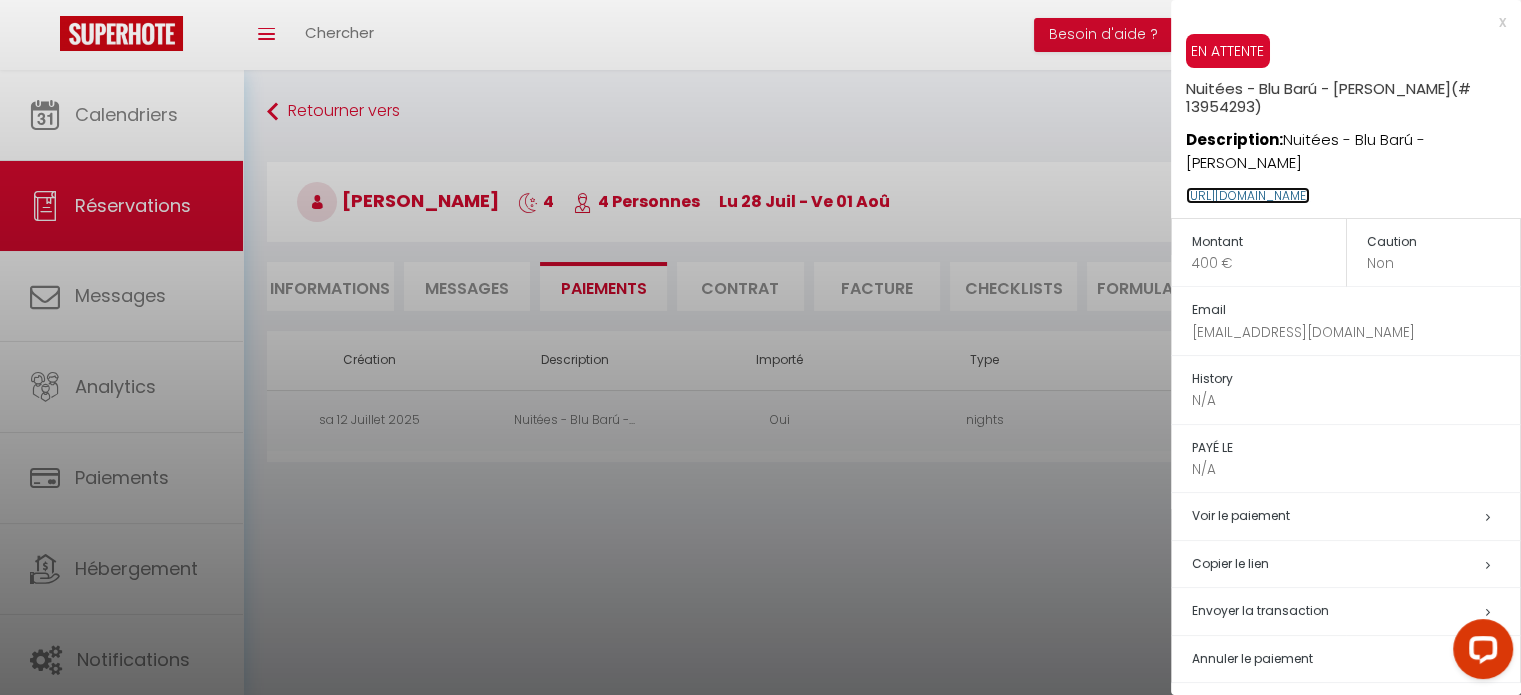 click on "https://superhote.com/applink/p/pwFCfms9" at bounding box center (1248, 195) 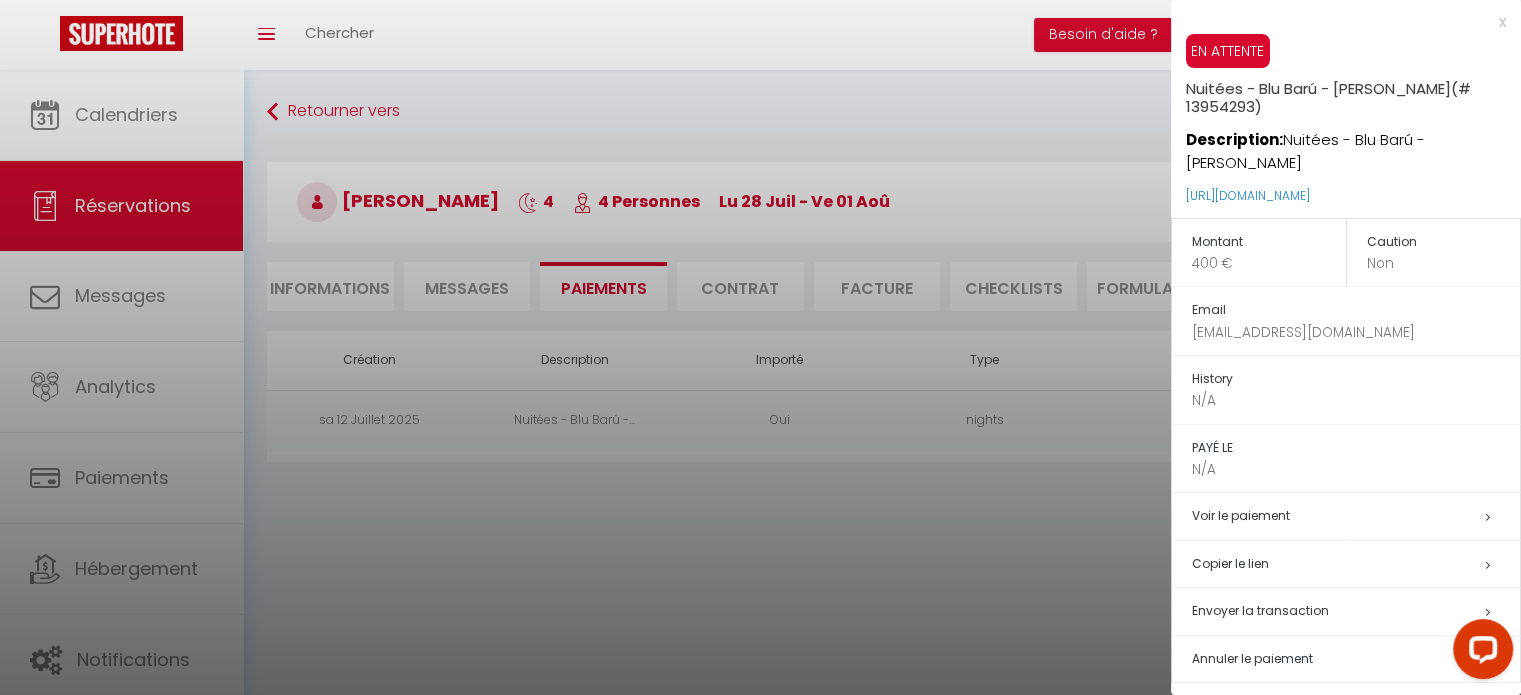 click on "Copier le lien" at bounding box center (1356, 564) 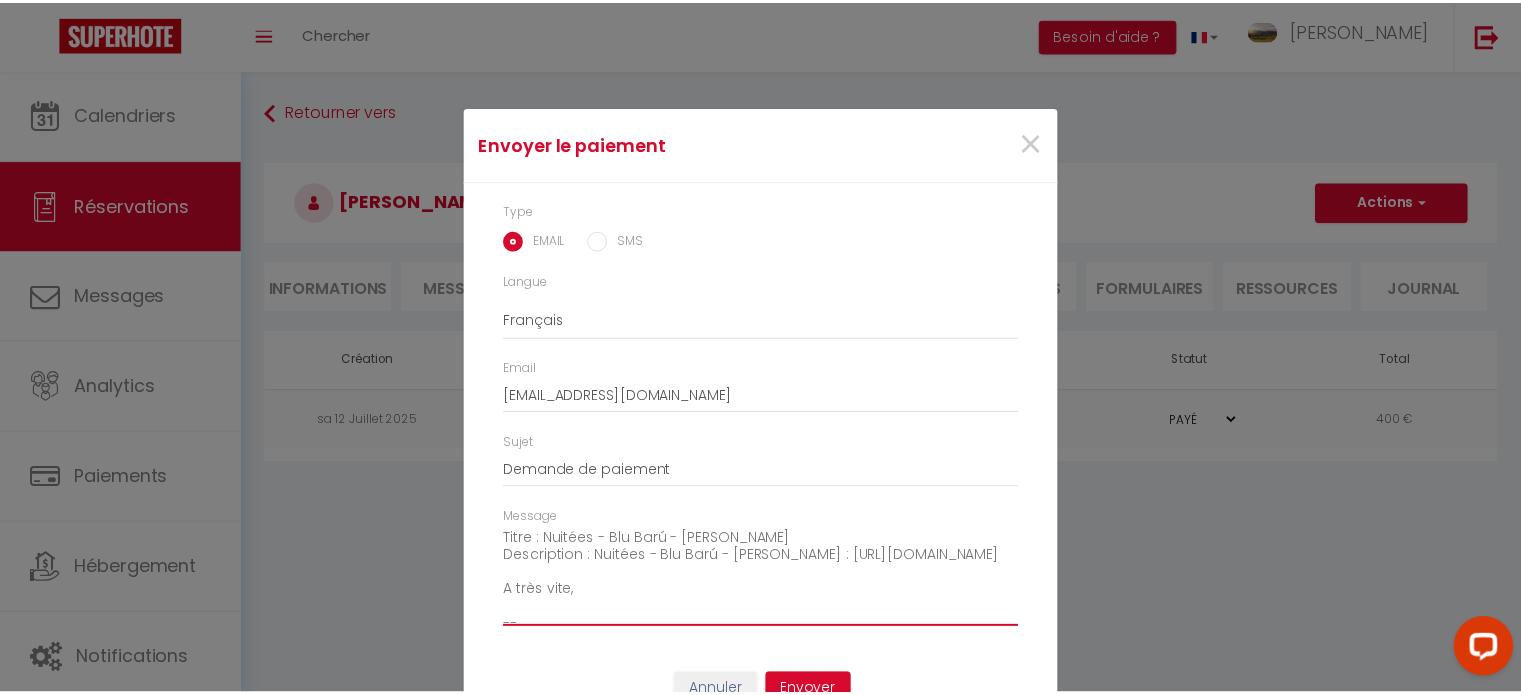 scroll, scrollTop: 78, scrollLeft: 0, axis: vertical 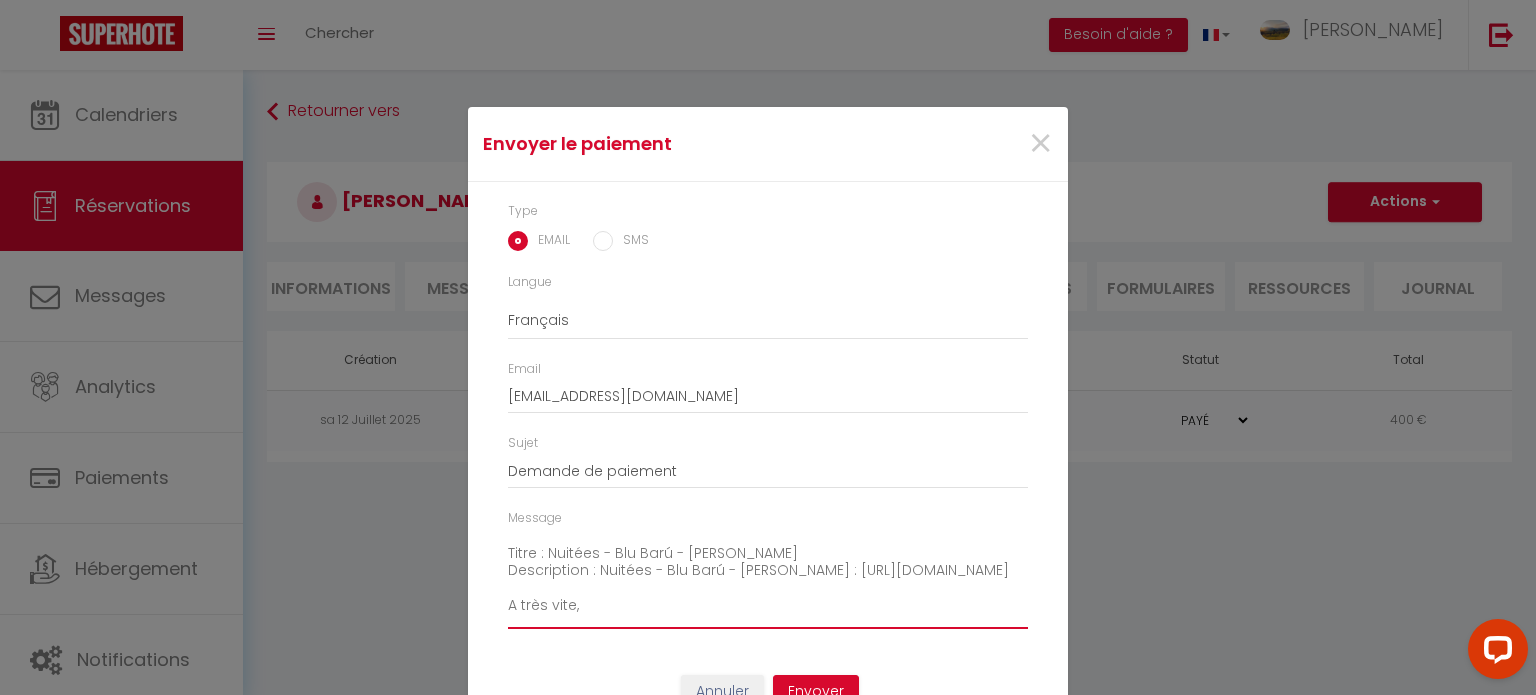 click on "Bonjour,
Nous vous invitons à cliquer sur le lien ci-dessous pour effectuer le réglement :
Titre : Nuitées - Blu Barú - Carole Diaz
Description : Nuitées - Blu Barú - Carole Diaz
Lien : https://superhote.com/applink/p/pwFCfms9
A très vite,
--
Blu Barú" at bounding box center [768, 578] 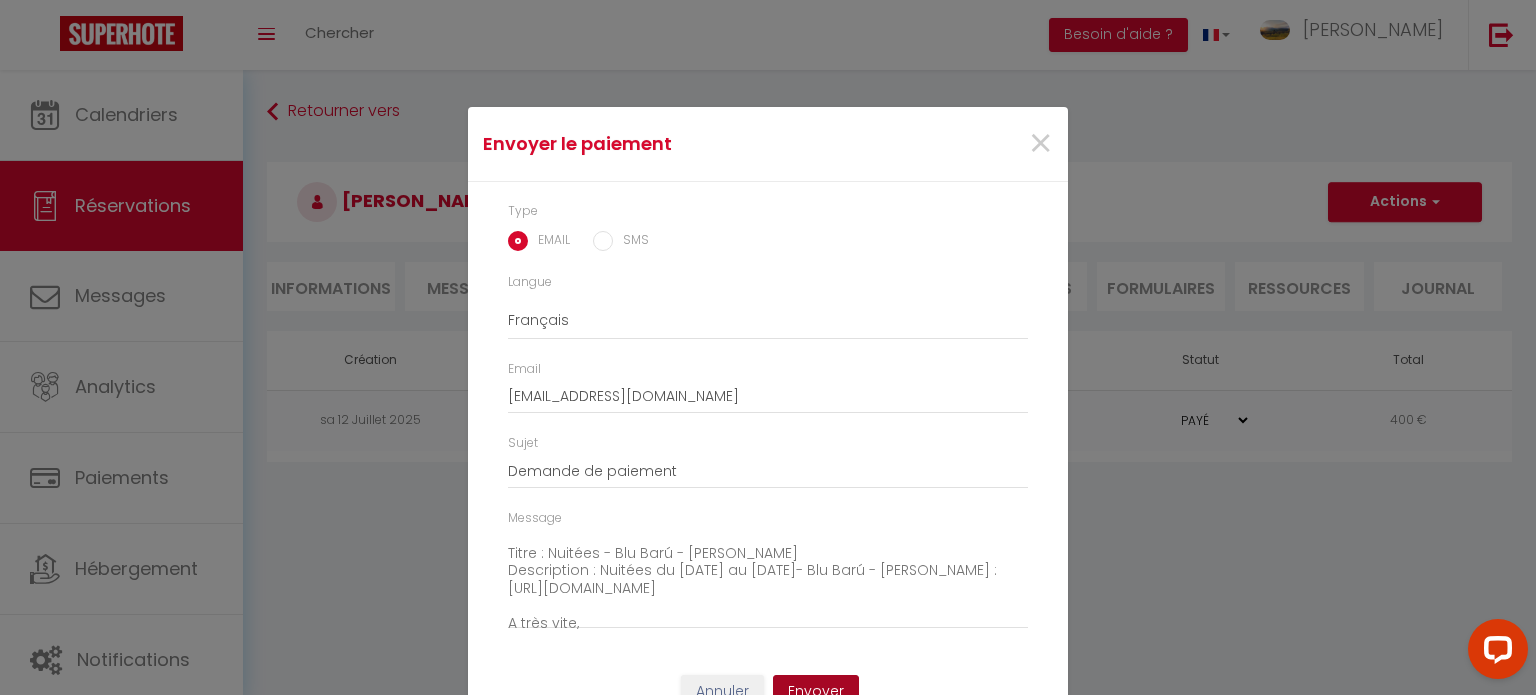 click on "Envoyer" at bounding box center [816, 692] 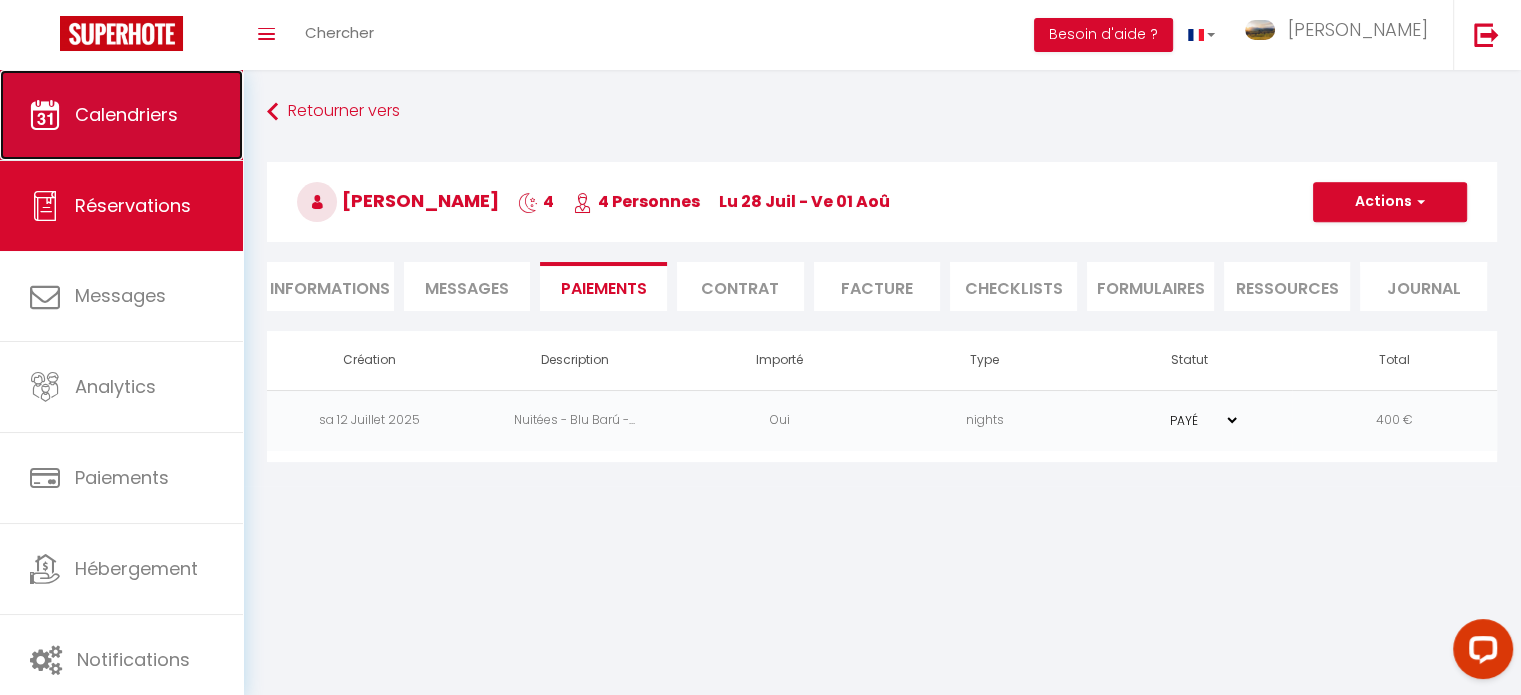 click on "Calendriers" at bounding box center [121, 115] 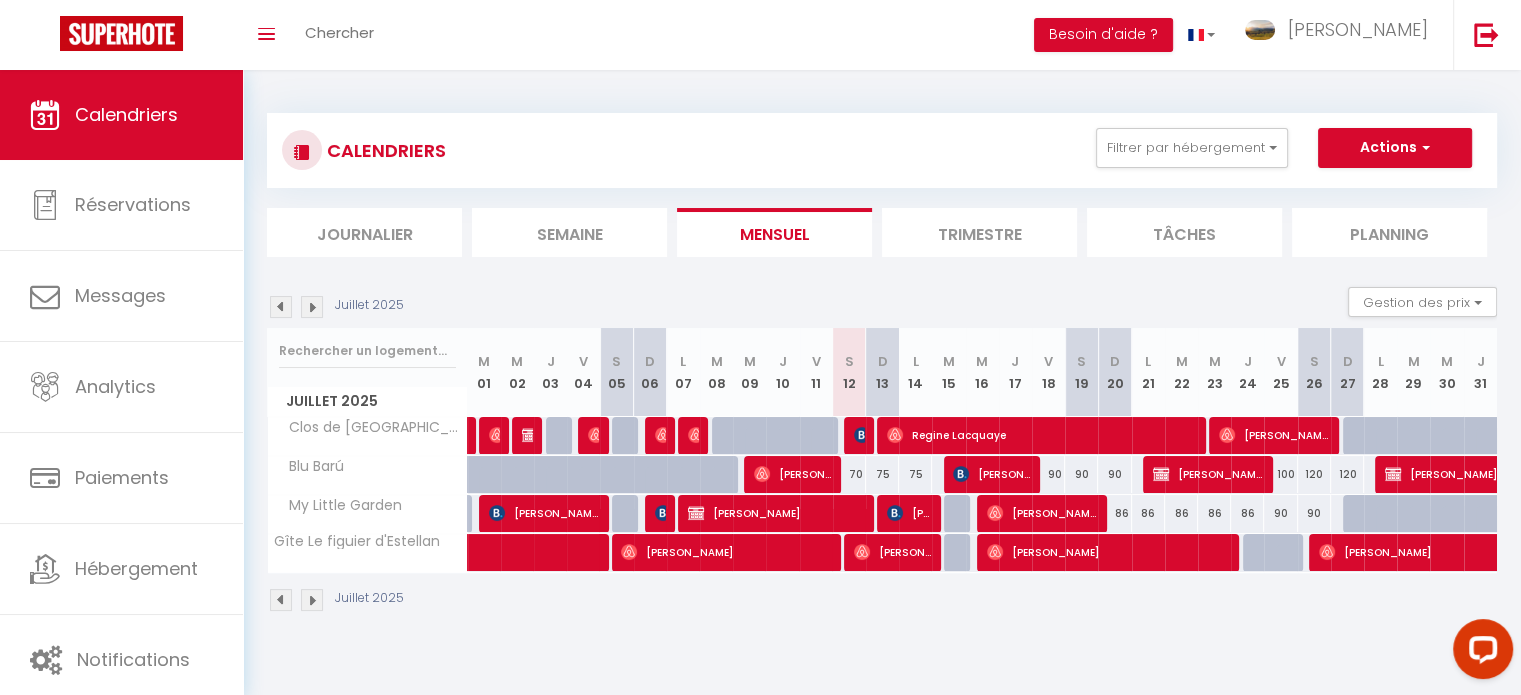 click on "75" at bounding box center [915, 474] 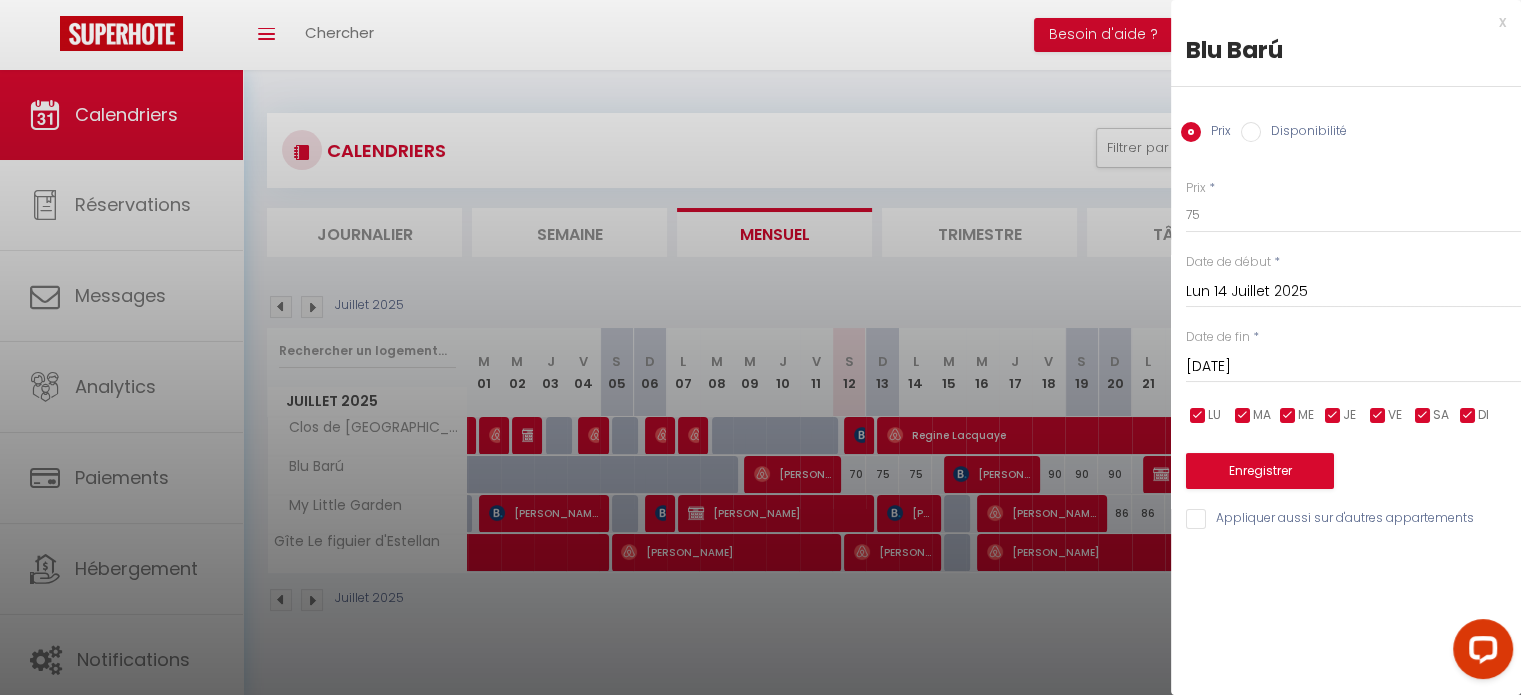 click on "Disponibilité" at bounding box center [1251, 132] 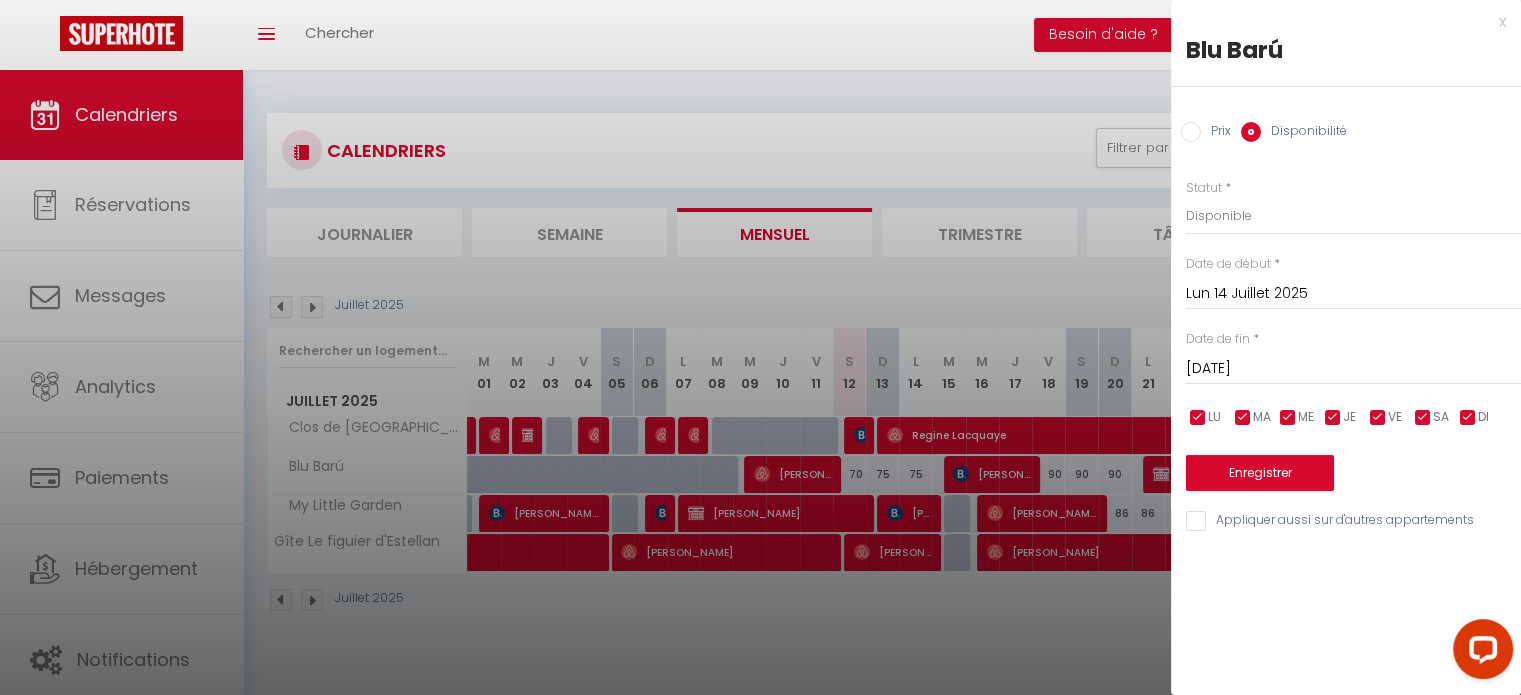 click on "Mar 15 Juillet 2025         <   Juil 2025   >   Dim Lun Mar Mer Jeu Ven Sam   1 2 3 4 5 6 7 8 9 10 11 12 13 14 15 16 17 18 19 20 21 22 23 24 25 26 27 28 29 30 31     <   2025   >   Janvier Février Mars Avril Mai Juin Juillet Août Septembre Octobre Novembre Décembre     <   2020 - 2029   >   2020 2021 2022 2023 2024 2025 2026 2027 2028 2029" at bounding box center (1353, 367) 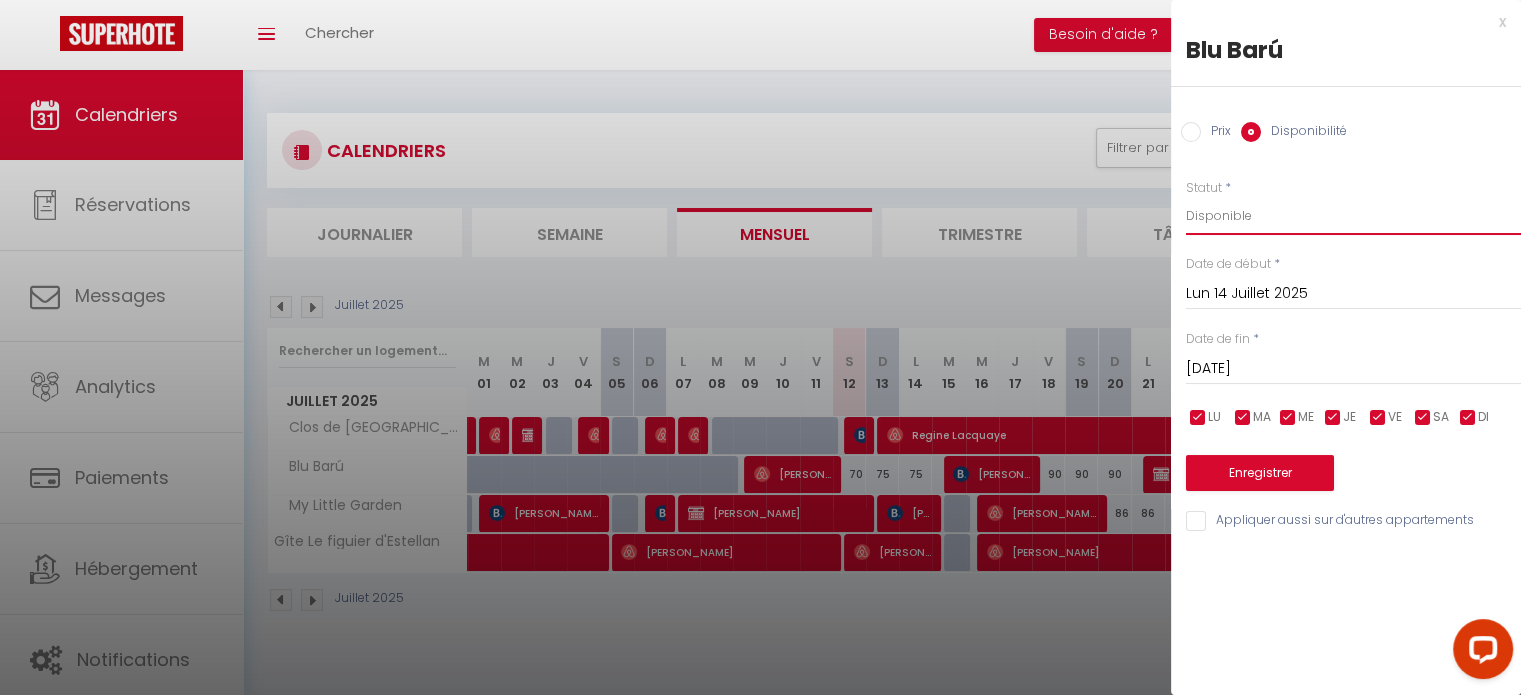click on "Disponible
Indisponible" at bounding box center [1353, 216] 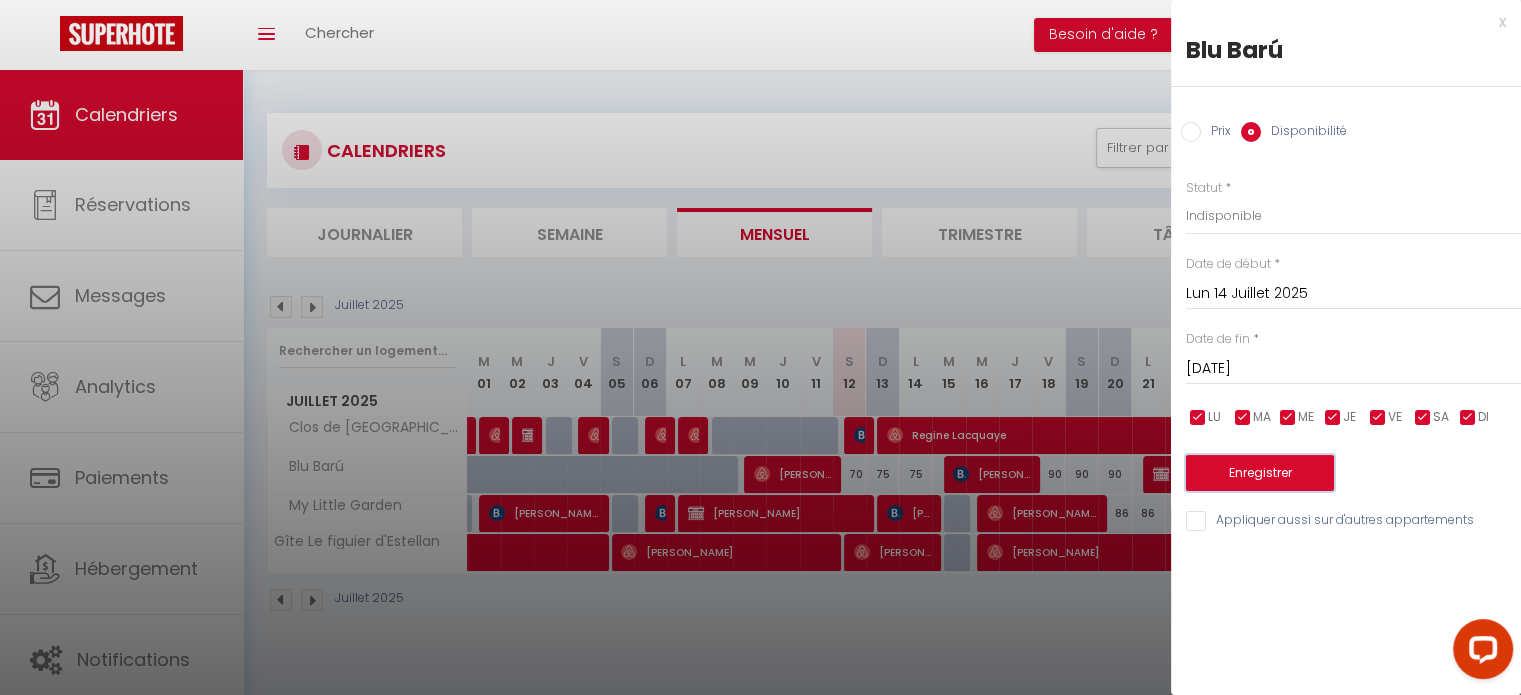 click on "Enregistrer" at bounding box center [1260, 473] 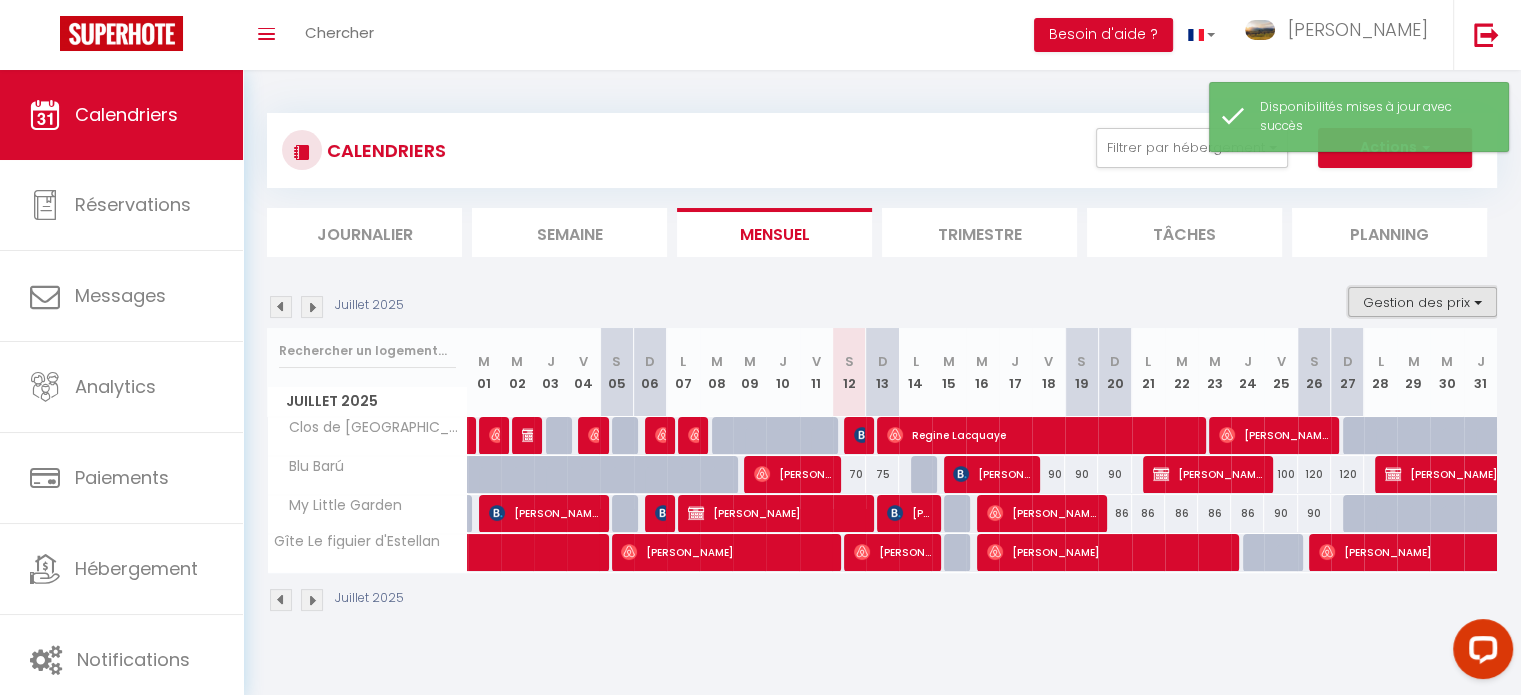 click on "Gestion des prix" at bounding box center [1422, 302] 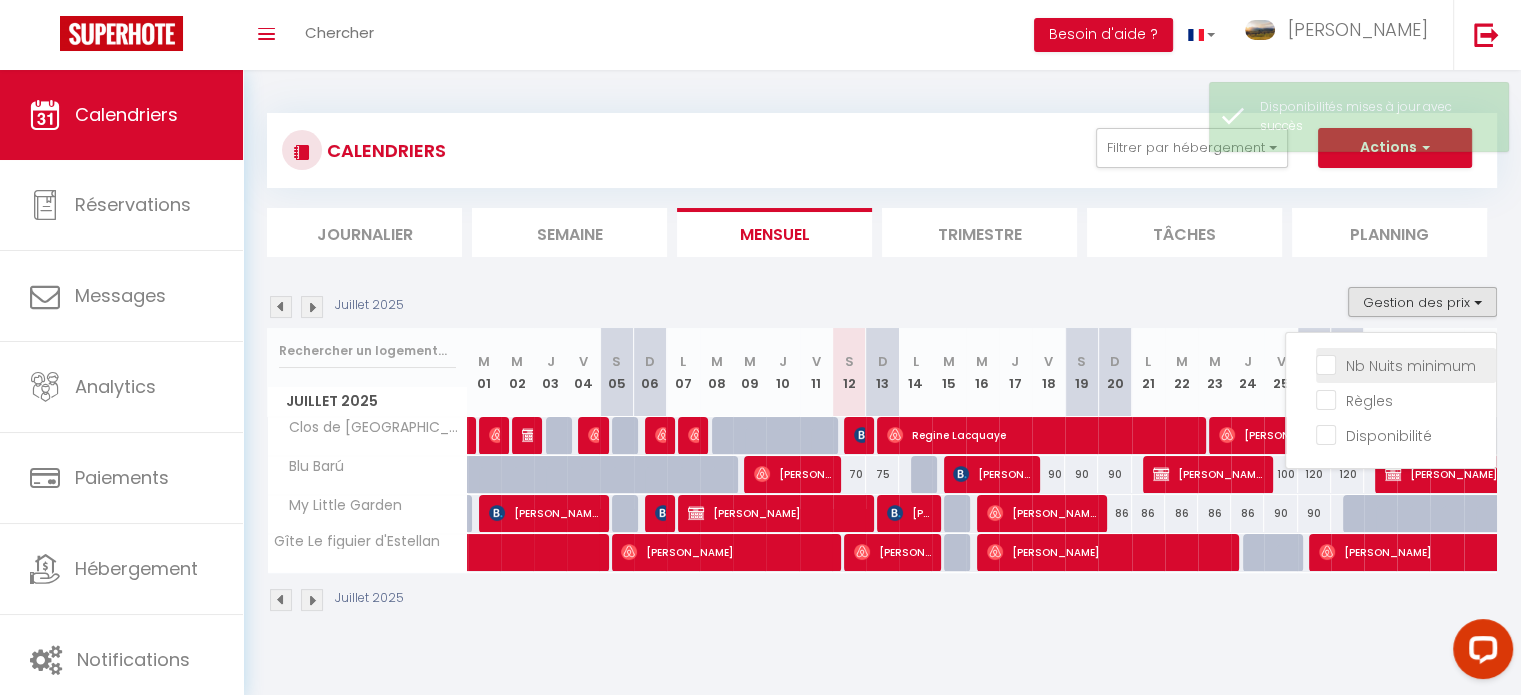 click on "Nb Nuits minimum" at bounding box center (1406, 364) 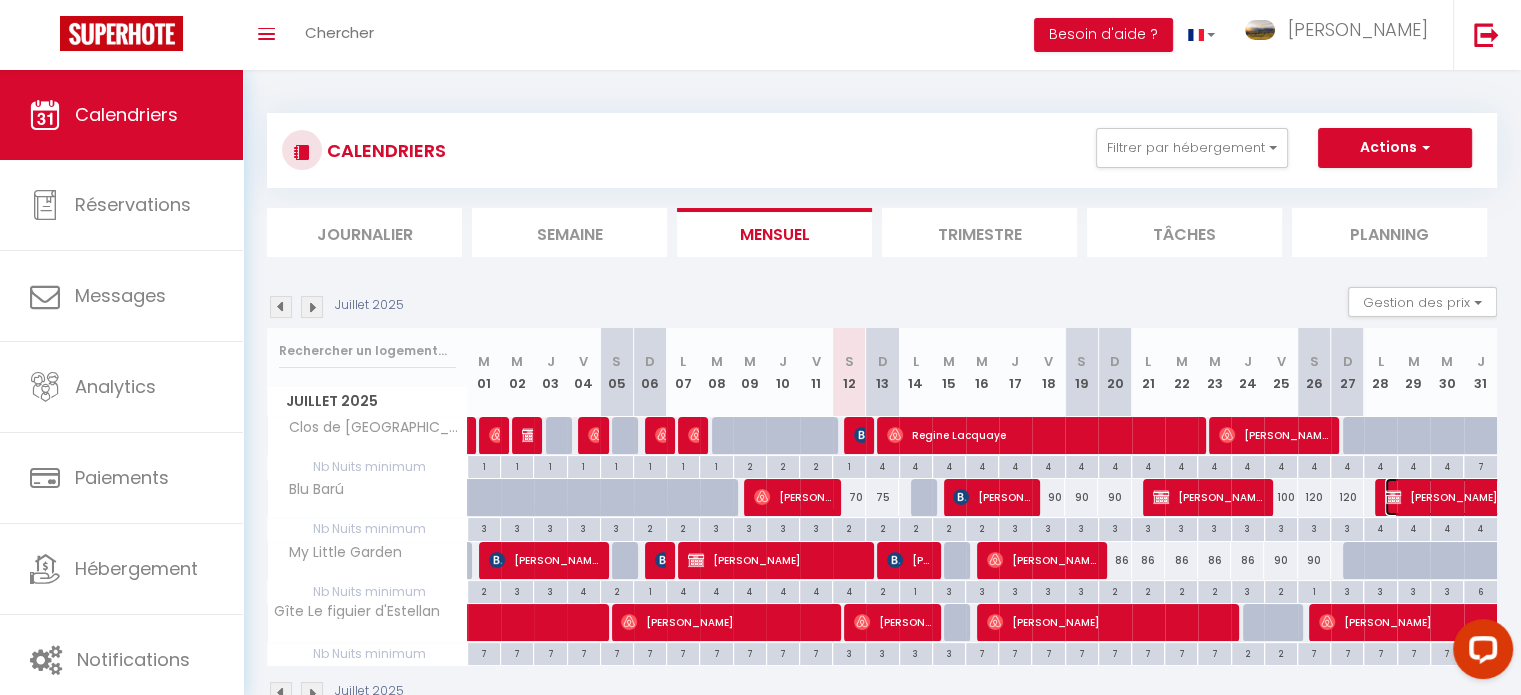 click on "Carole Diaz" at bounding box center (1477, 497) 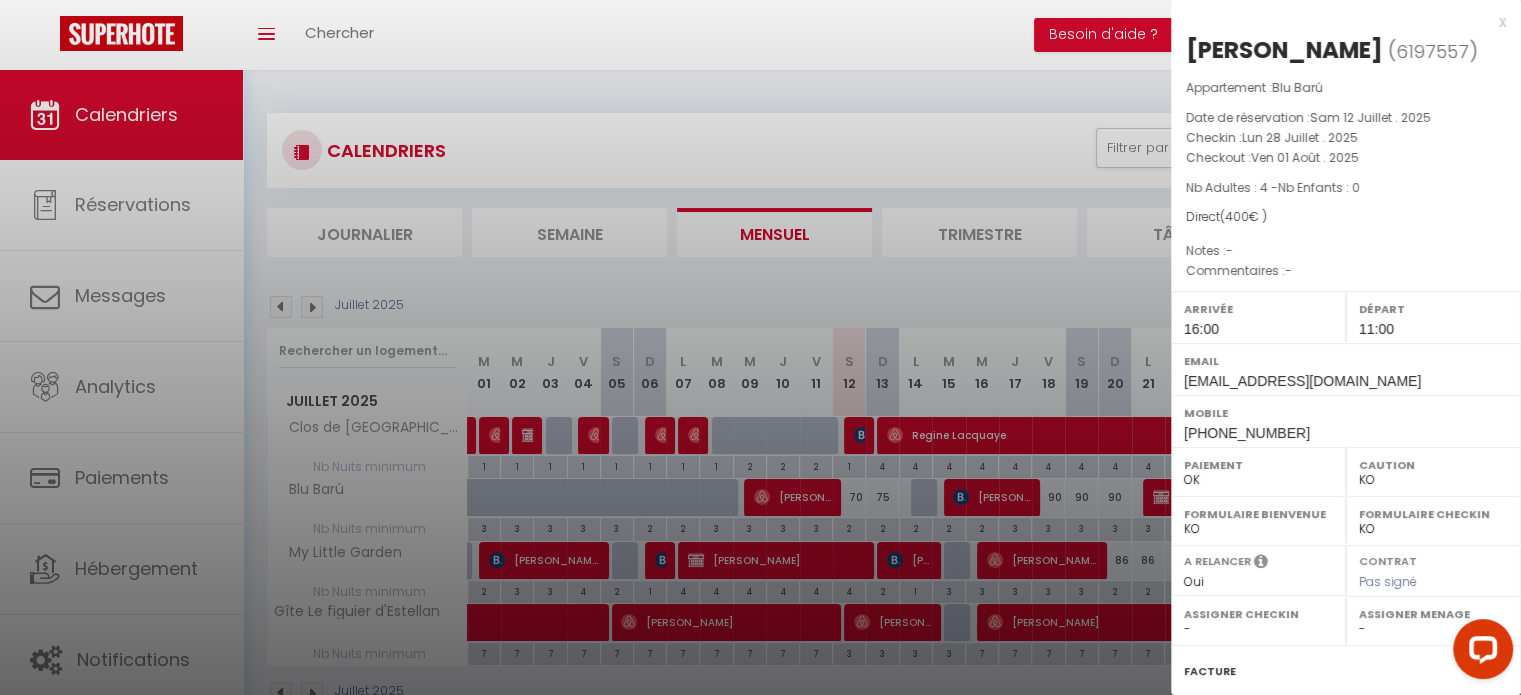 click on "x" at bounding box center (1338, 22) 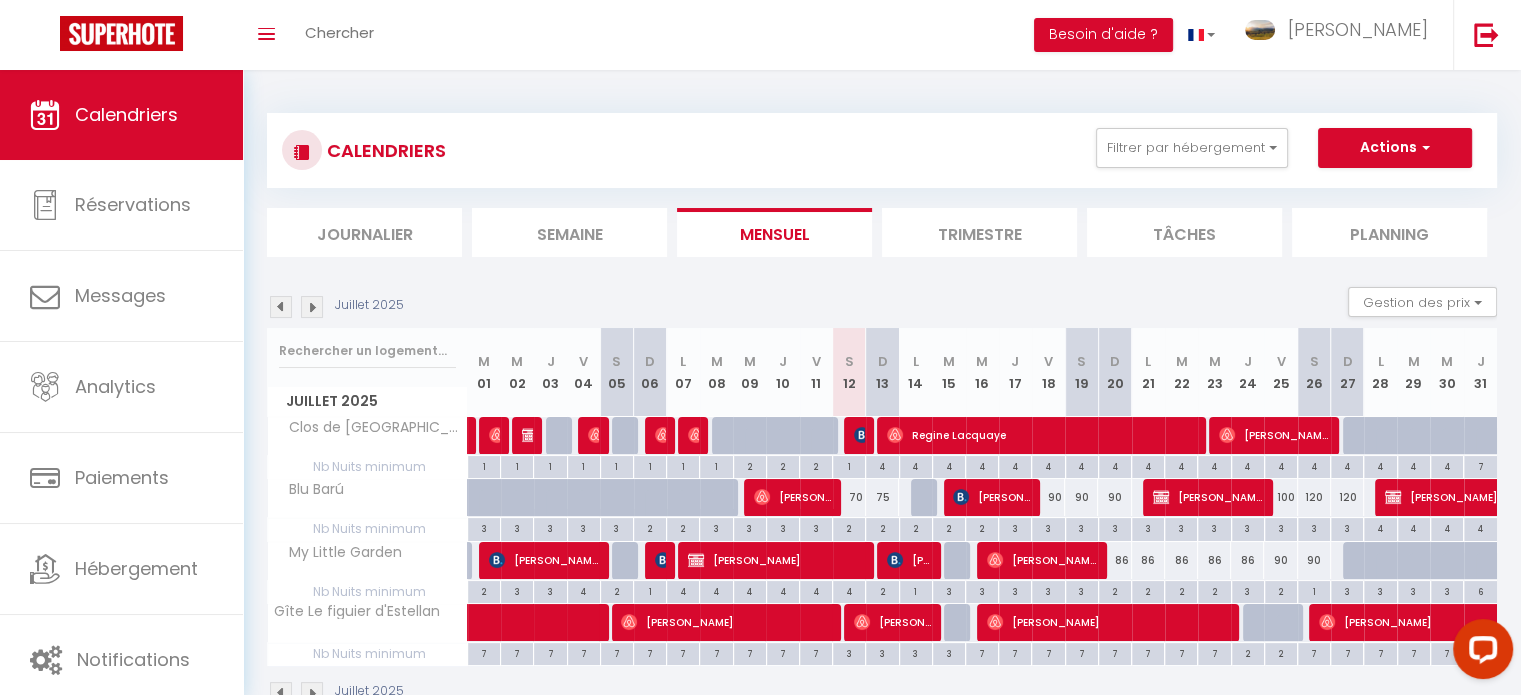 click on "120" at bounding box center [1347, 497] 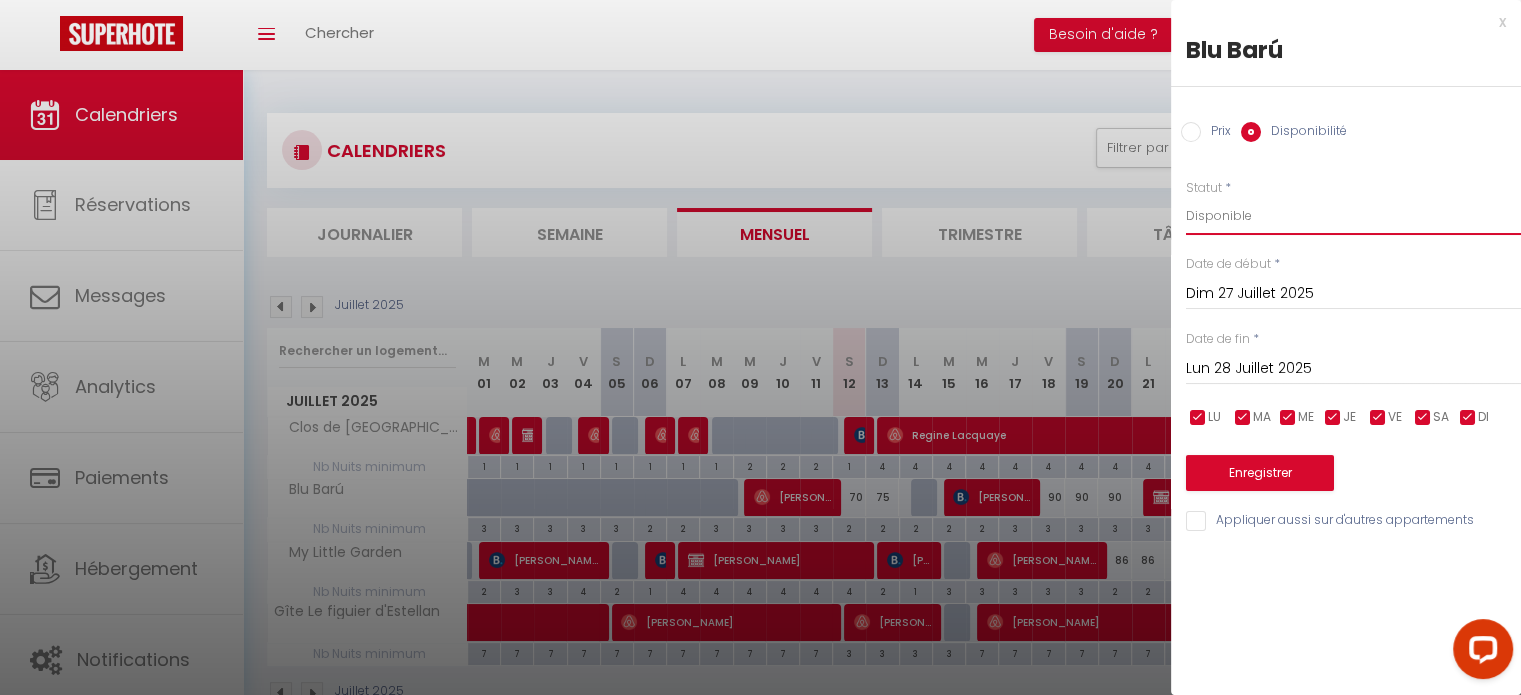click on "Disponible
Indisponible" at bounding box center [1353, 216] 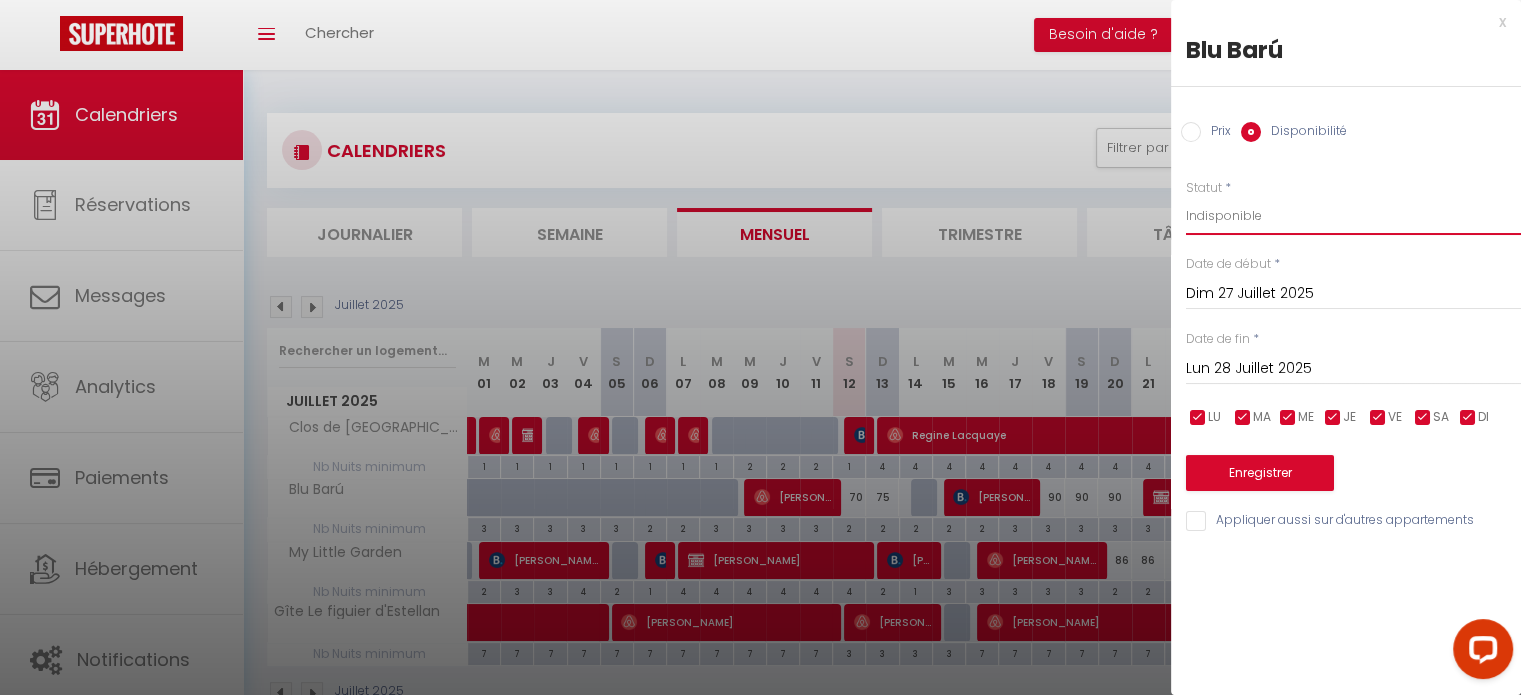 click on "Disponible
Indisponible" at bounding box center [1353, 216] 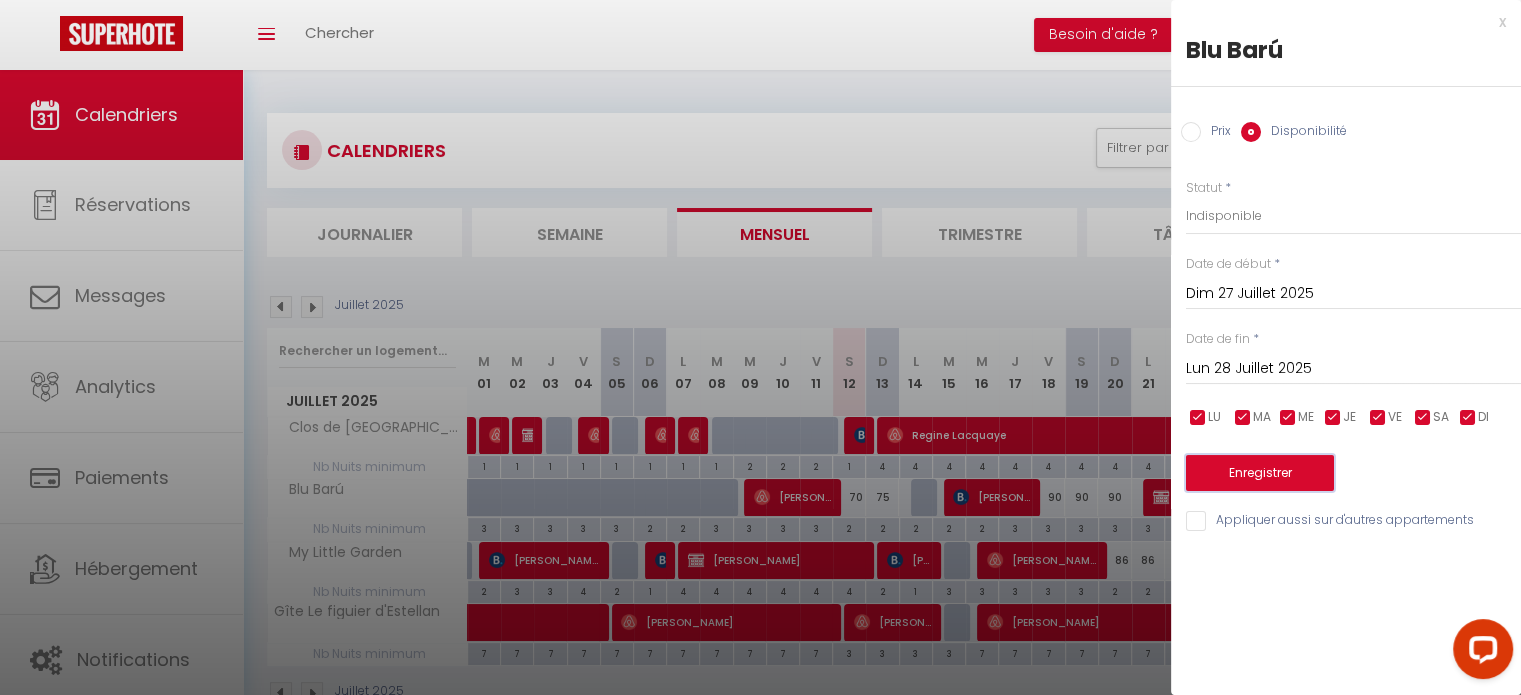 click on "Enregistrer" at bounding box center [1260, 473] 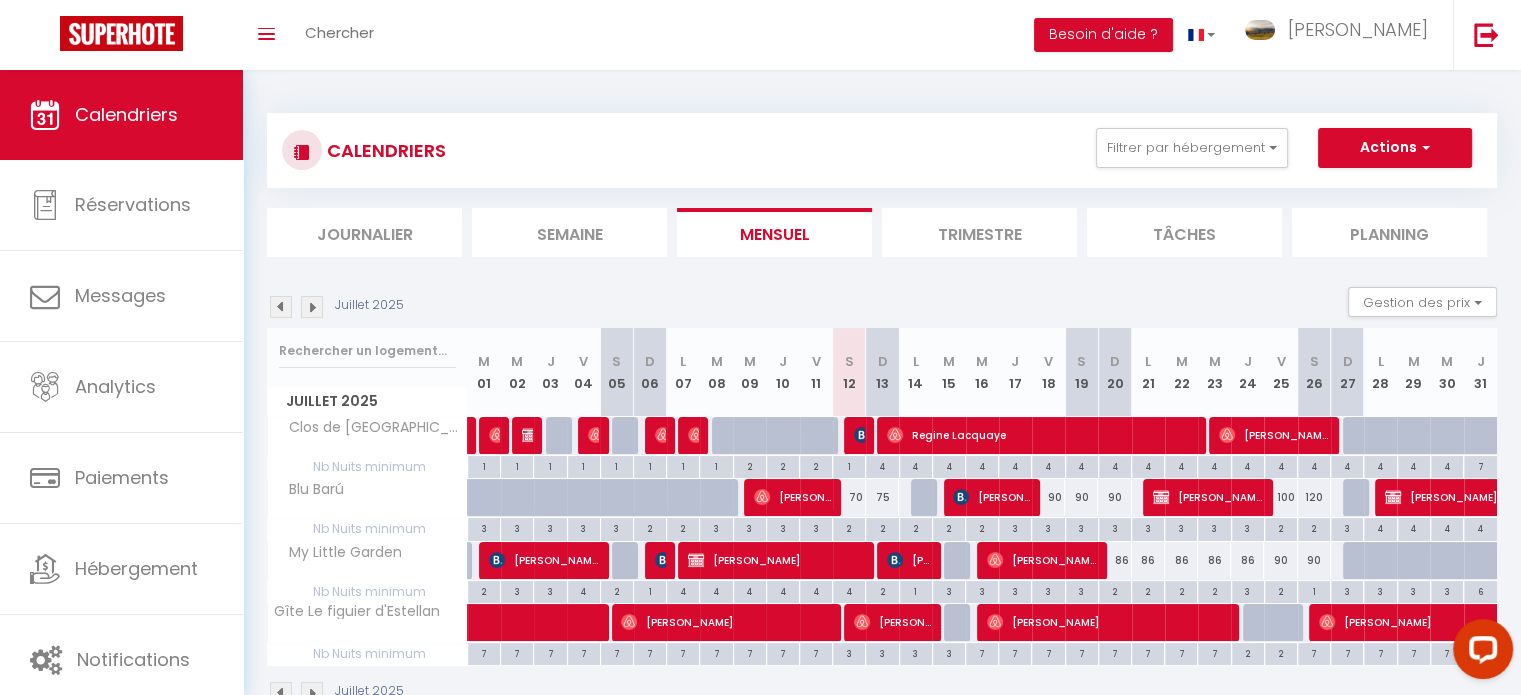 click on "3" at bounding box center [1048, 527] 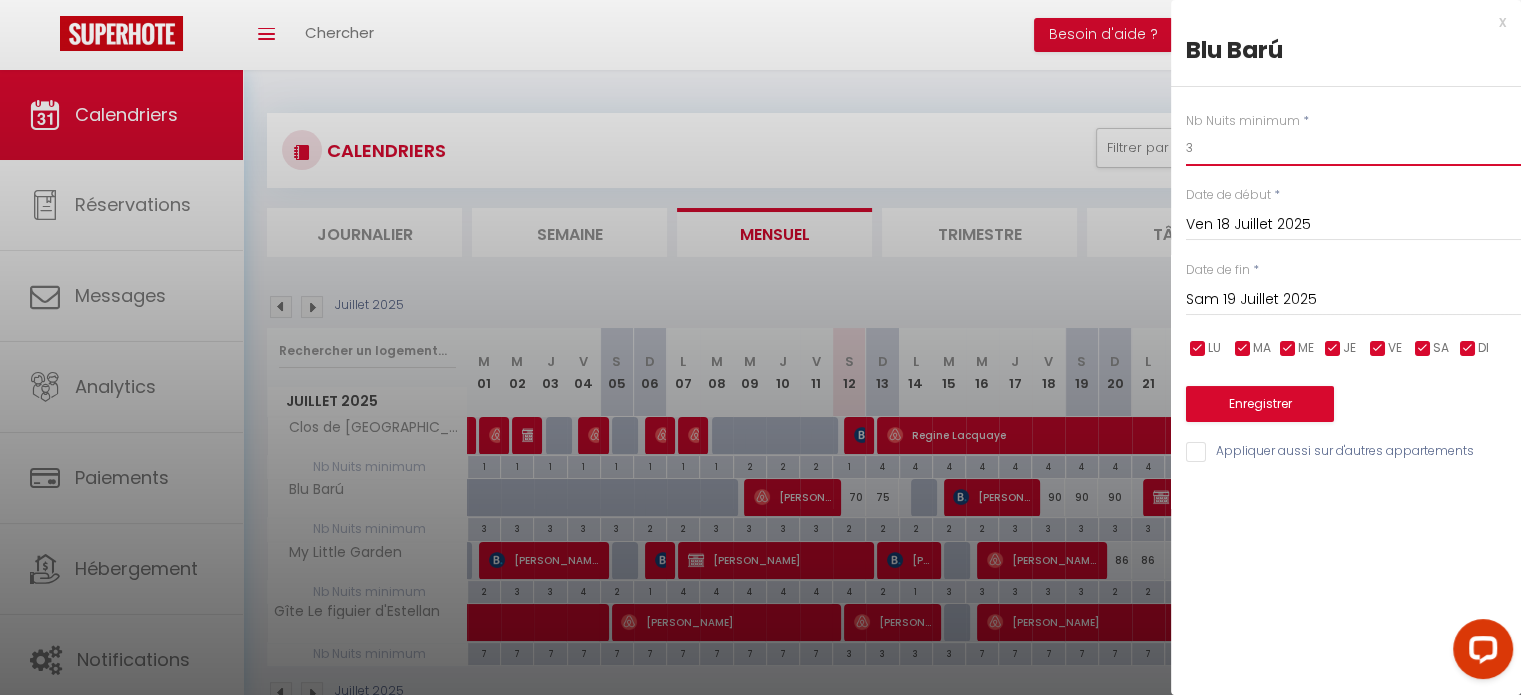 click on "3" at bounding box center (1353, 148) 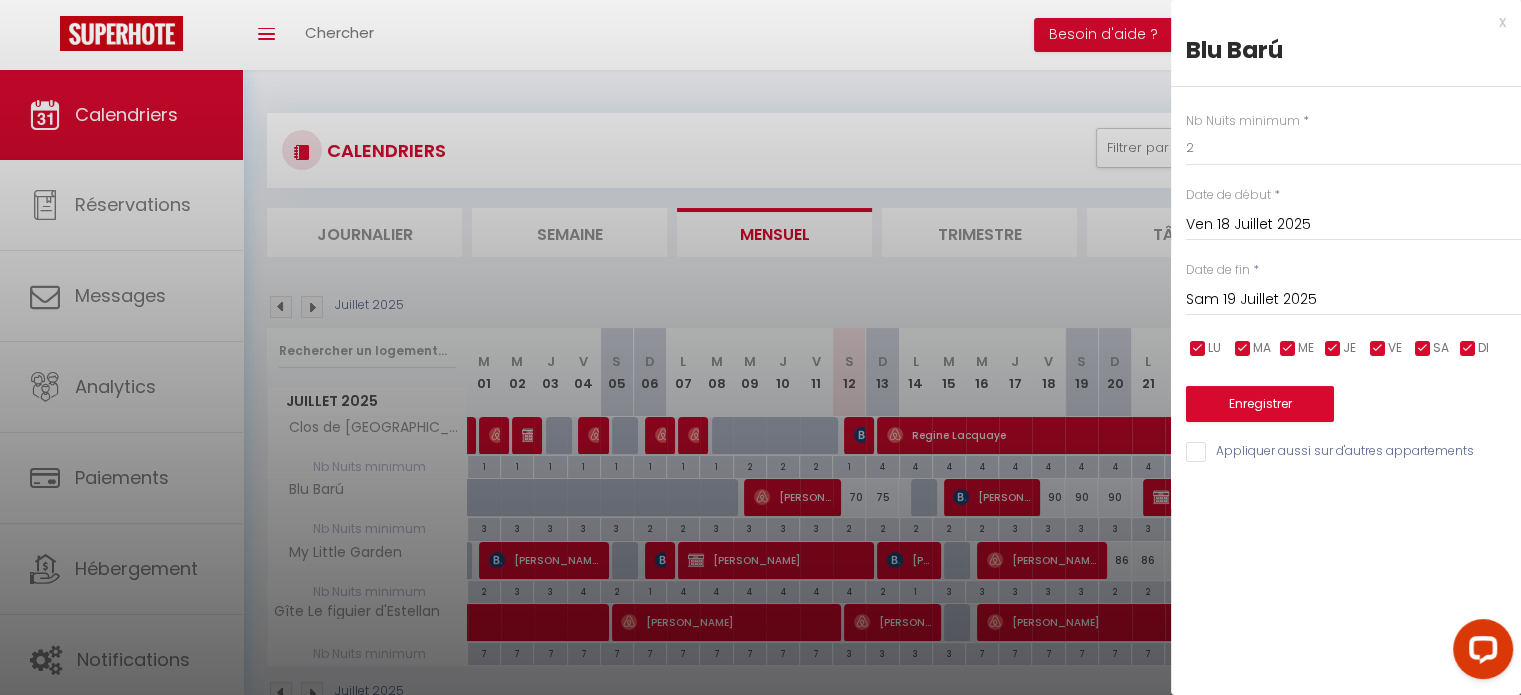 click on "Sam 19 Juillet 2025" at bounding box center [1353, 300] 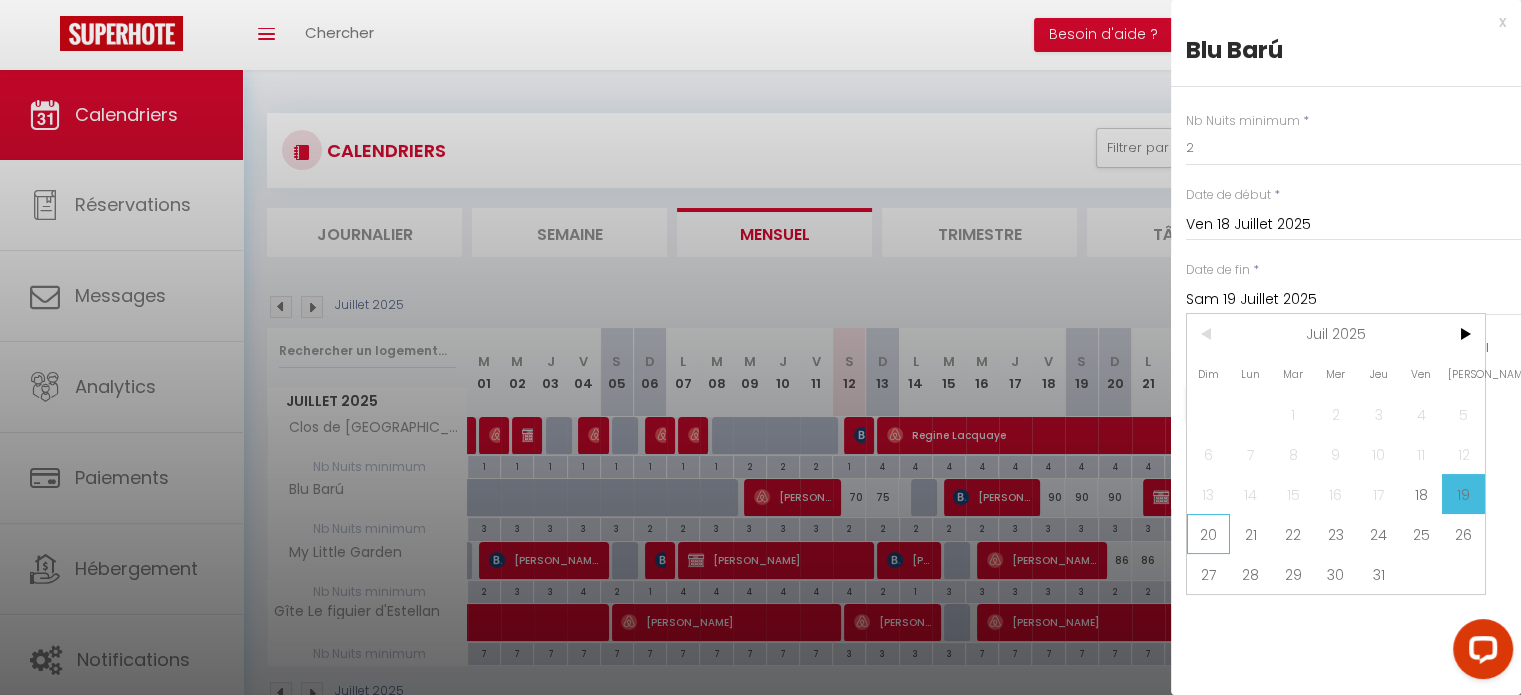click on "20" at bounding box center [1208, 534] 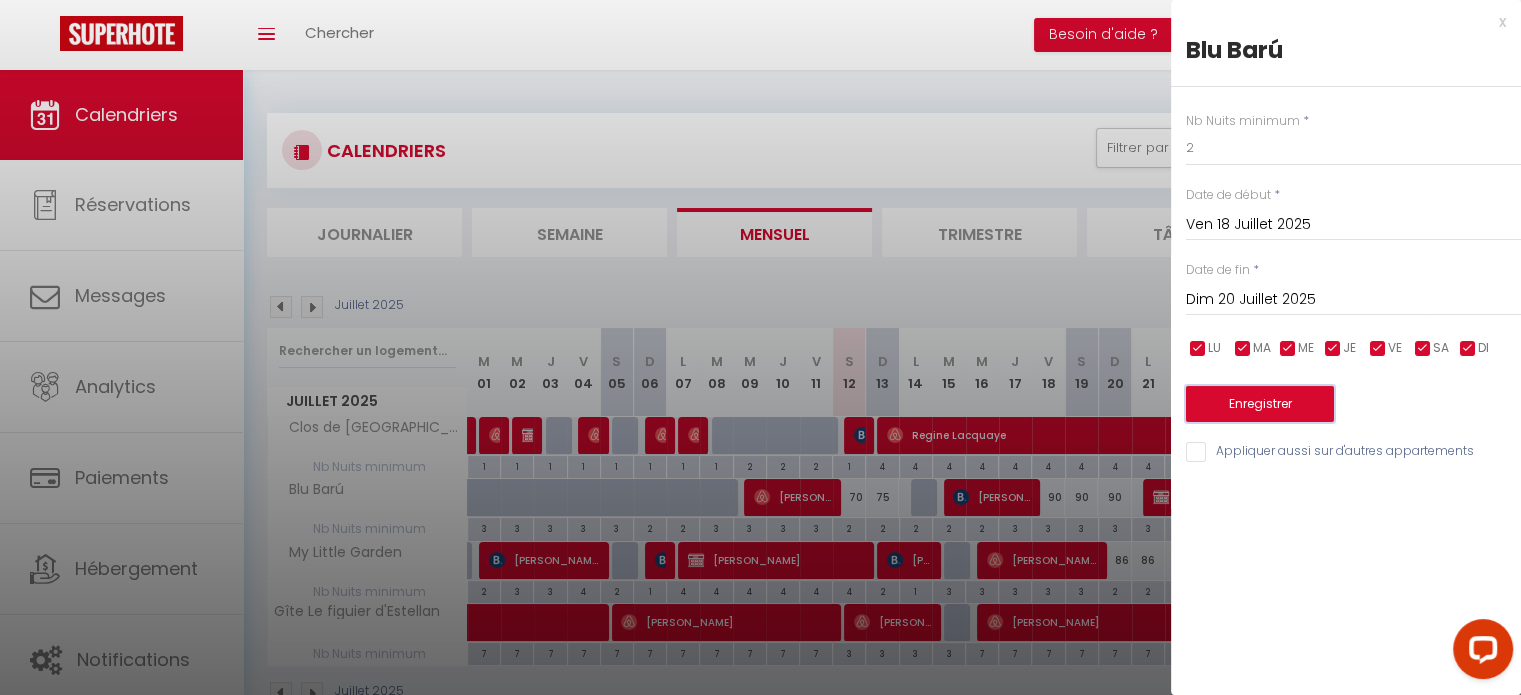 click on "Enregistrer" at bounding box center [1260, 404] 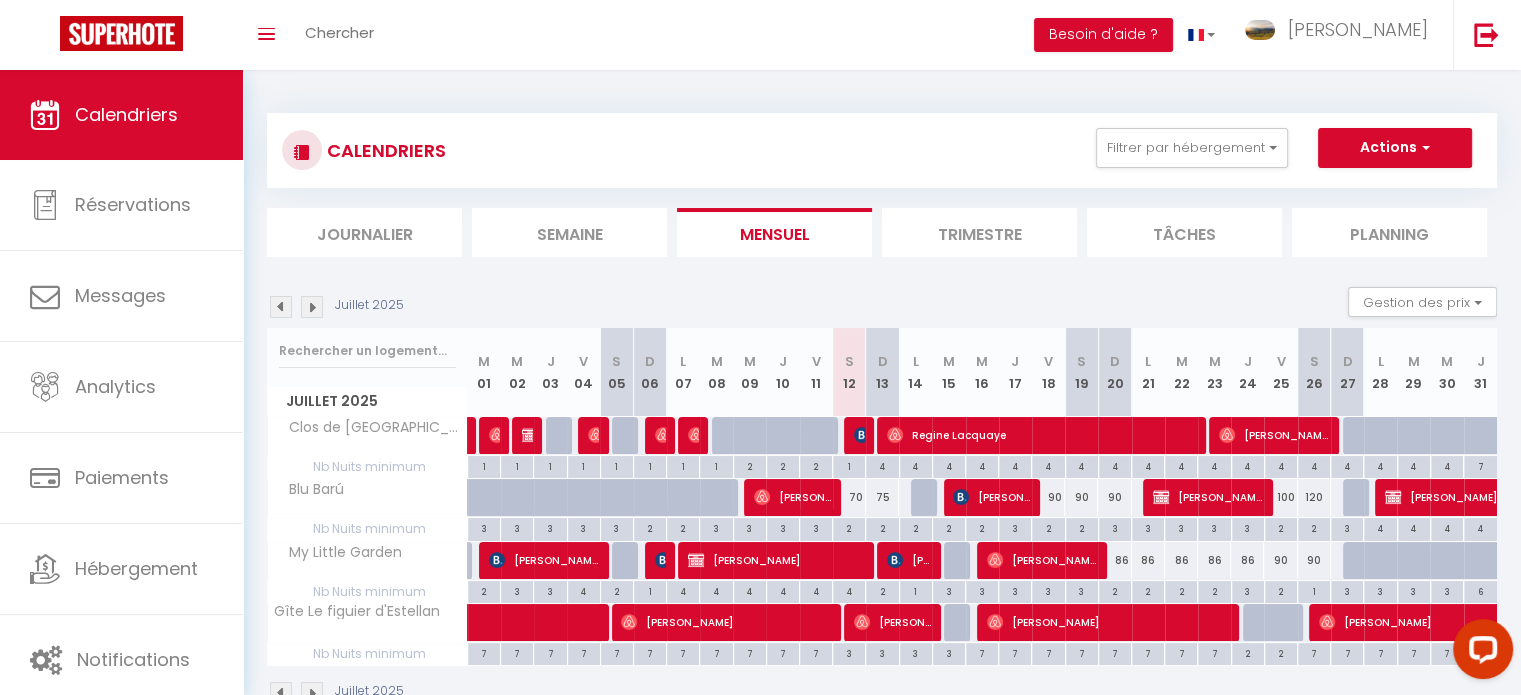 click on "120" at bounding box center (1314, 497) 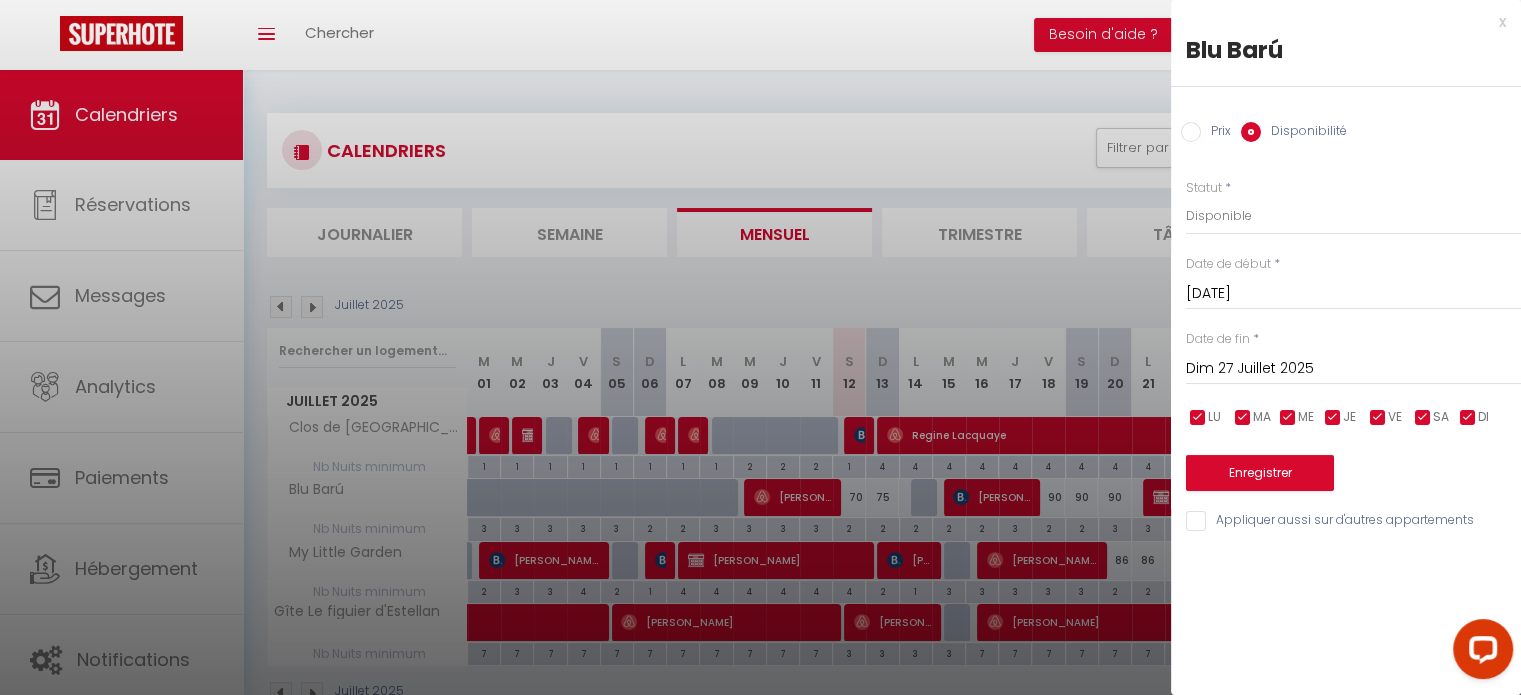 click on "Prix" at bounding box center [1216, 133] 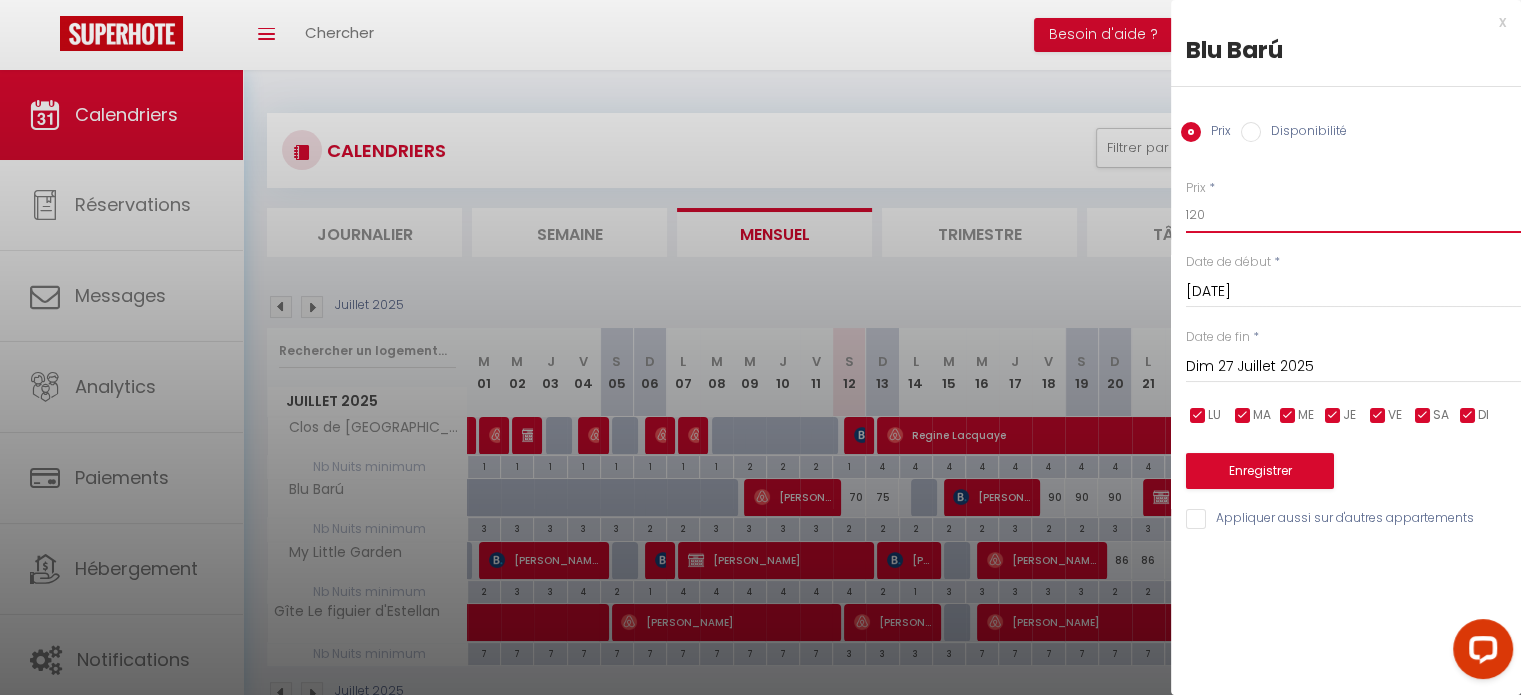 click on "120" at bounding box center [1353, 215] 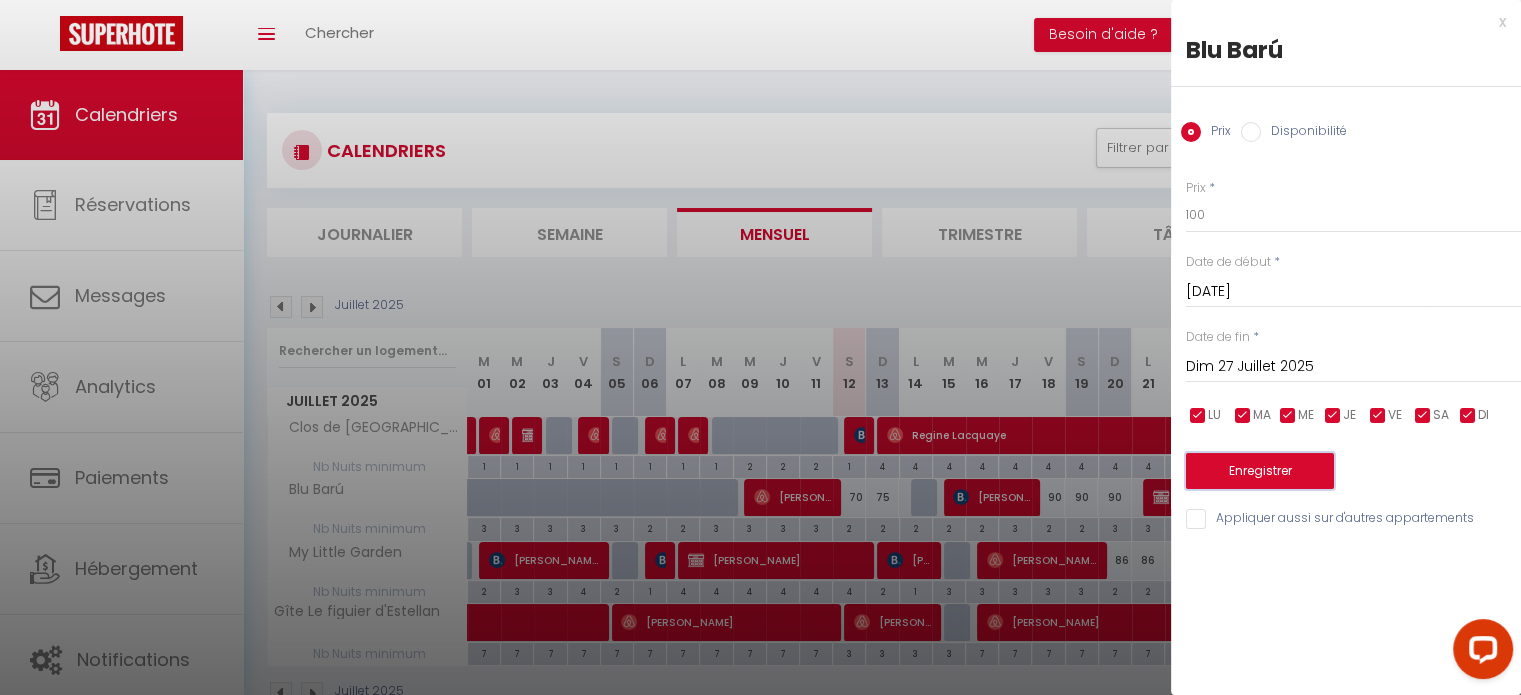 click on "Enregistrer" at bounding box center (1260, 471) 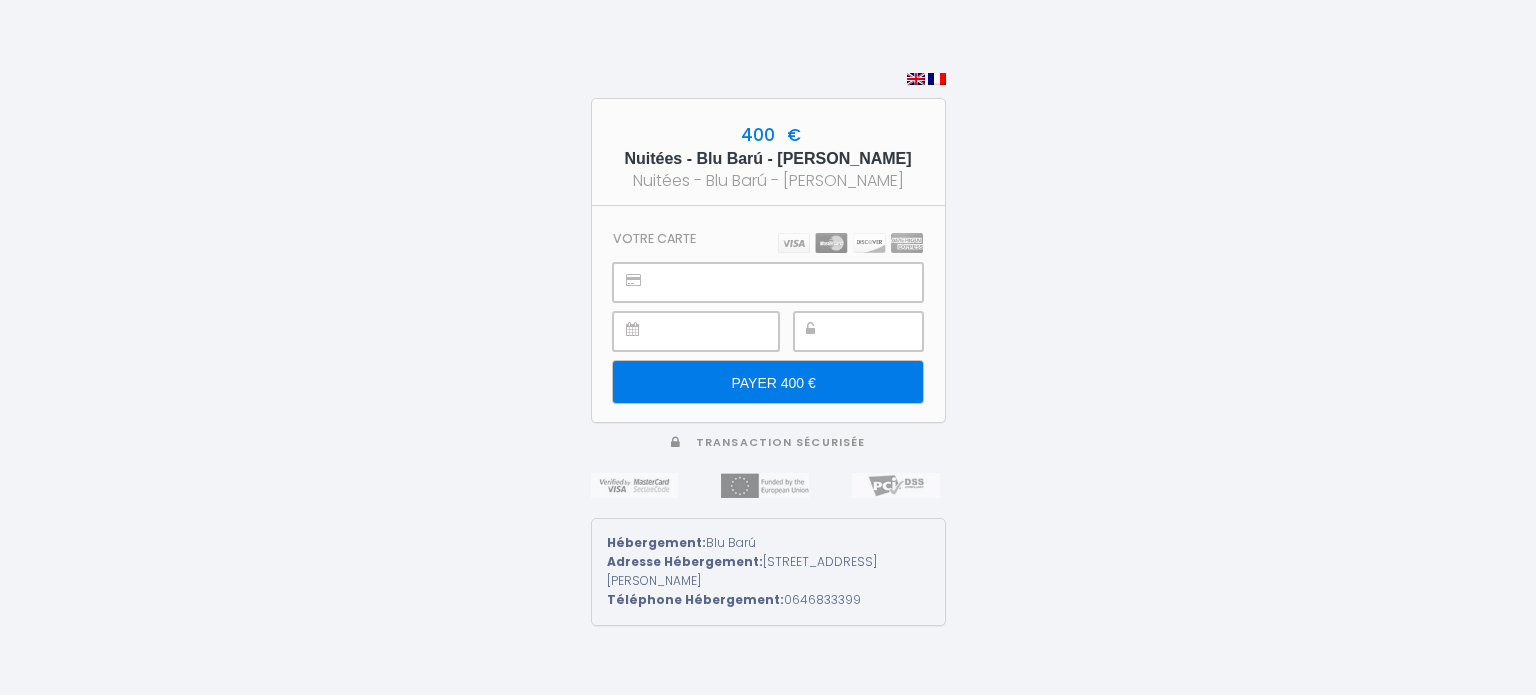 scroll, scrollTop: 0, scrollLeft: 0, axis: both 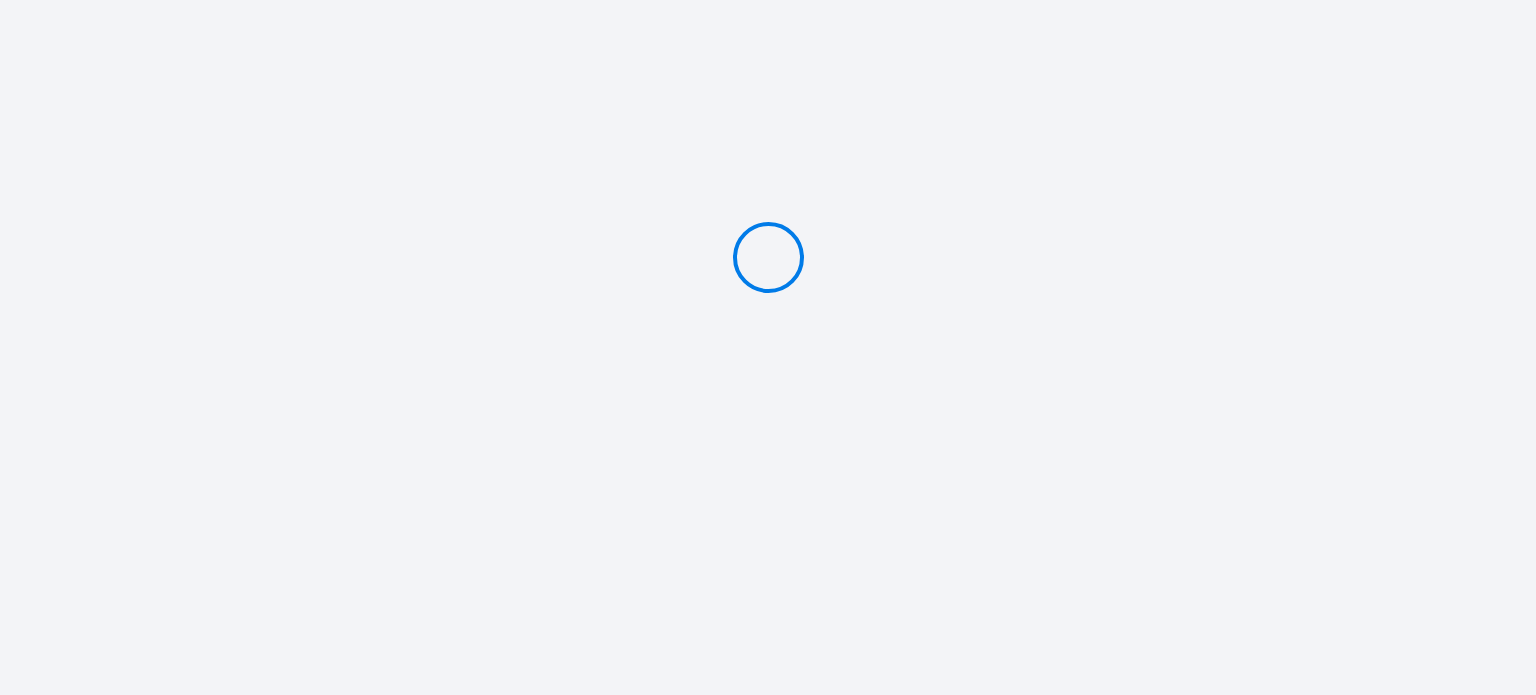 type on "PAYER 400 €" 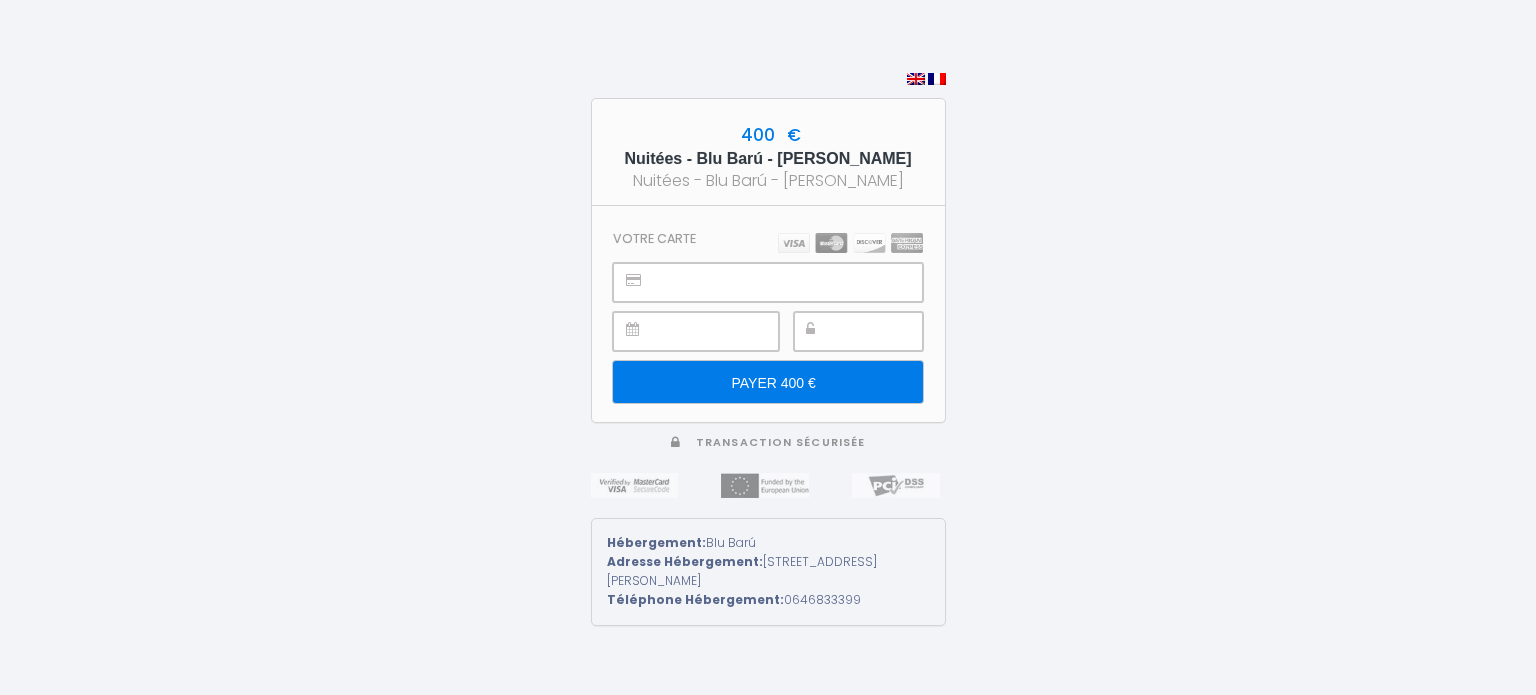 scroll, scrollTop: 0, scrollLeft: 0, axis: both 